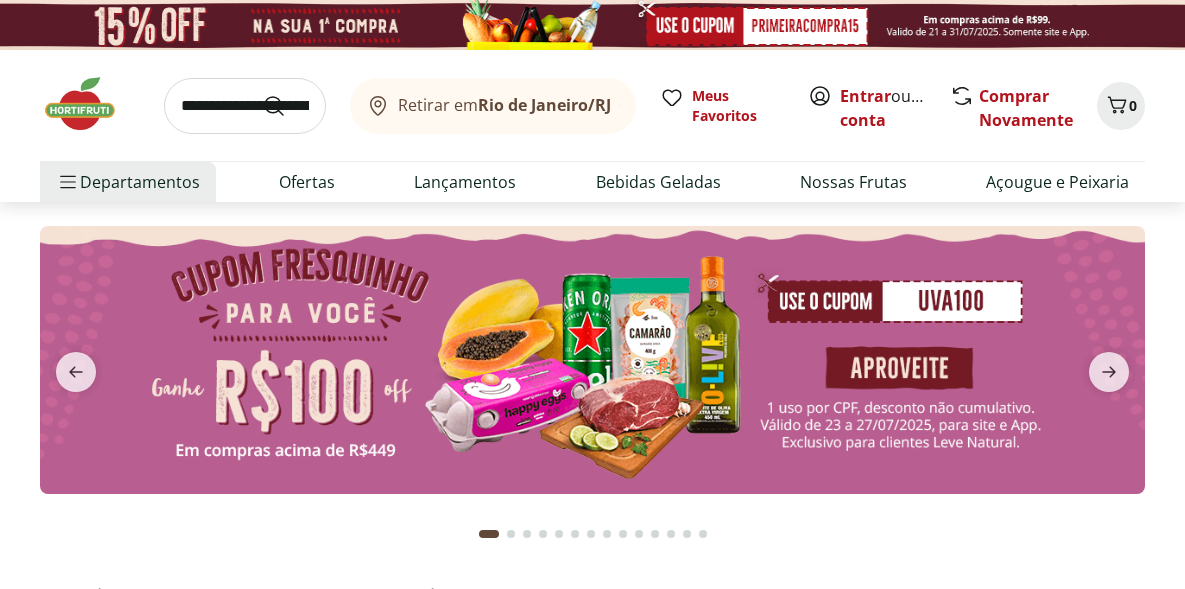 scroll, scrollTop: 0, scrollLeft: 0, axis: both 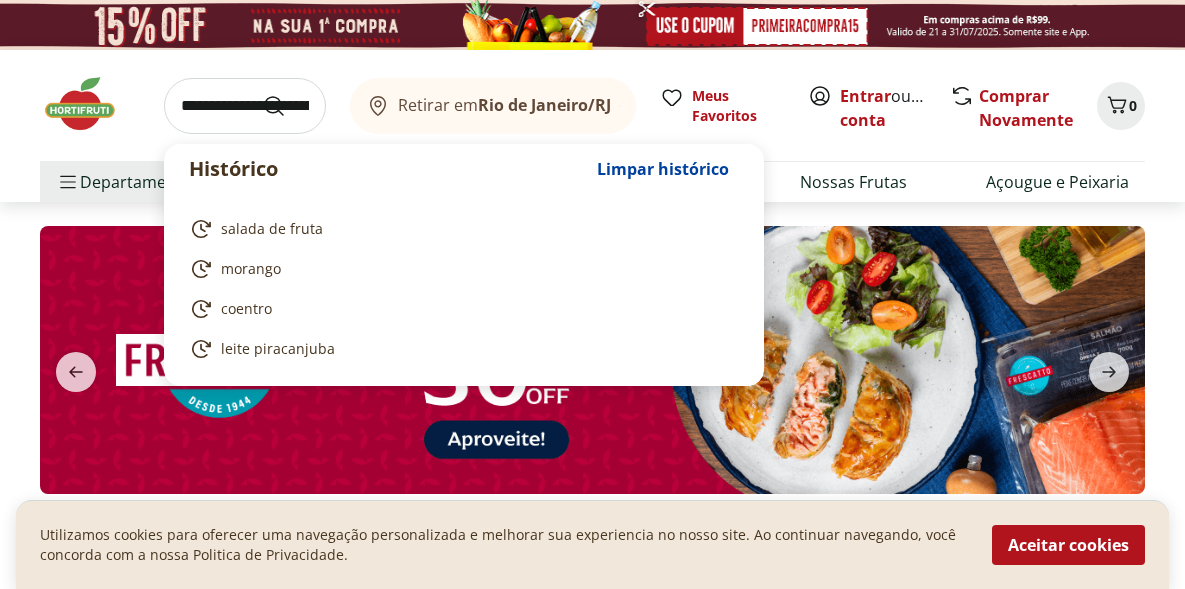 click at bounding box center [245, 106] 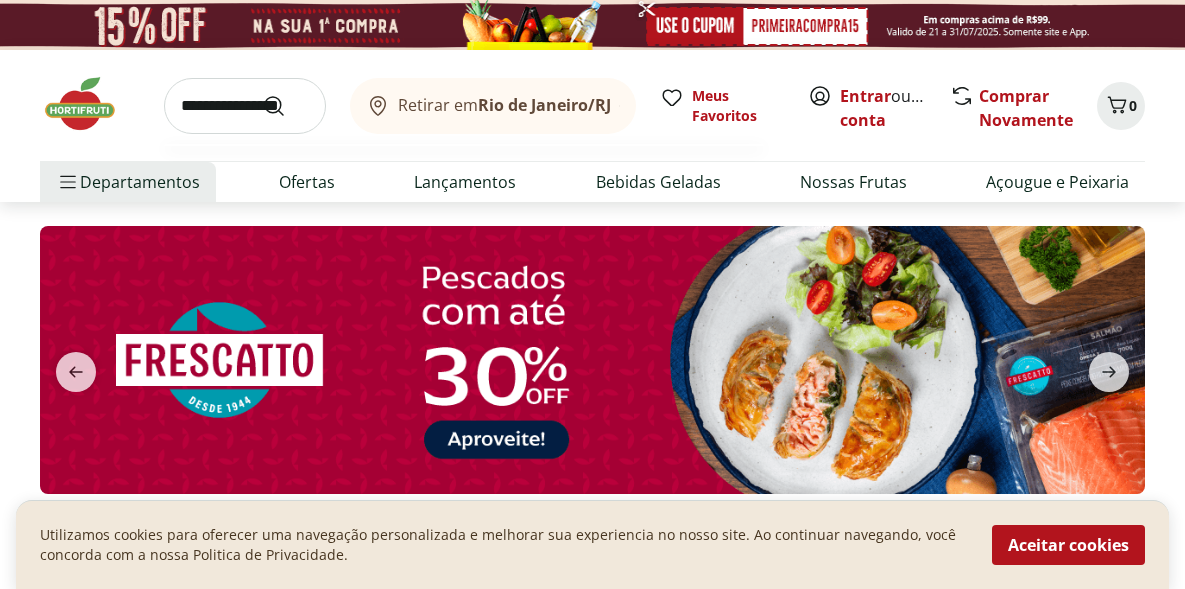 type on "**********" 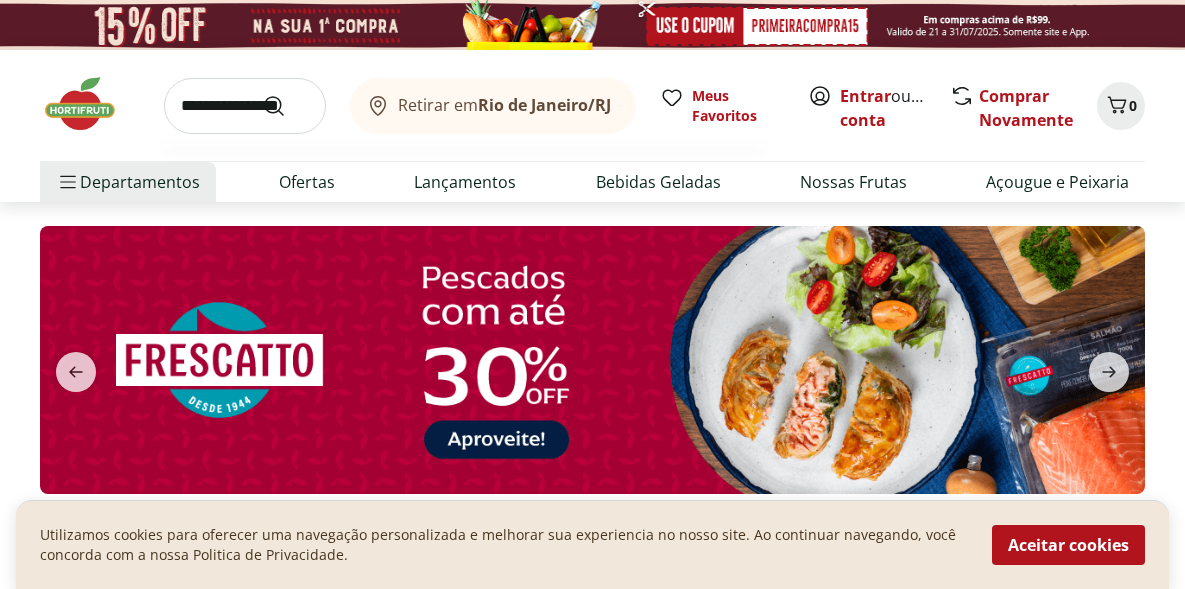click at bounding box center [286, 106] 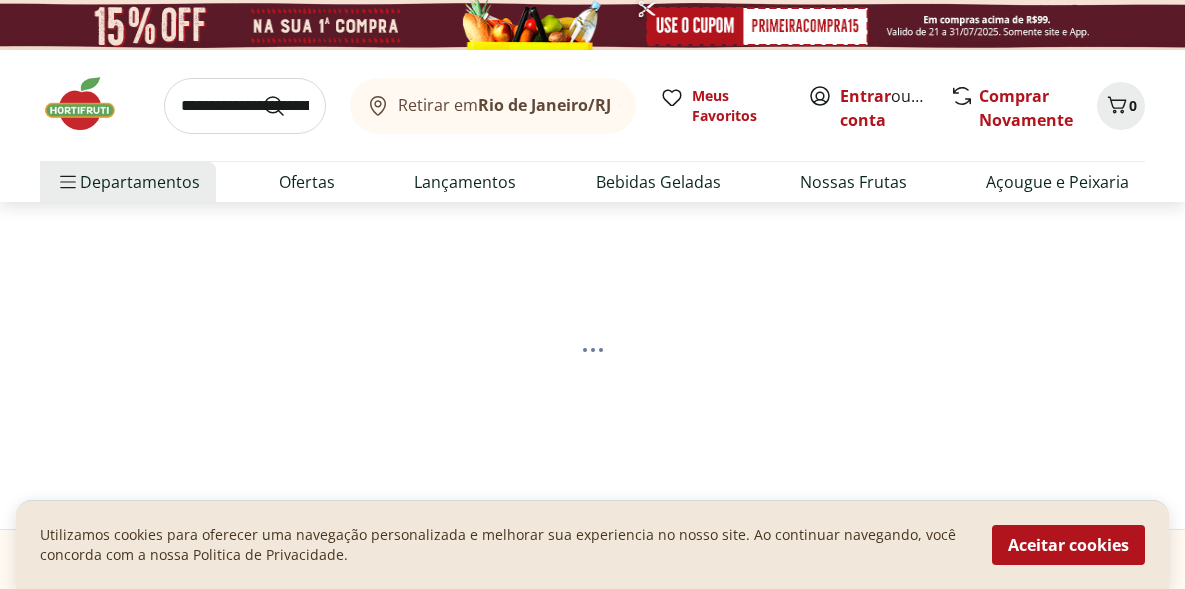 select on "**********" 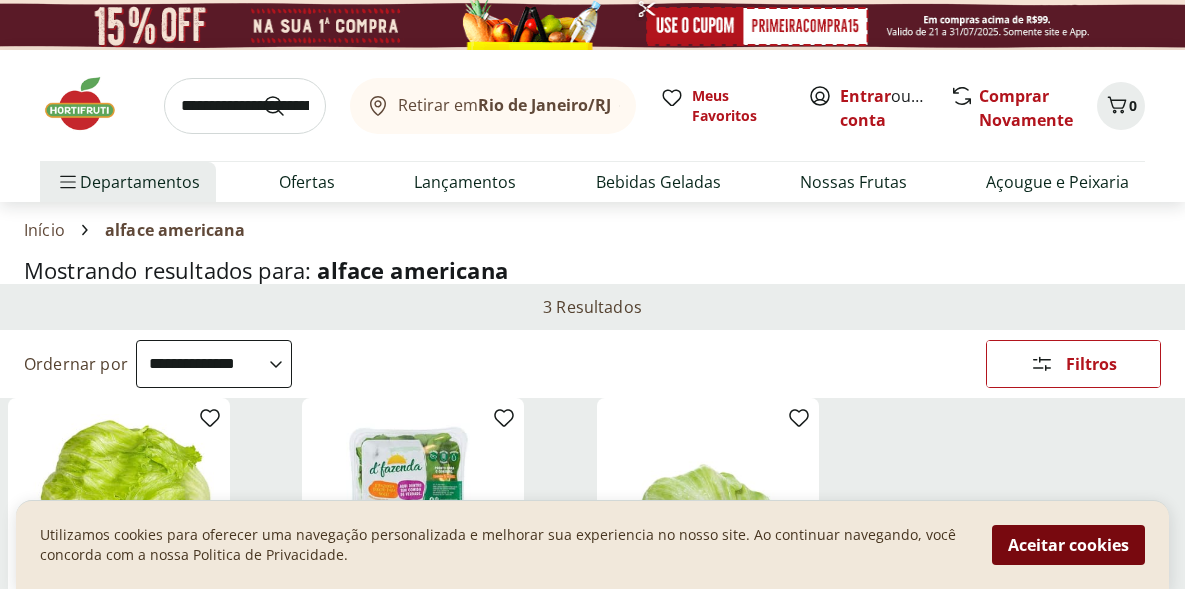 click on "Aceitar cookies" at bounding box center [1068, 545] 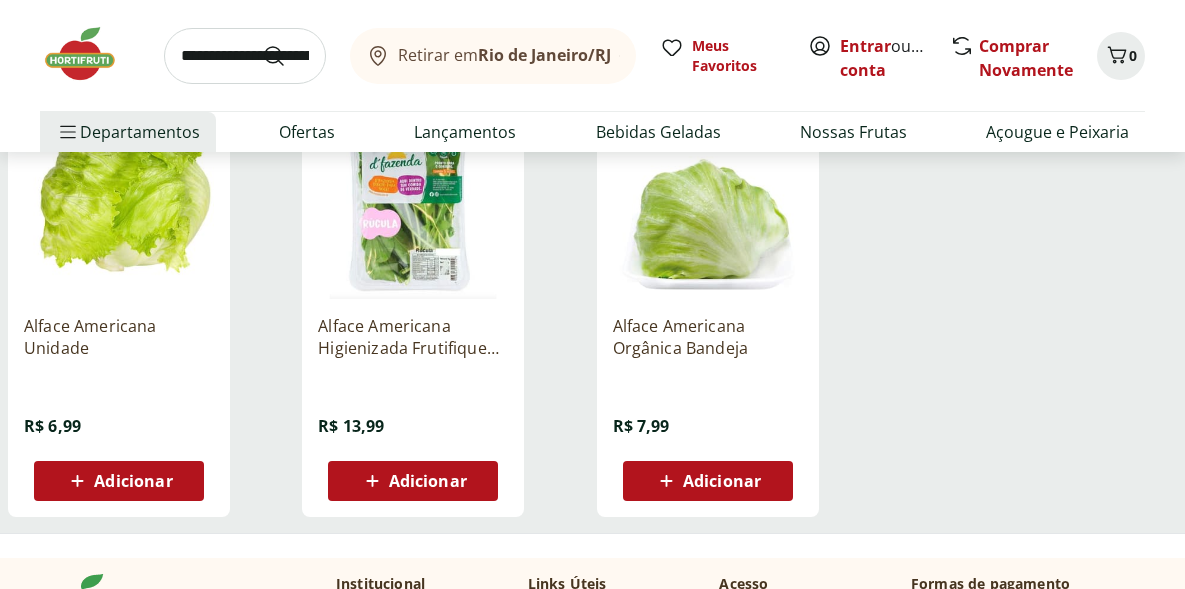 scroll, scrollTop: 305, scrollLeft: 0, axis: vertical 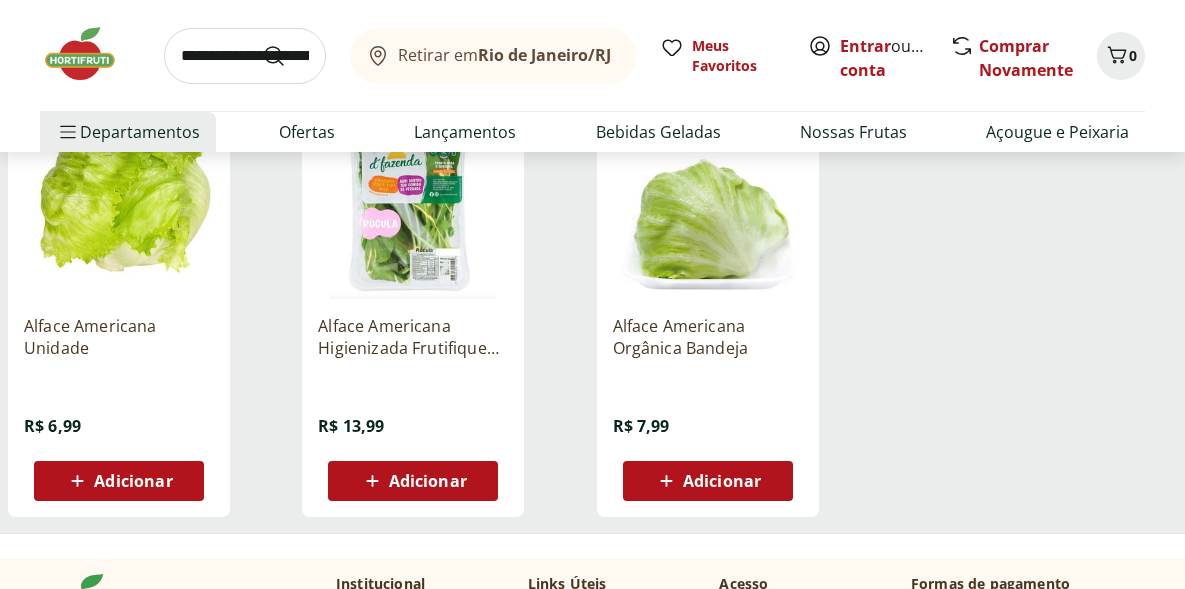click on "Alface Americana Orgânica Bandeja R$ 7,99 Adicionar" at bounding box center [708, 305] 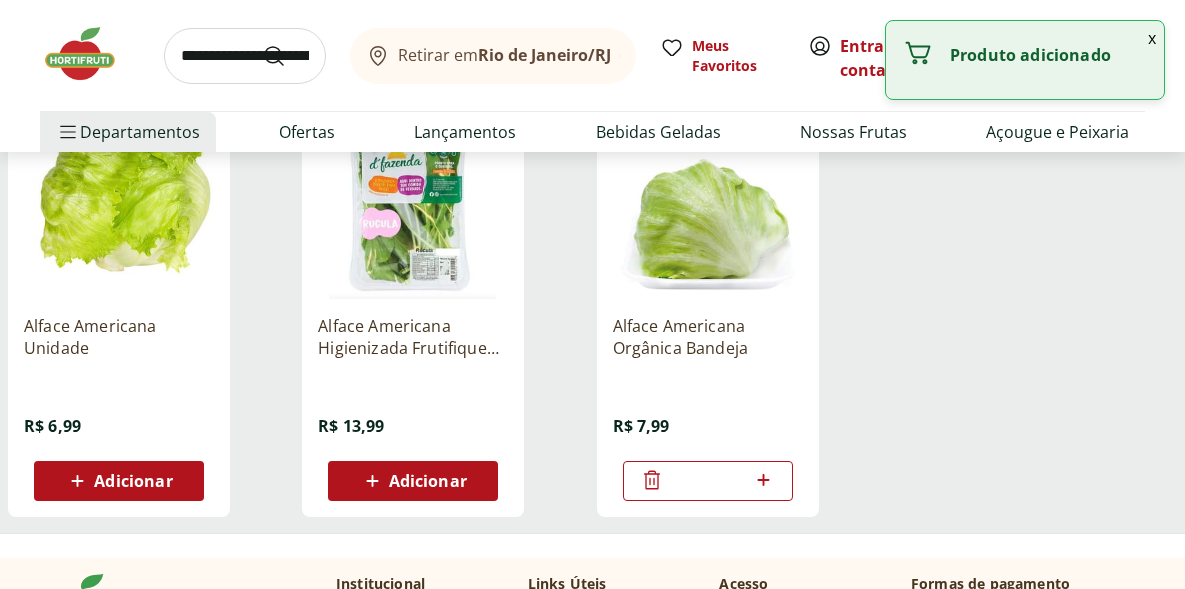 click 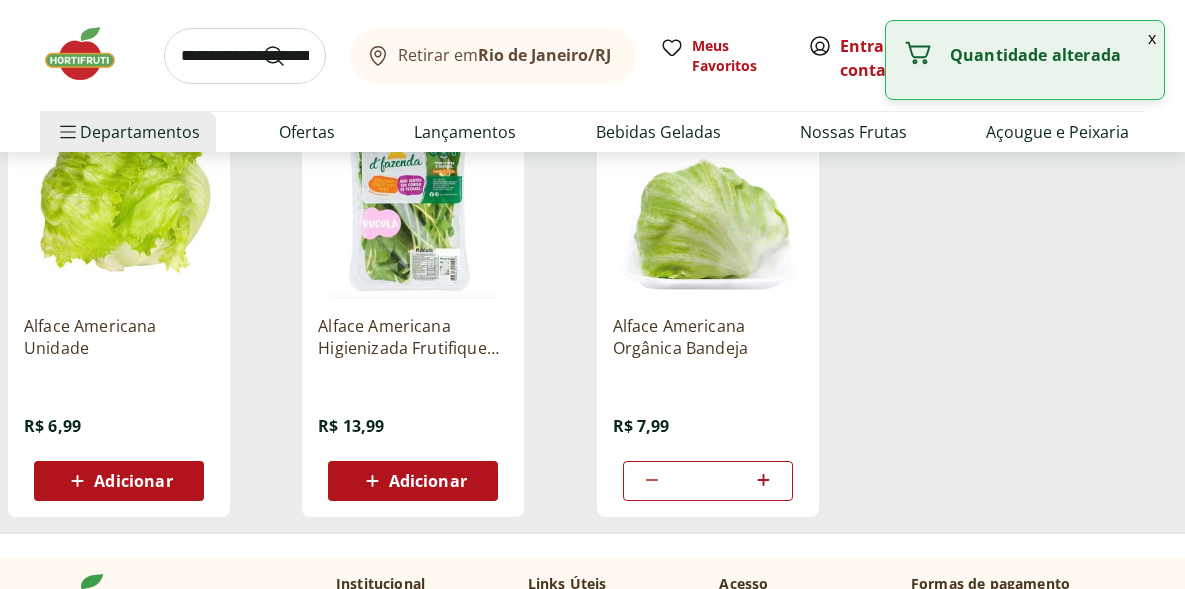 click 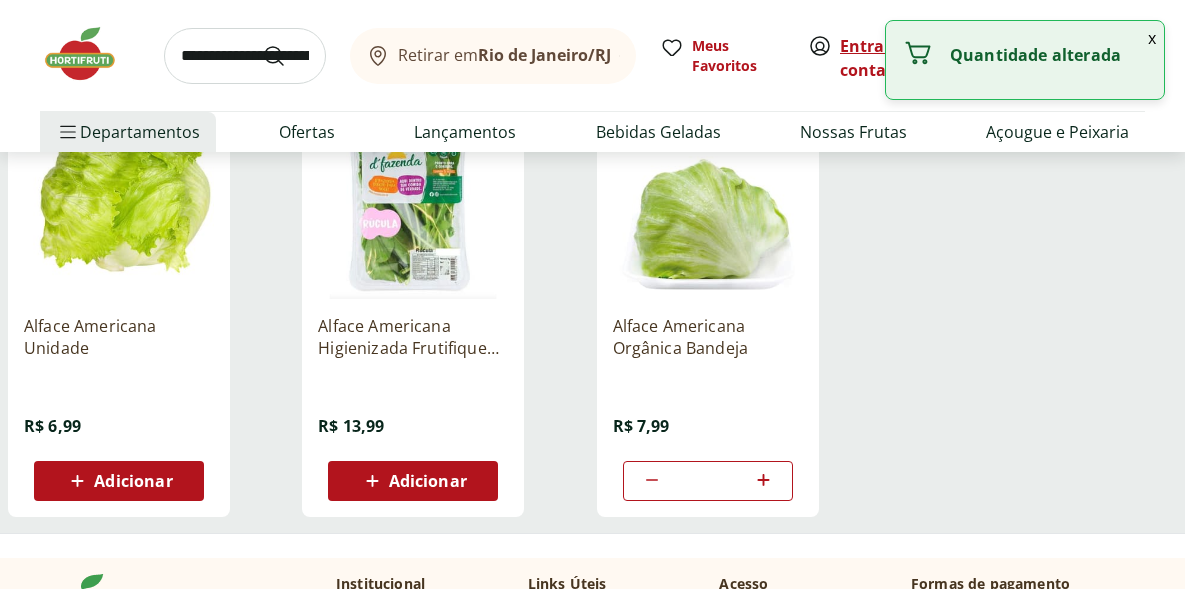 click on "Entrar" at bounding box center (865, 46) 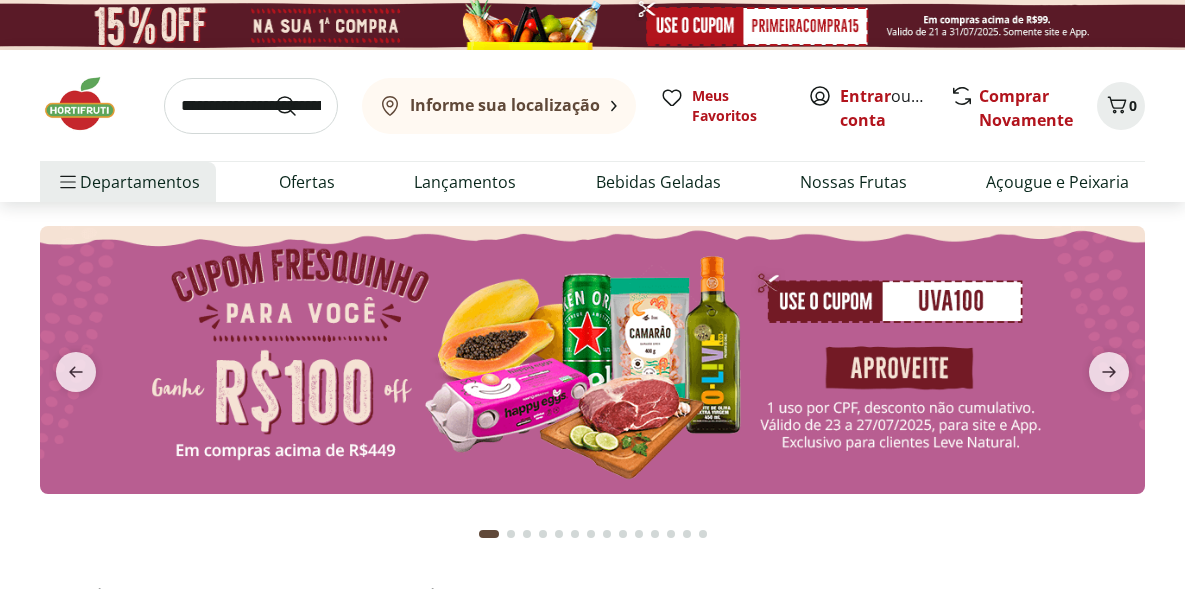 scroll, scrollTop: 0, scrollLeft: 0, axis: both 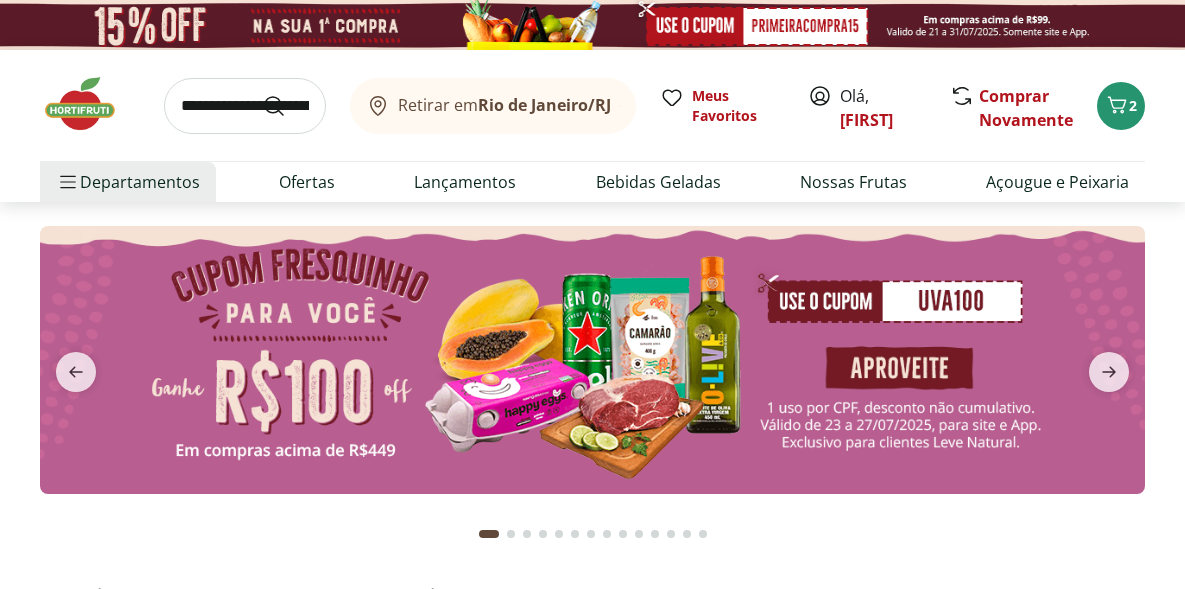 click at bounding box center [245, 106] 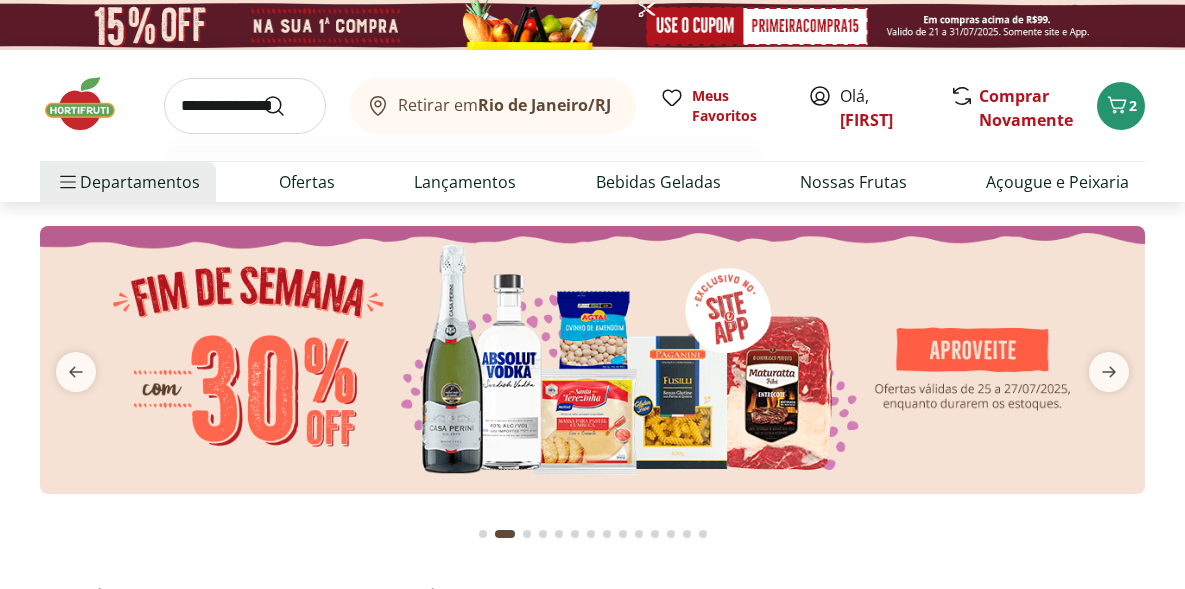 type on "**********" 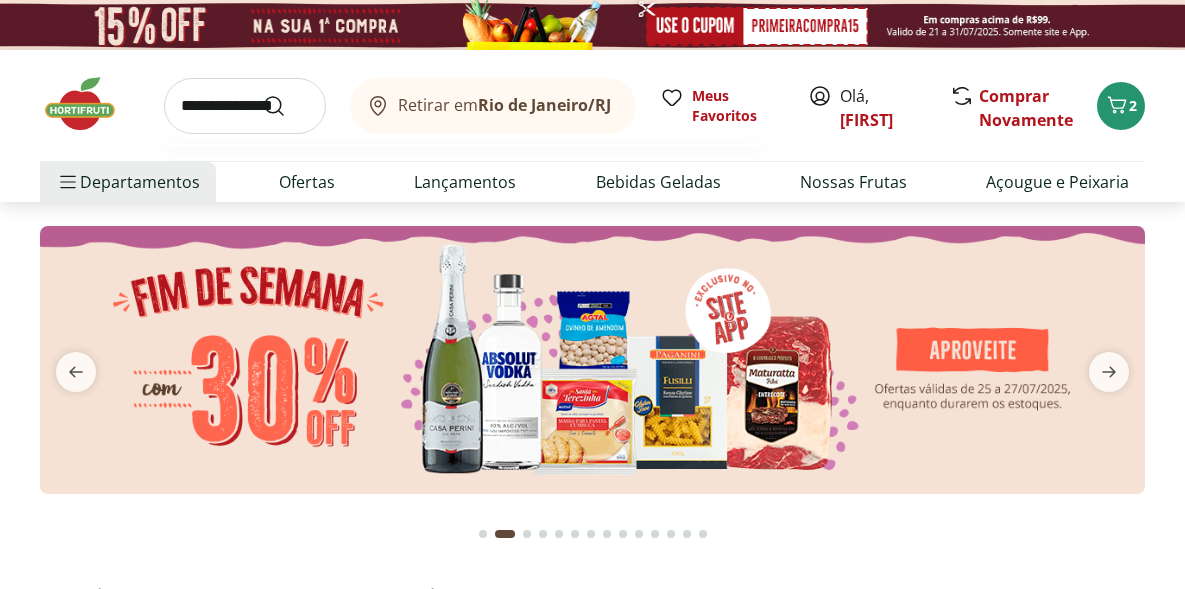 click at bounding box center (286, 106) 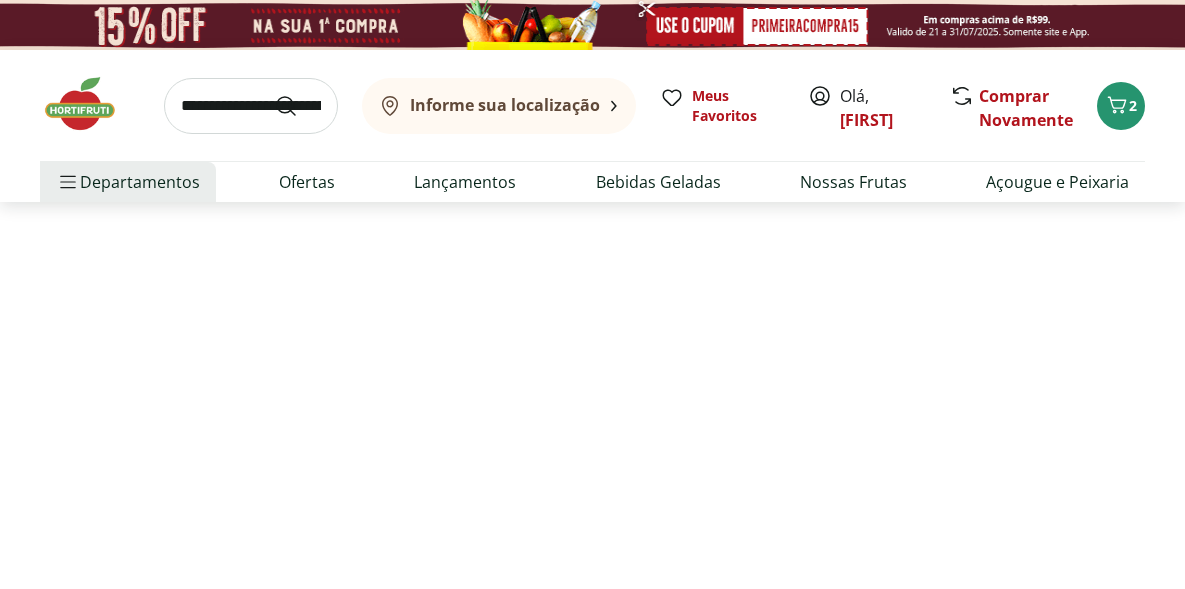 select on "**********" 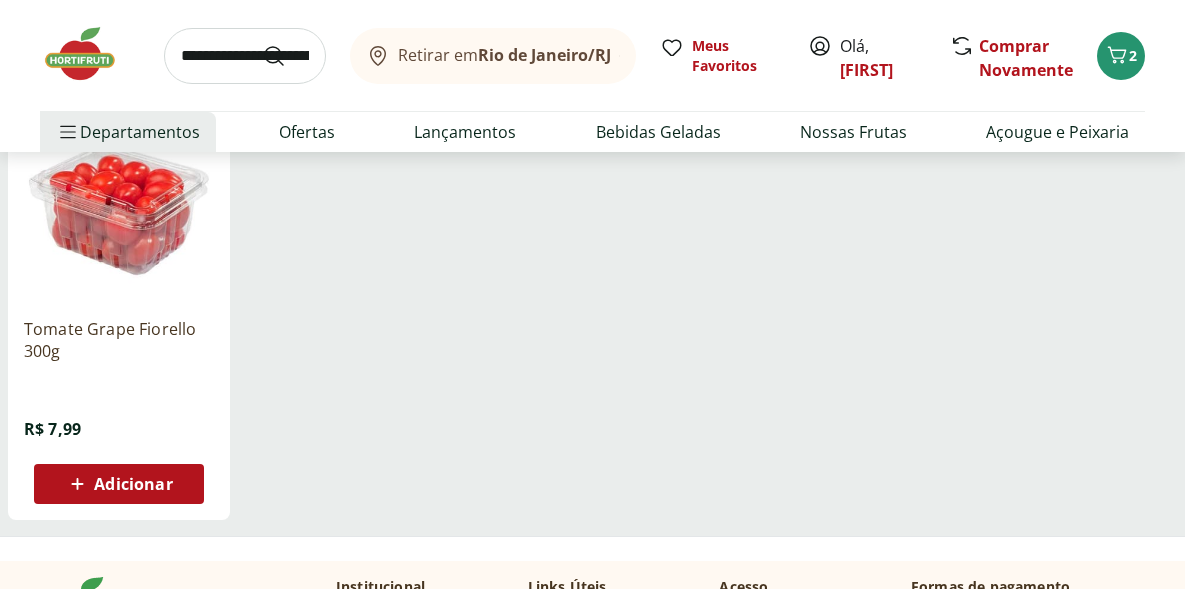 scroll, scrollTop: 302, scrollLeft: 0, axis: vertical 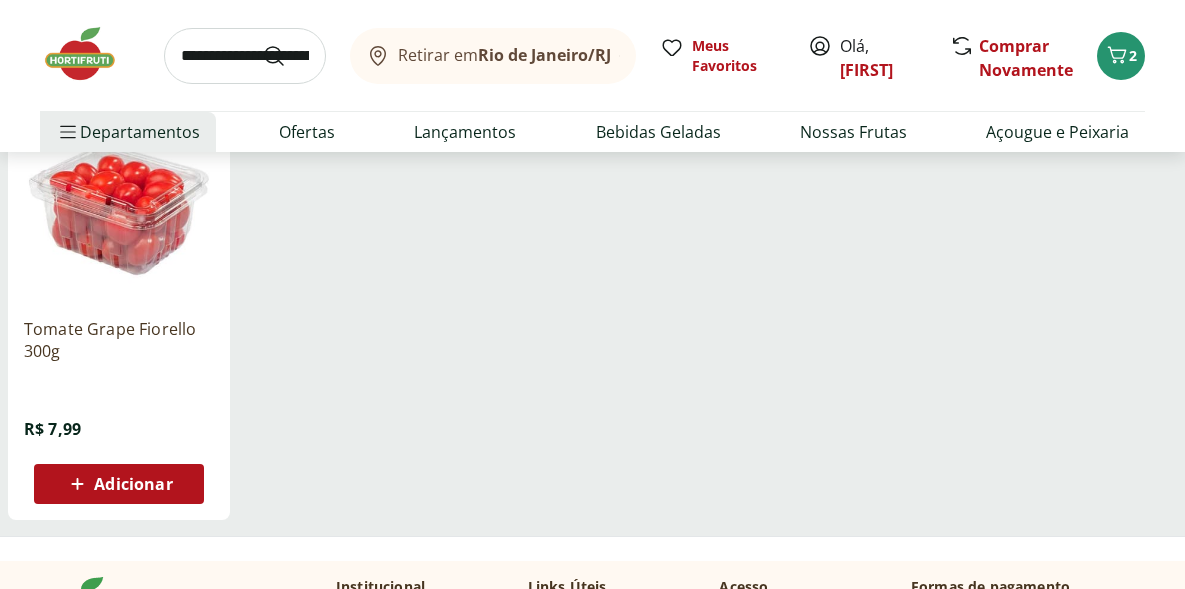 click on "Adicionar" at bounding box center [133, 484] 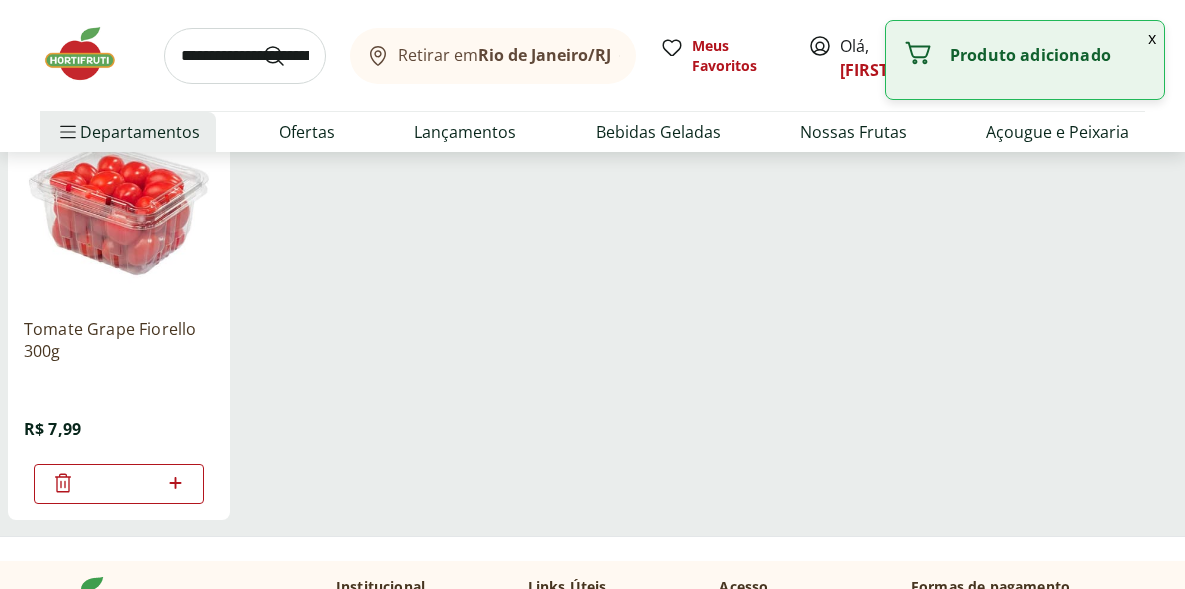 click at bounding box center (245, 56) 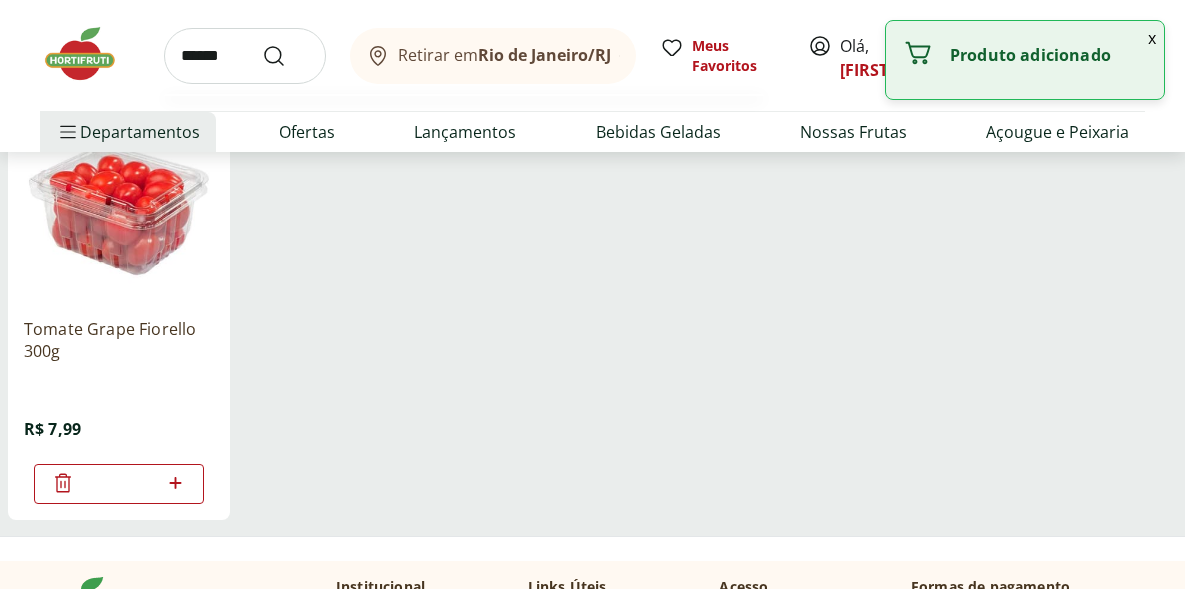 type on "******" 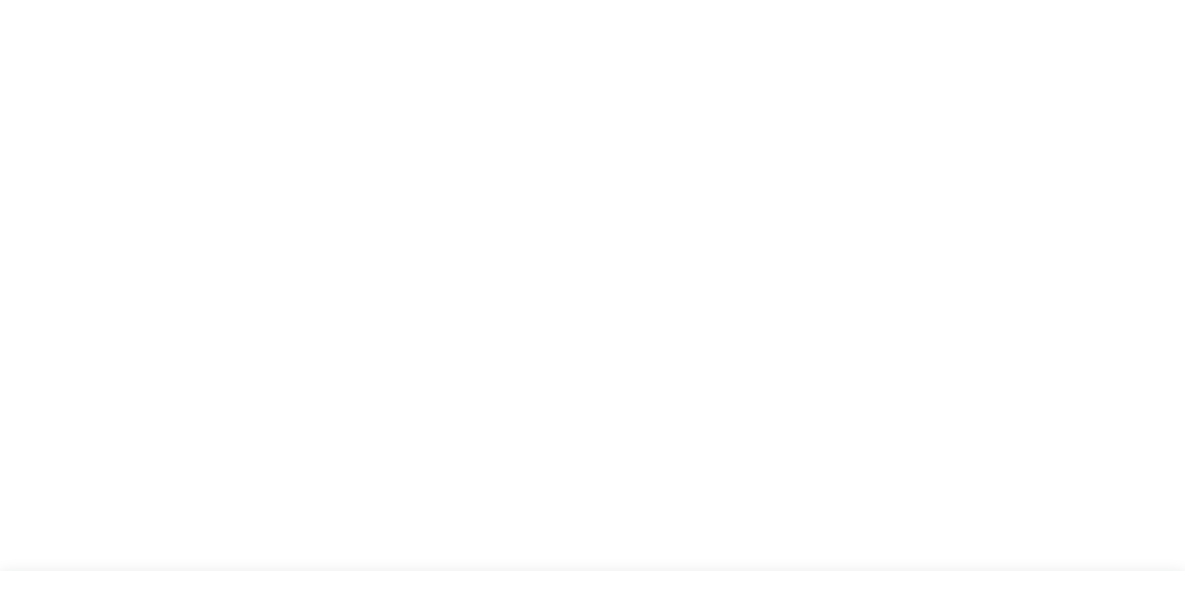 scroll, scrollTop: 0, scrollLeft: 0, axis: both 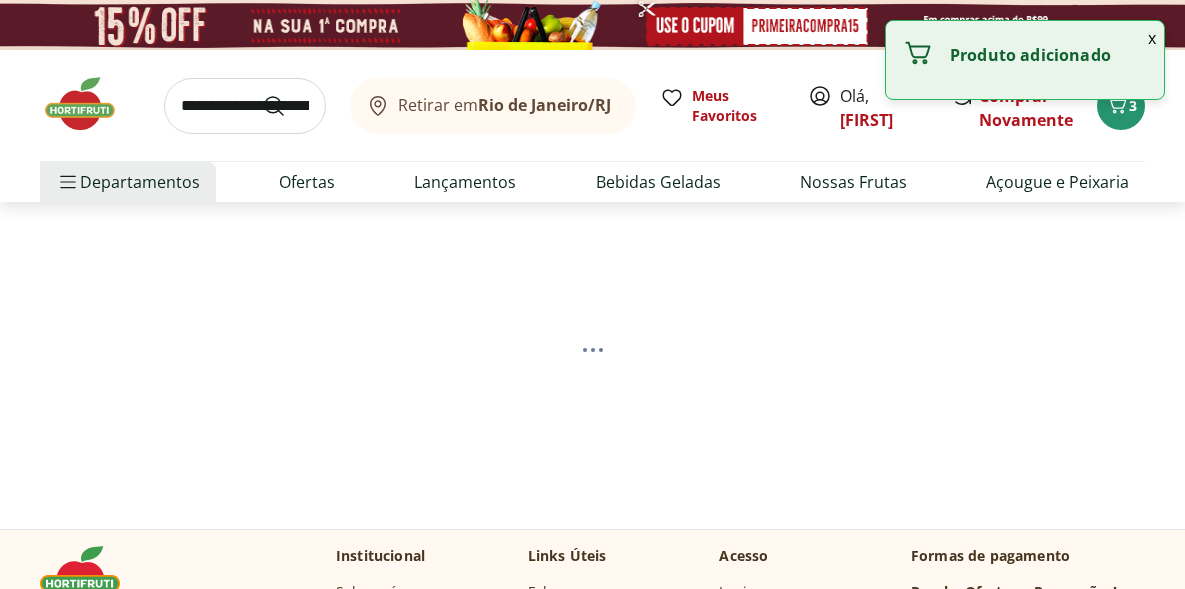 select on "**********" 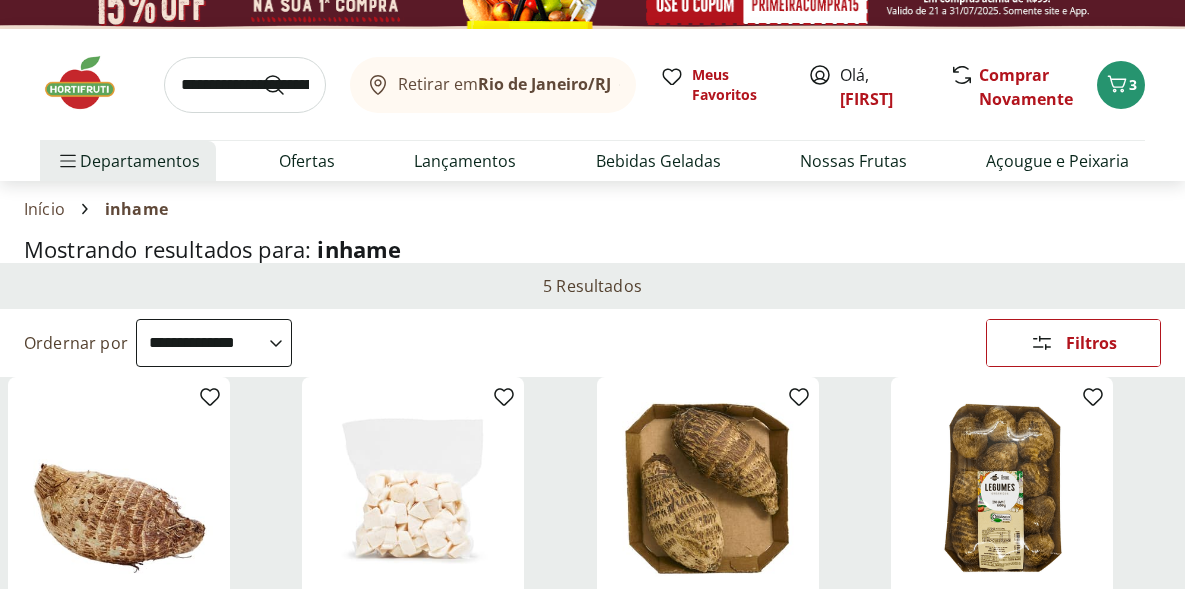 scroll, scrollTop: 434, scrollLeft: 0, axis: vertical 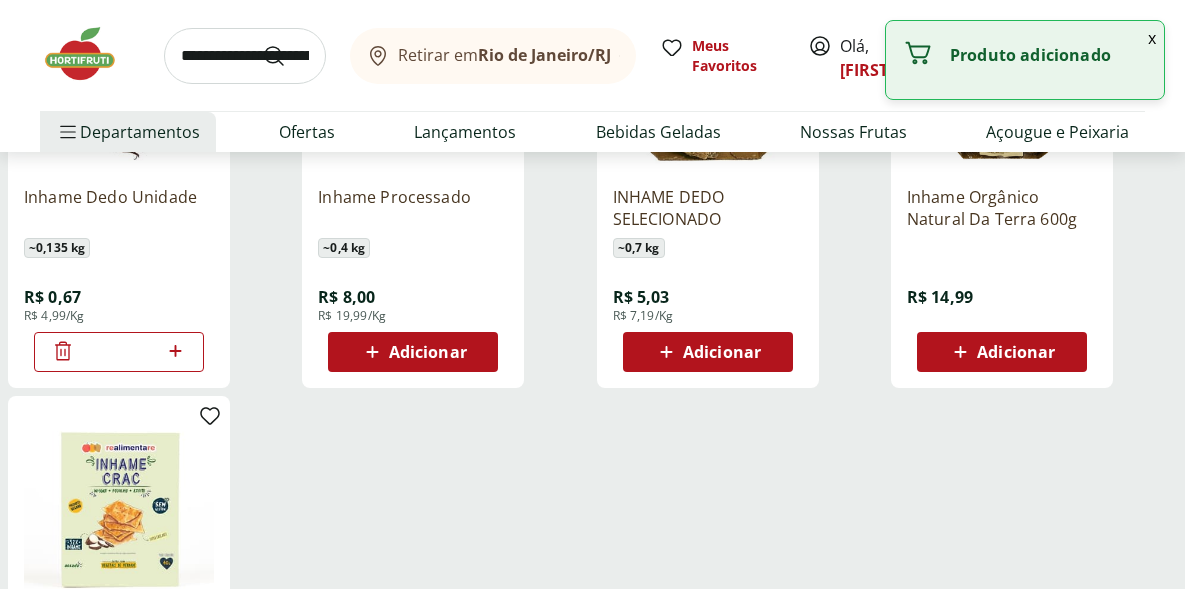 click 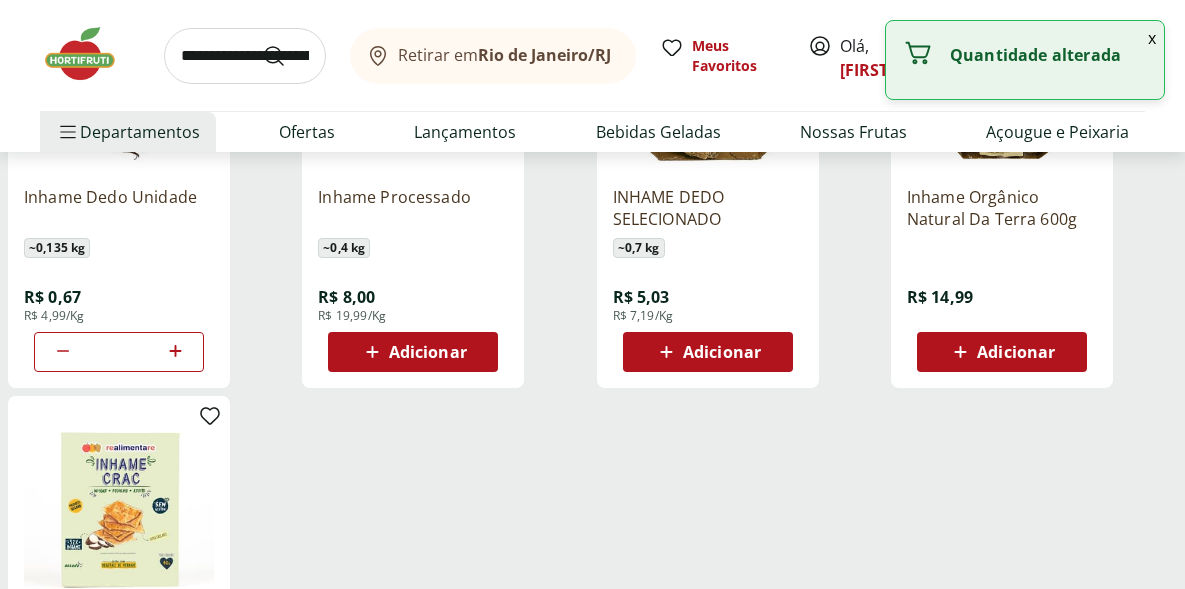 click 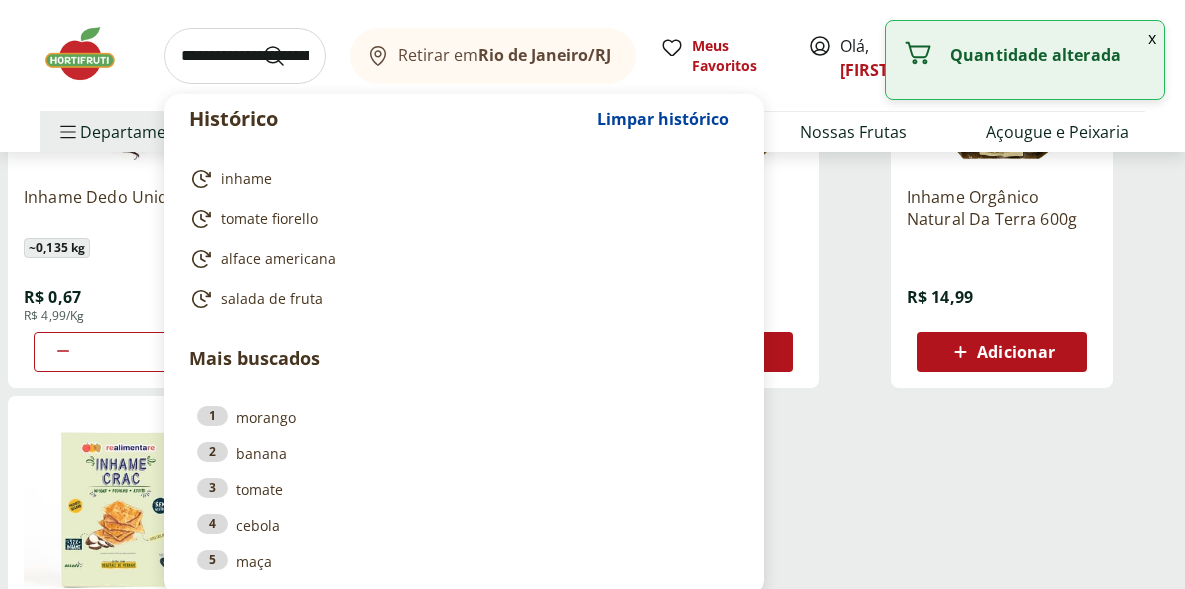 click at bounding box center [245, 56] 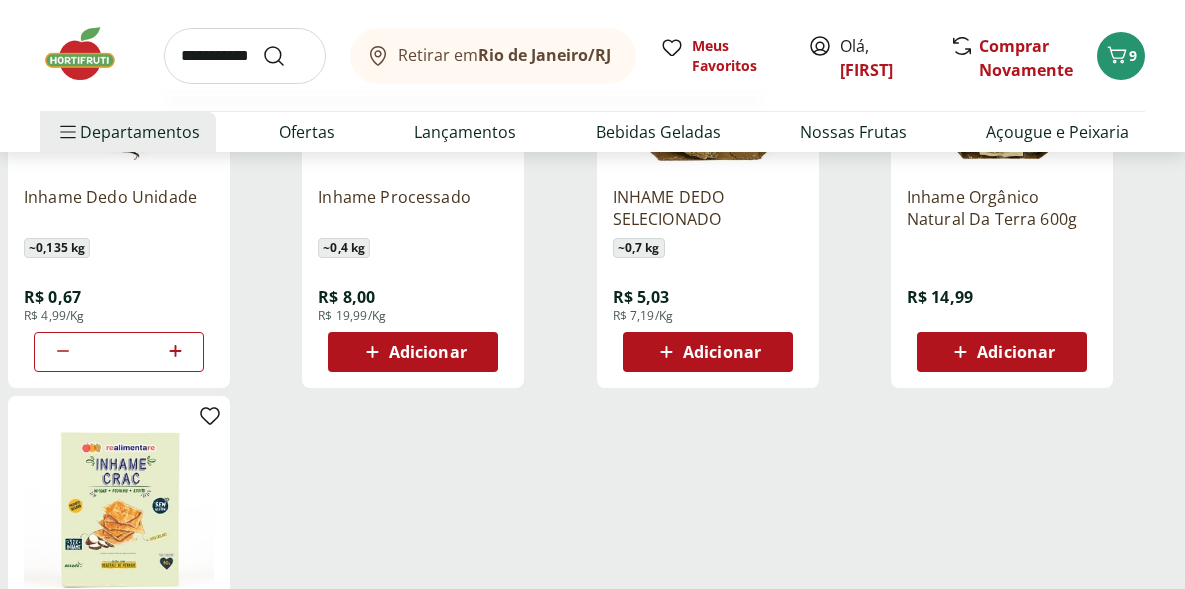 type on "**********" 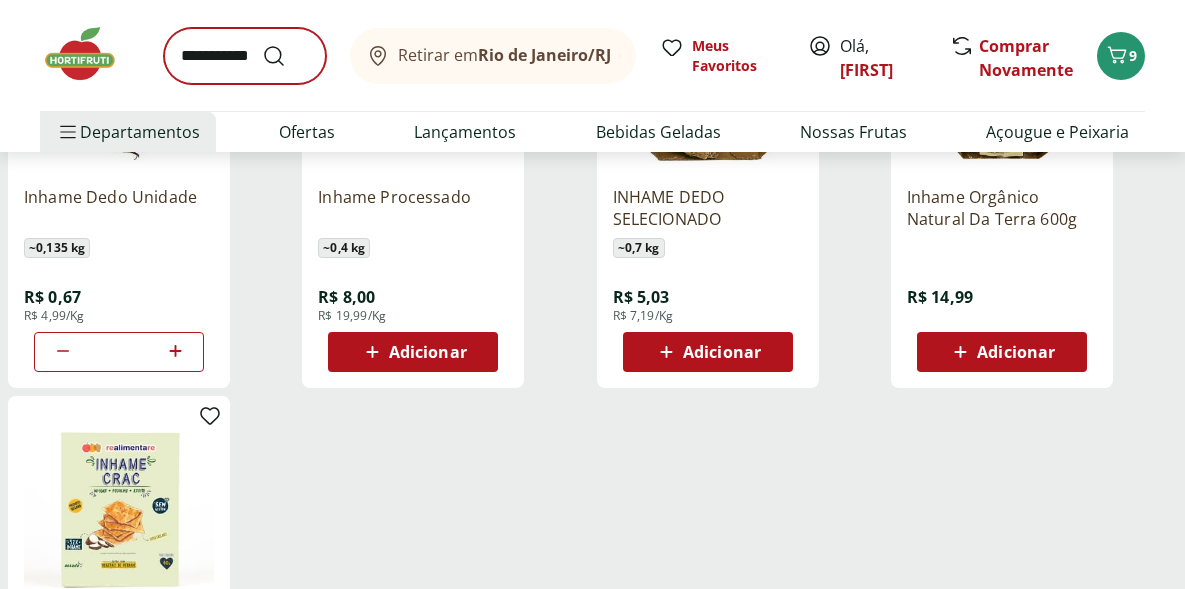 scroll, scrollTop: 0, scrollLeft: 0, axis: both 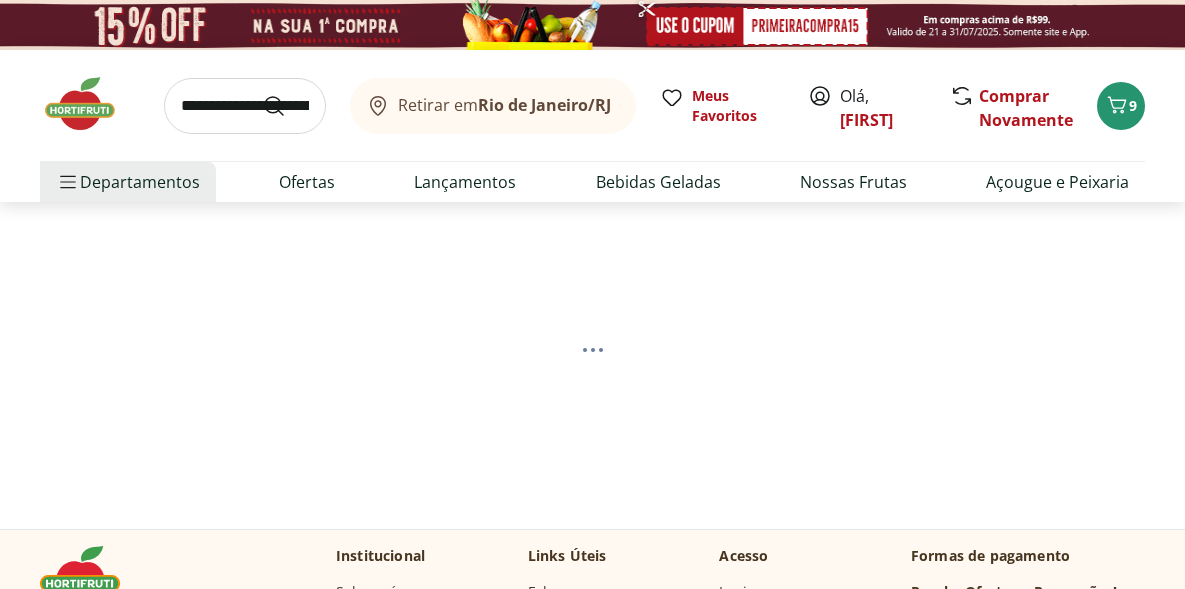 select on "**********" 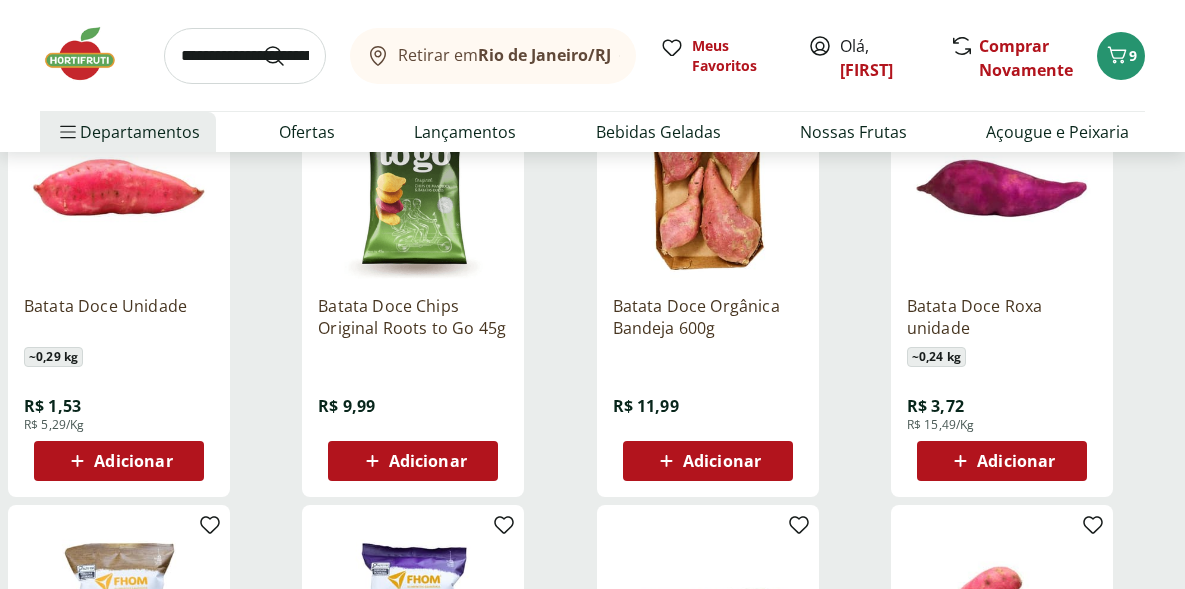 scroll, scrollTop: 326, scrollLeft: 0, axis: vertical 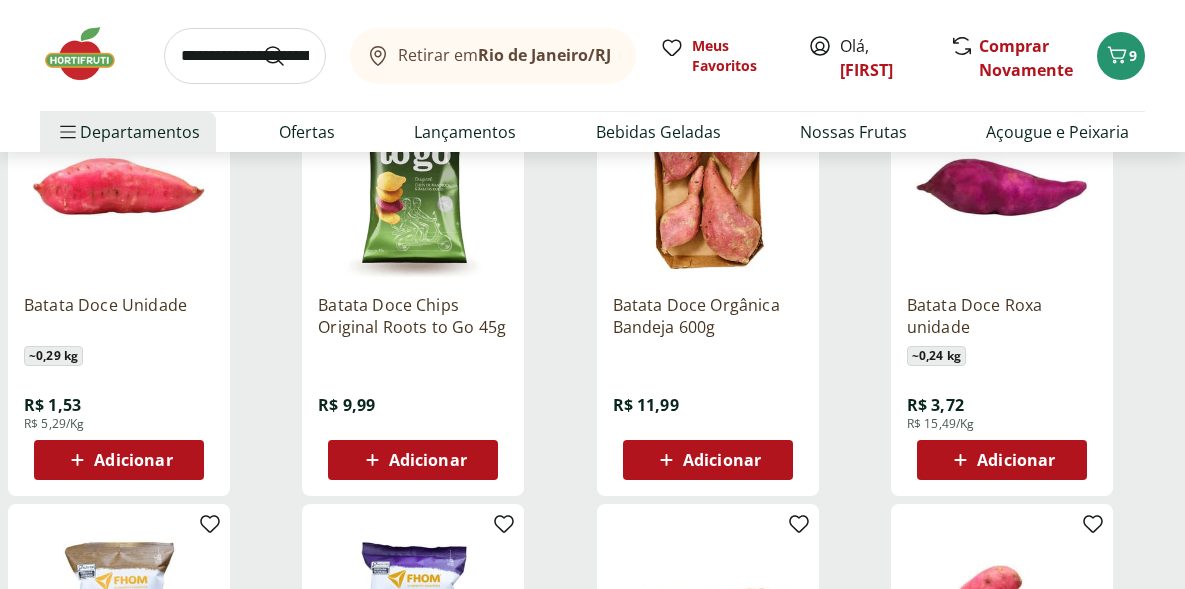 click on "Adicionar" at bounding box center (119, 460) 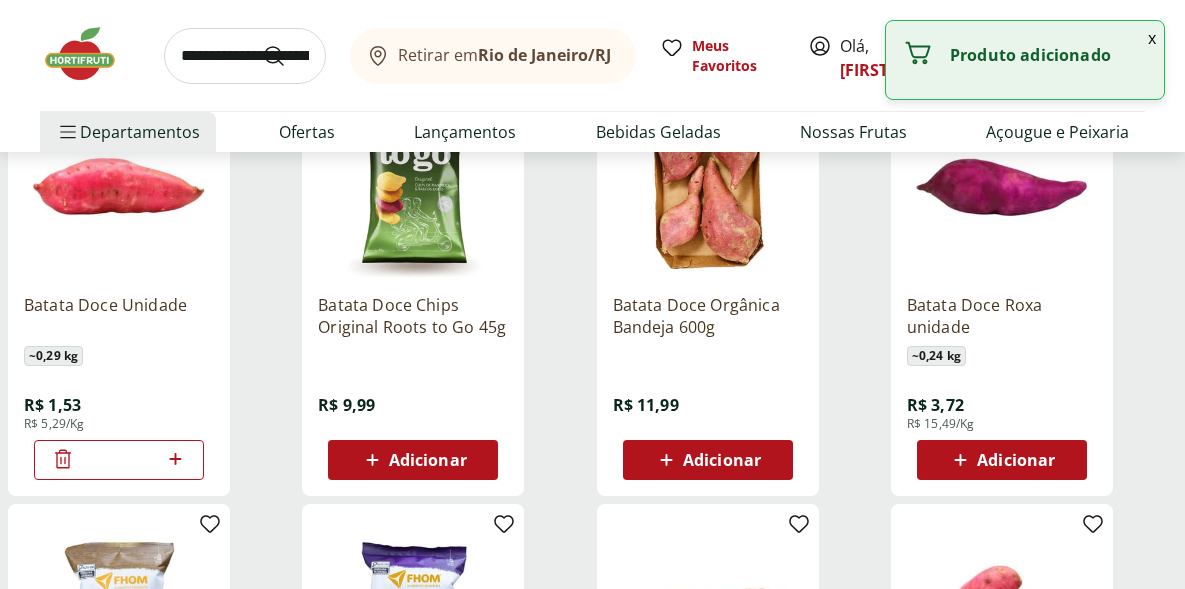 click 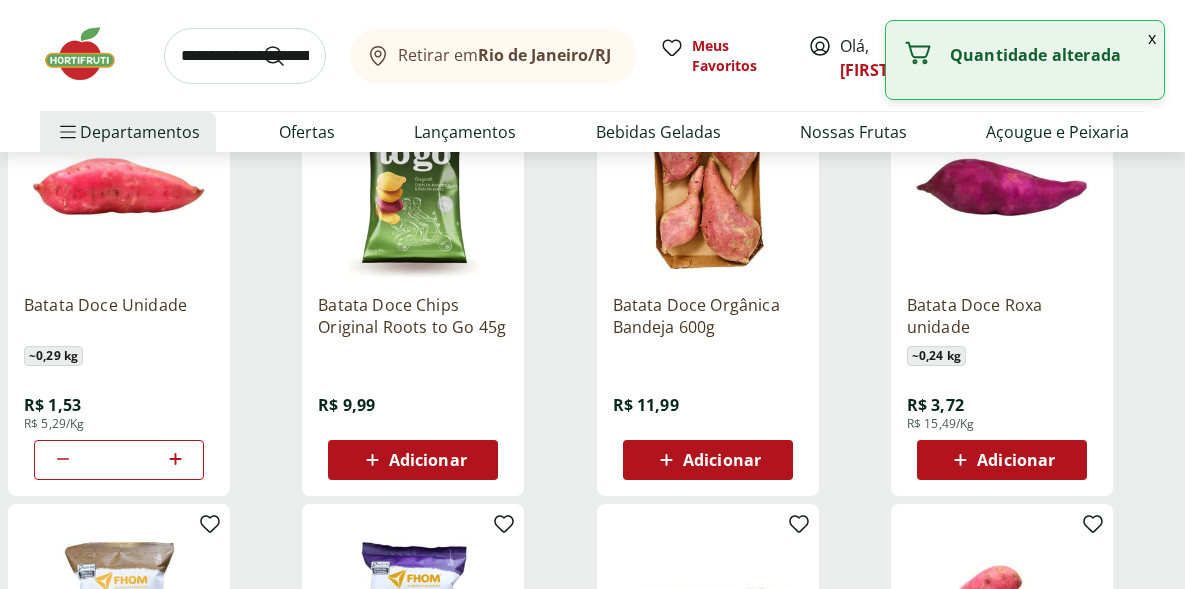 click 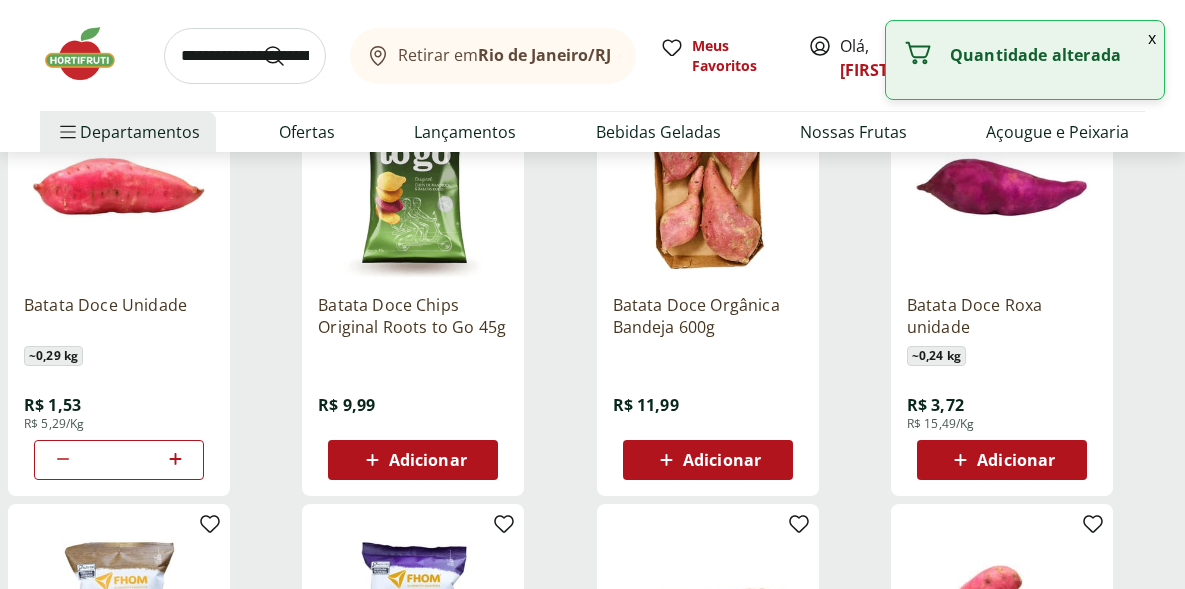click 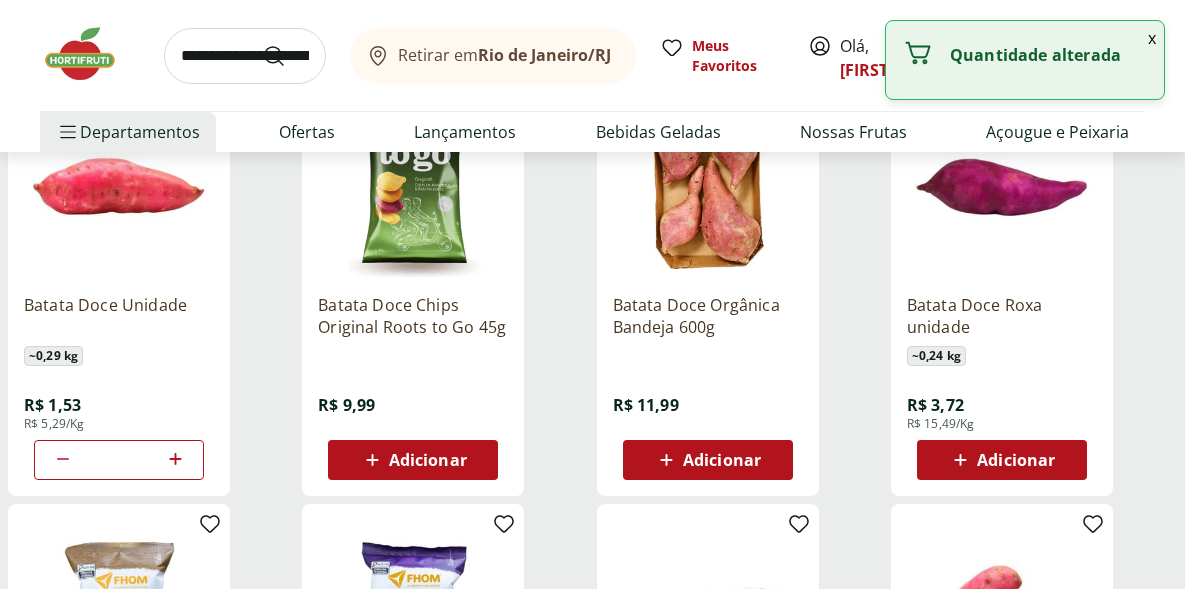 click 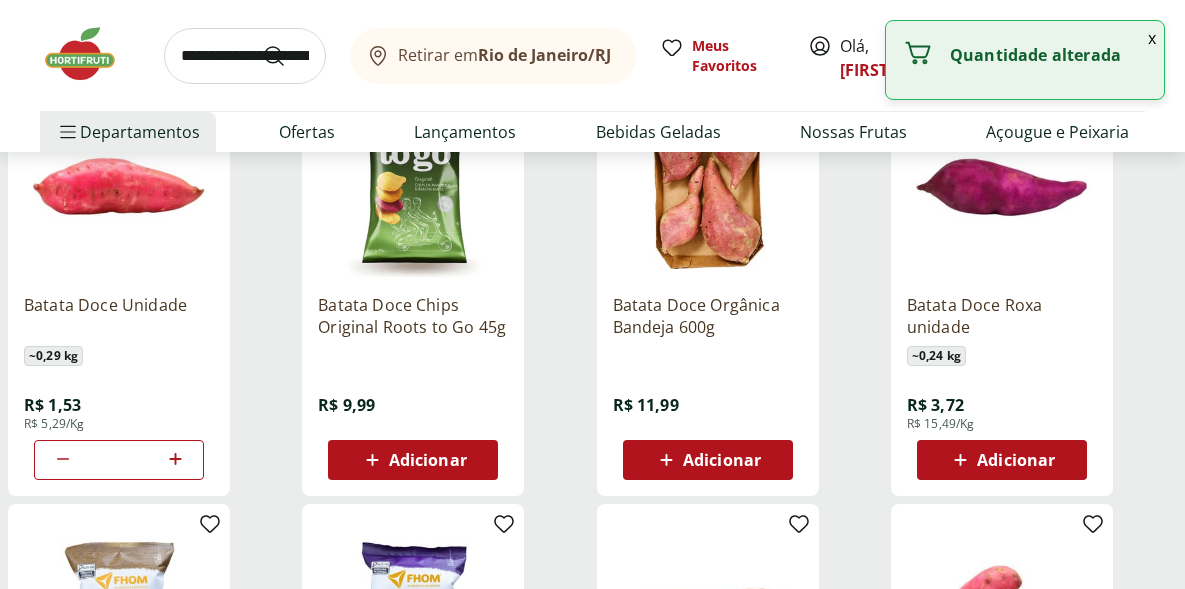 click 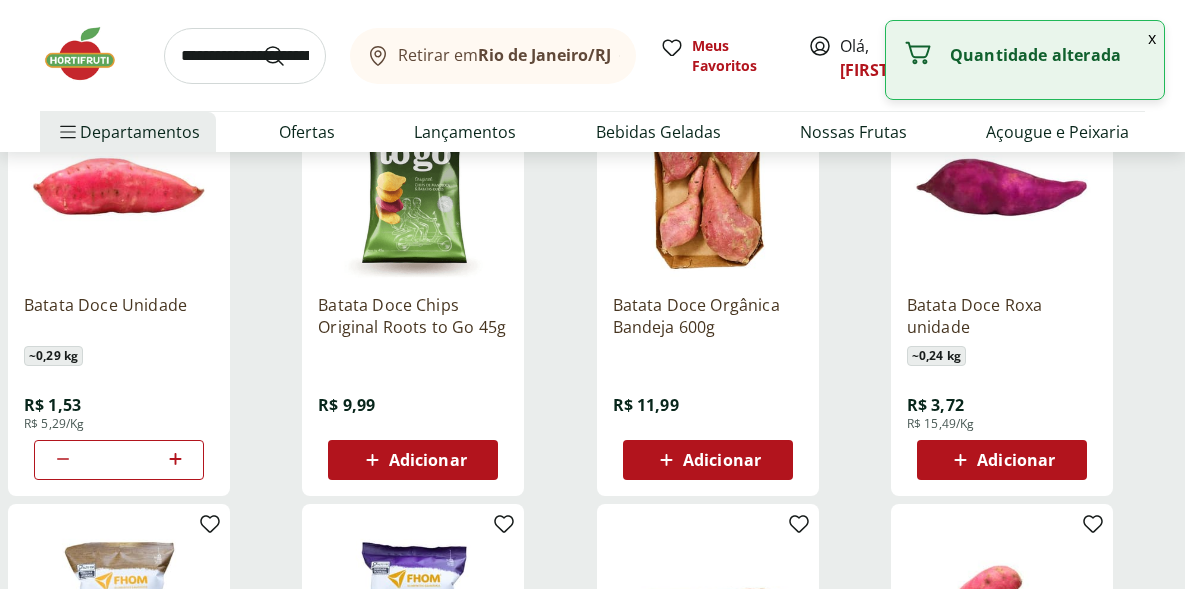 type on "**" 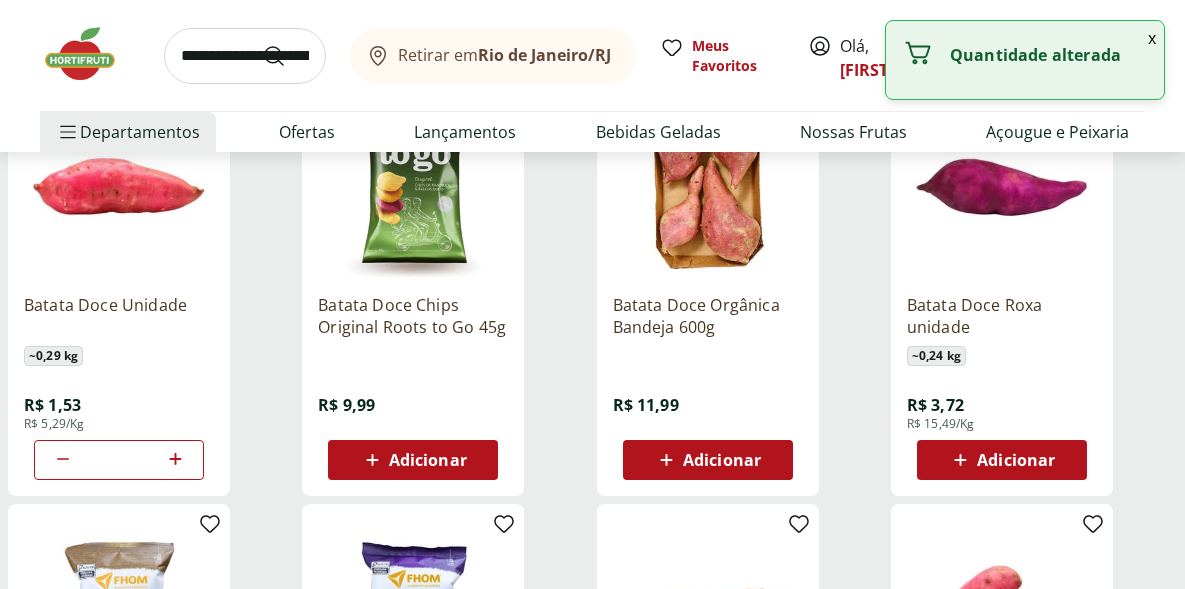click at bounding box center (245, 56) 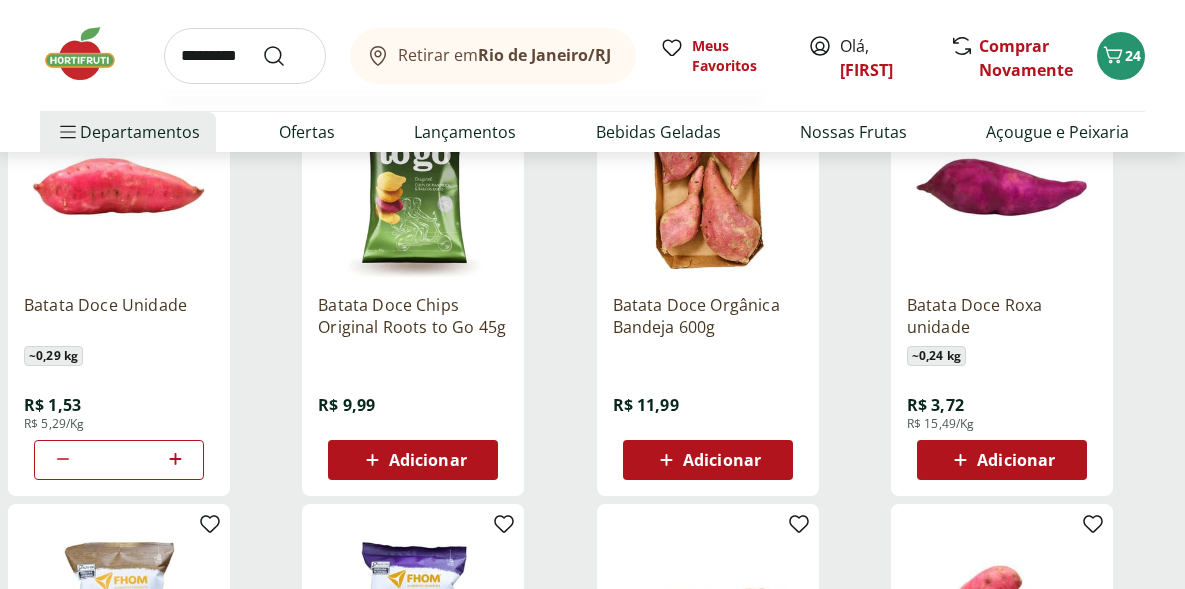 click at bounding box center [286, 56] 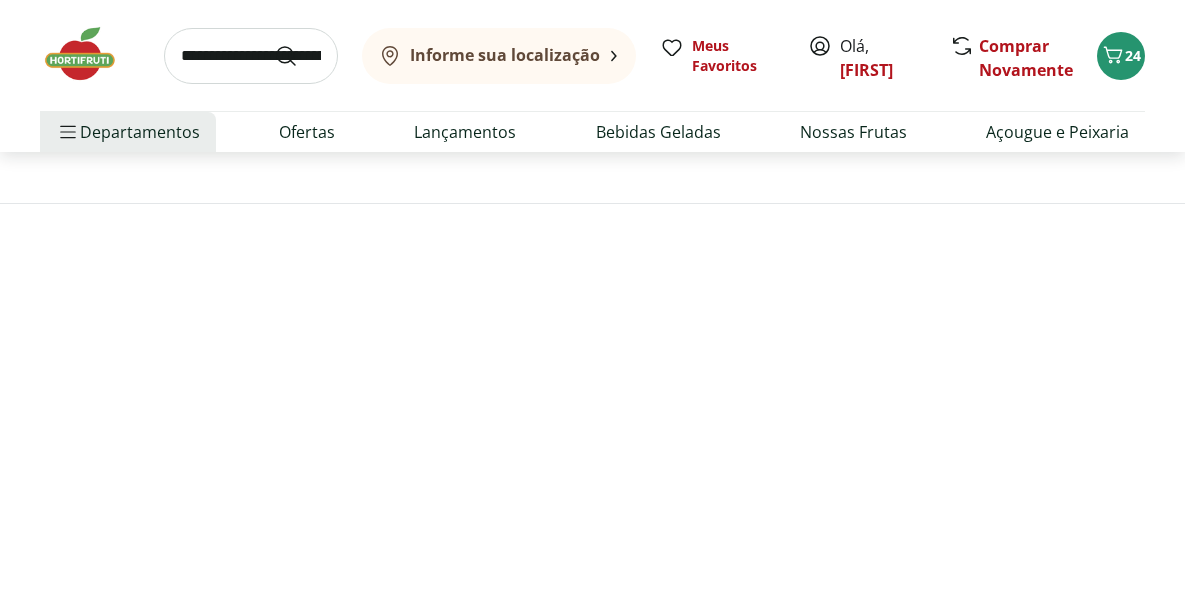 scroll, scrollTop: 0, scrollLeft: 0, axis: both 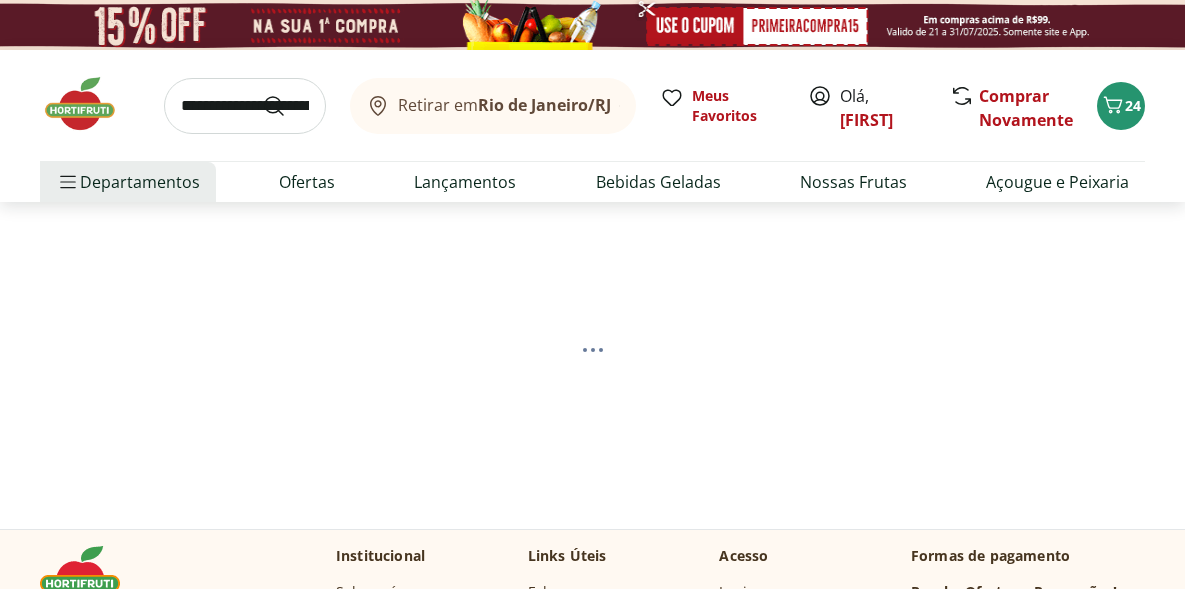 select on "**********" 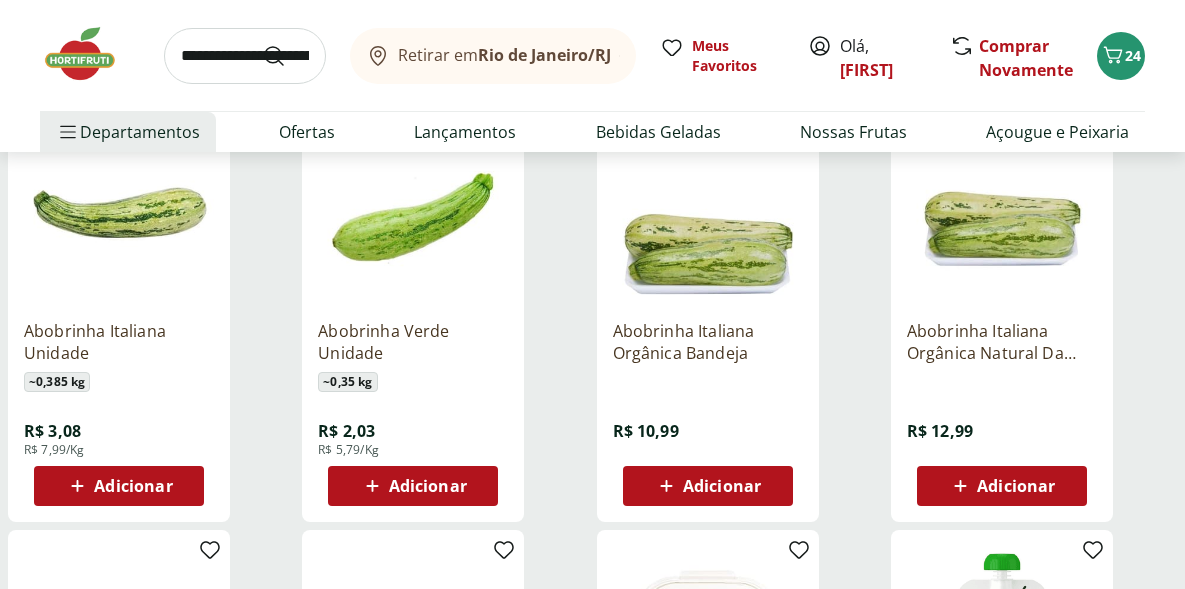 scroll, scrollTop: 302, scrollLeft: 0, axis: vertical 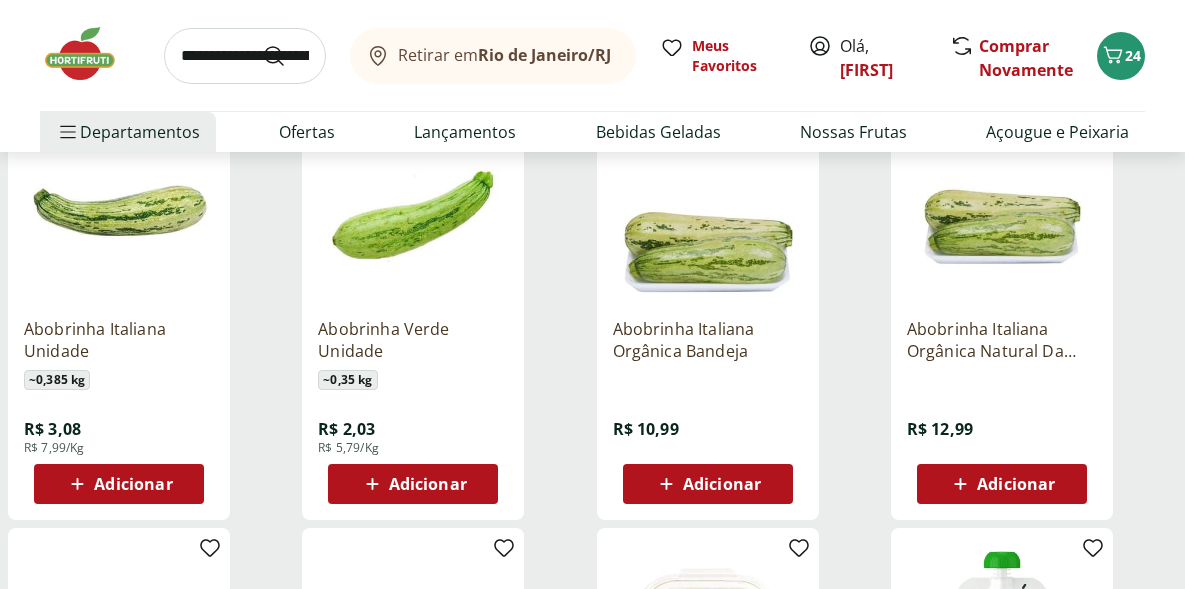 click on "Adicionar" at bounding box center [133, 484] 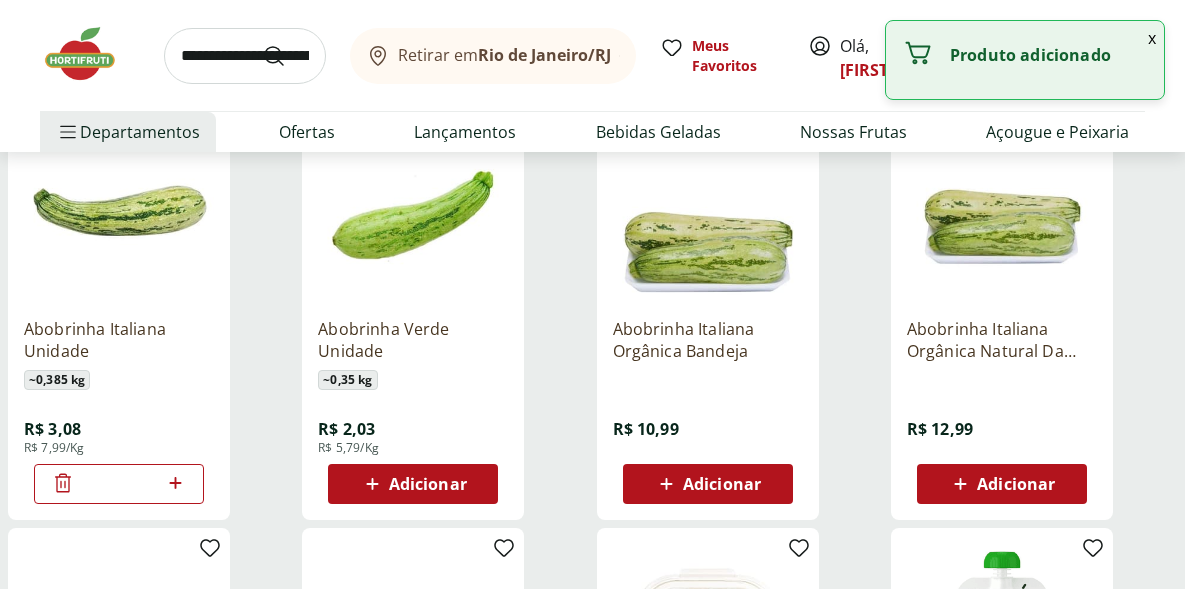 click 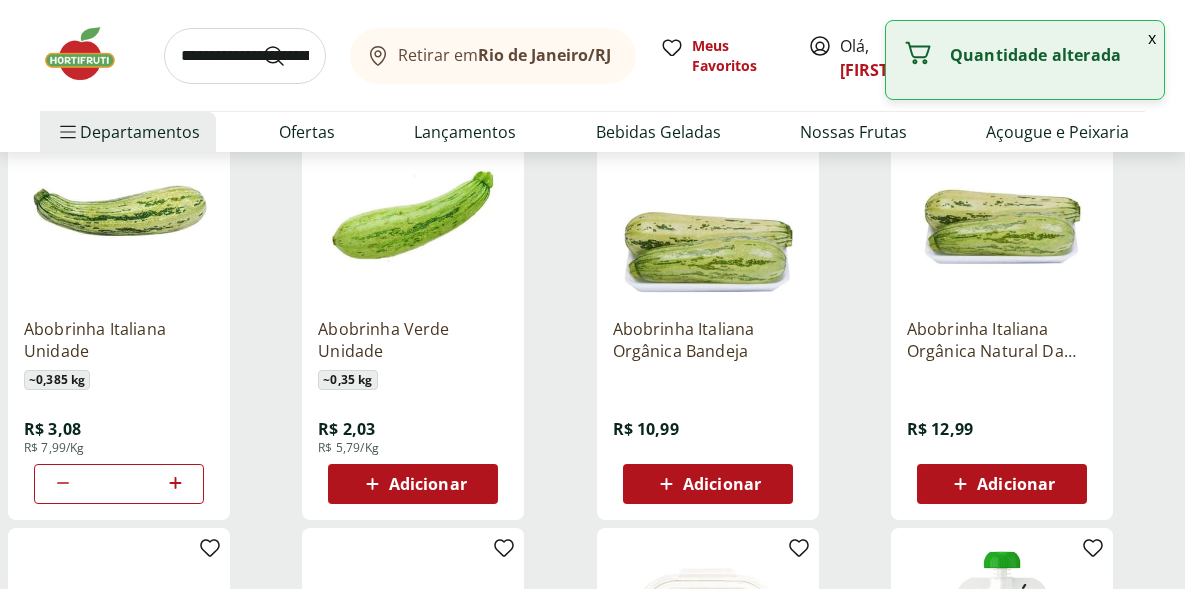 click 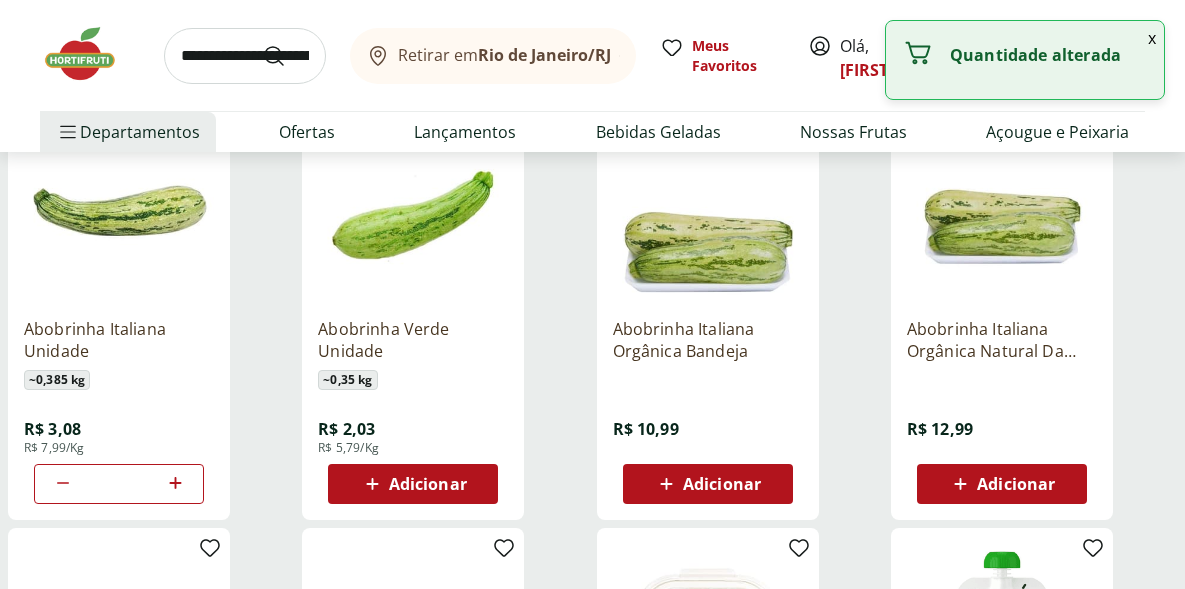 click 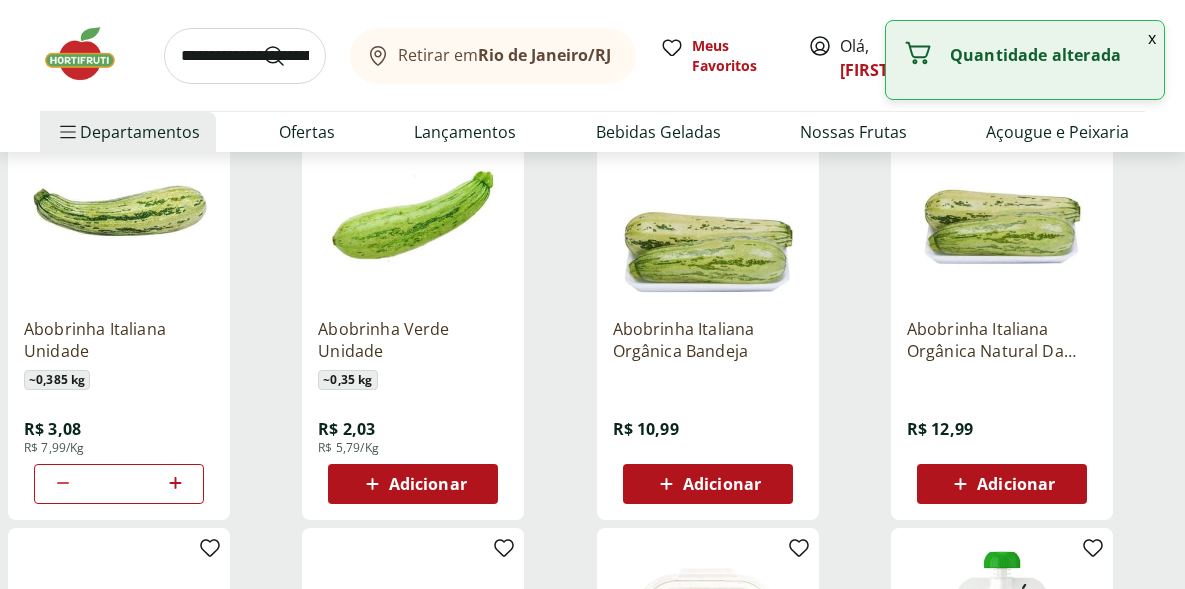 click 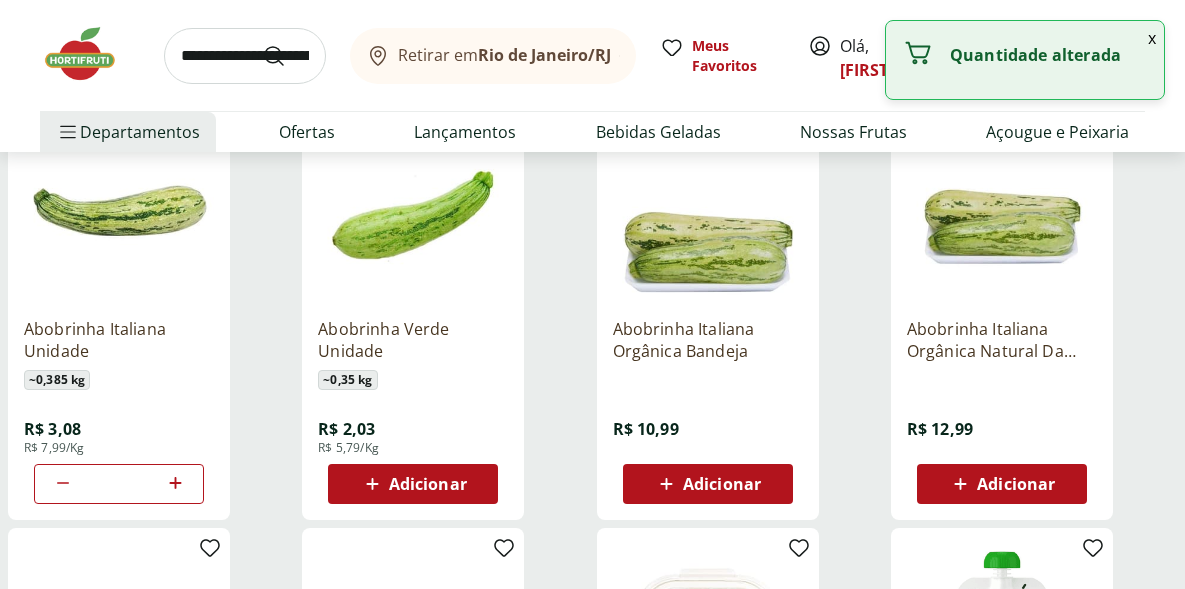 click 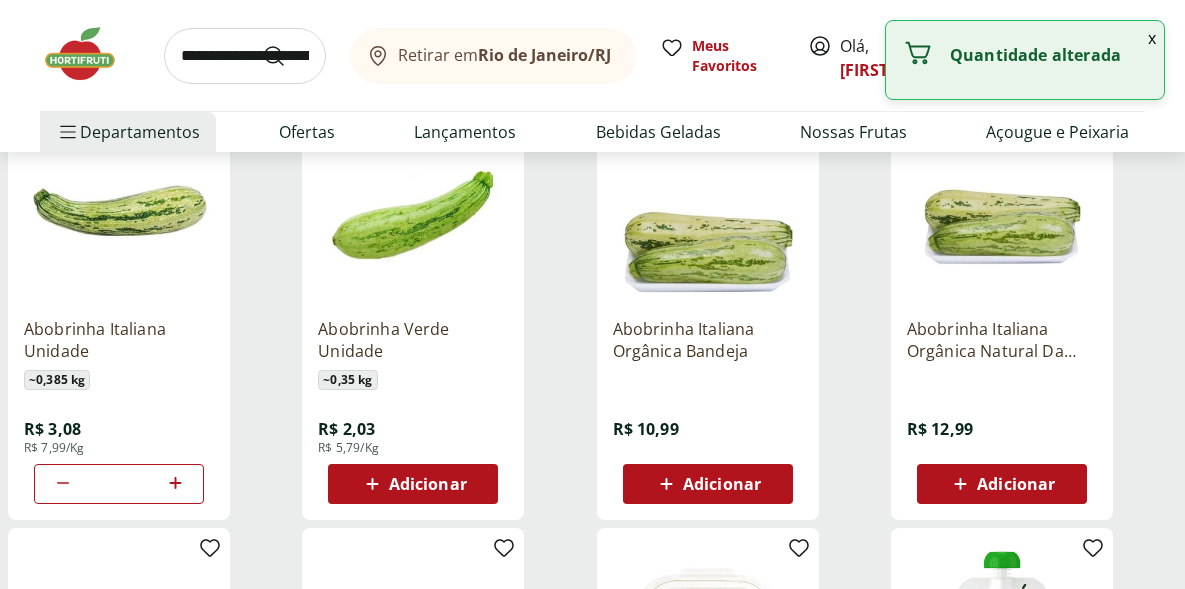 click 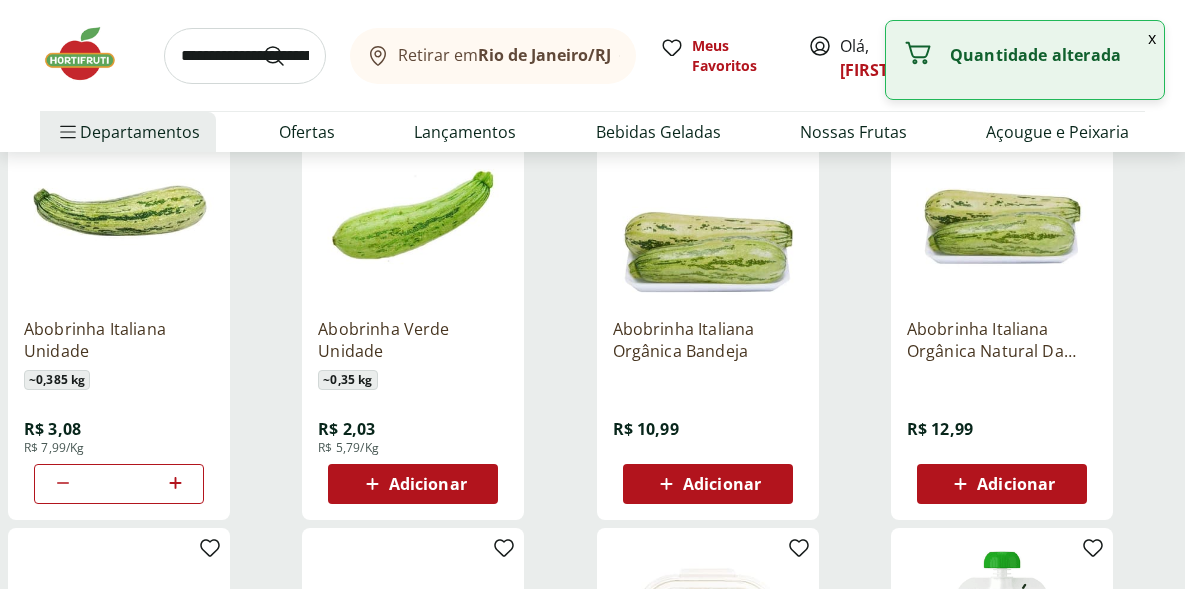 type on "**" 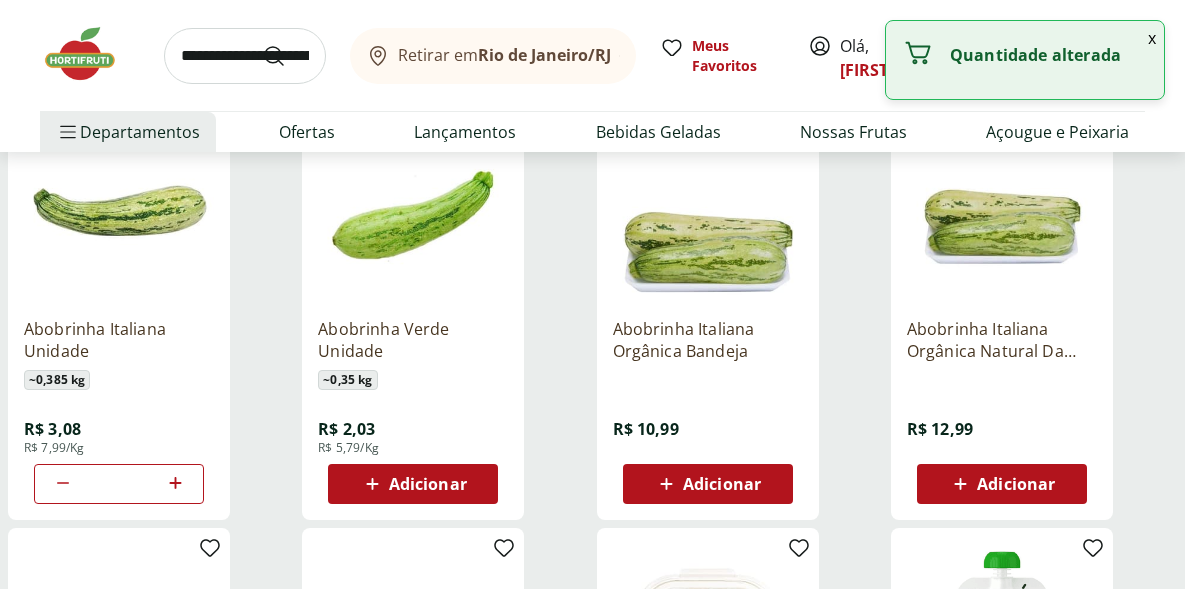 click at bounding box center (245, 56) 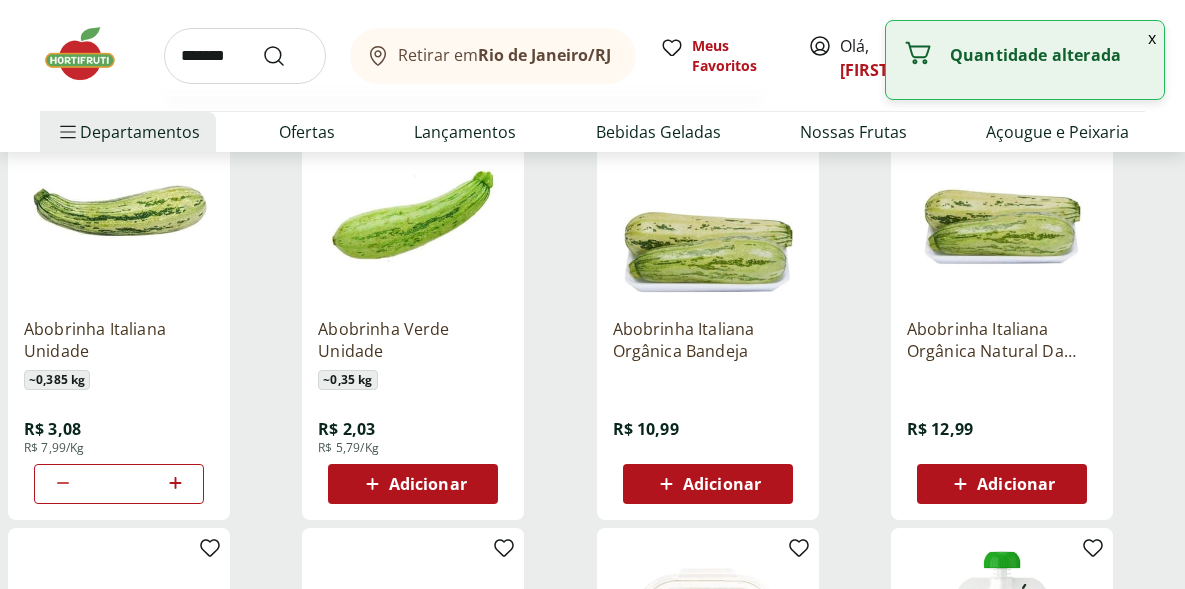 type on "*******" 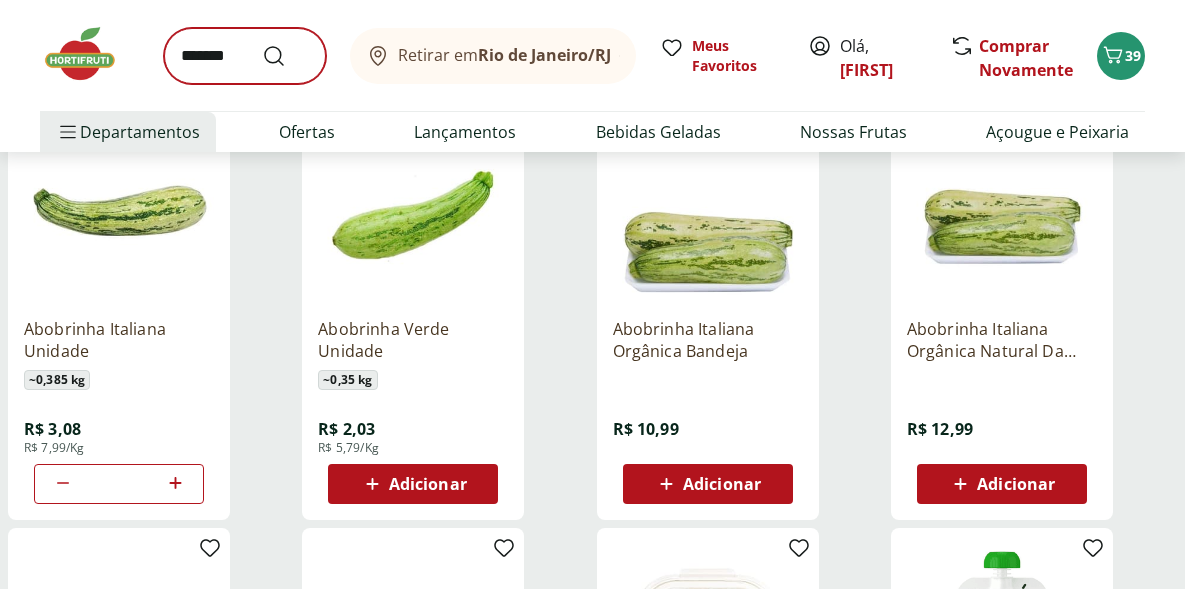 scroll, scrollTop: 0, scrollLeft: 0, axis: both 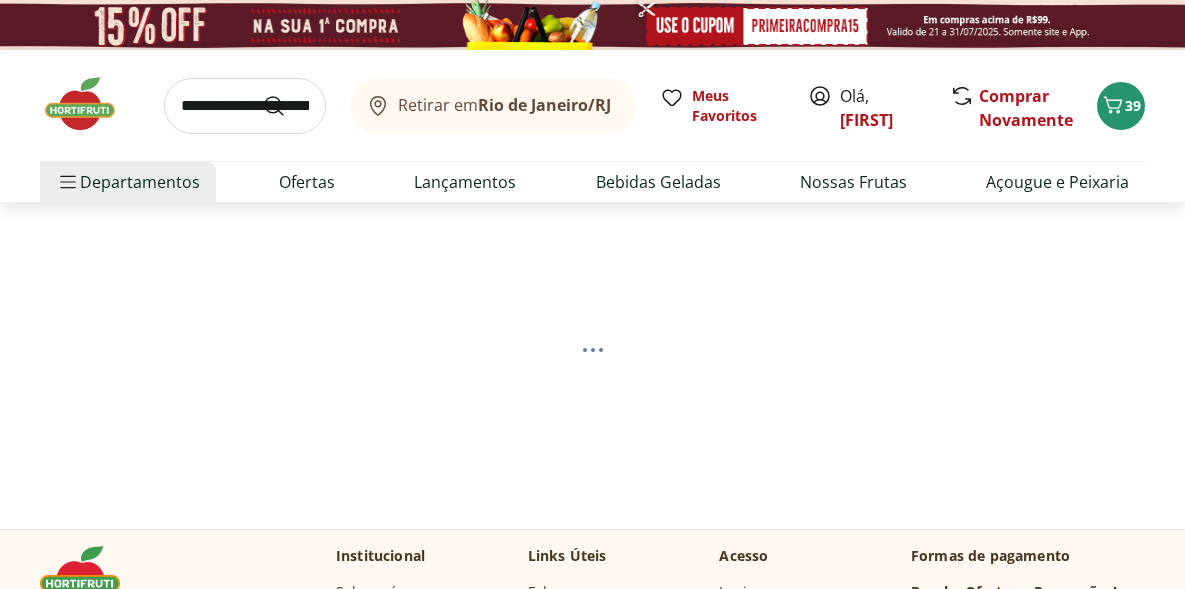 select on "**********" 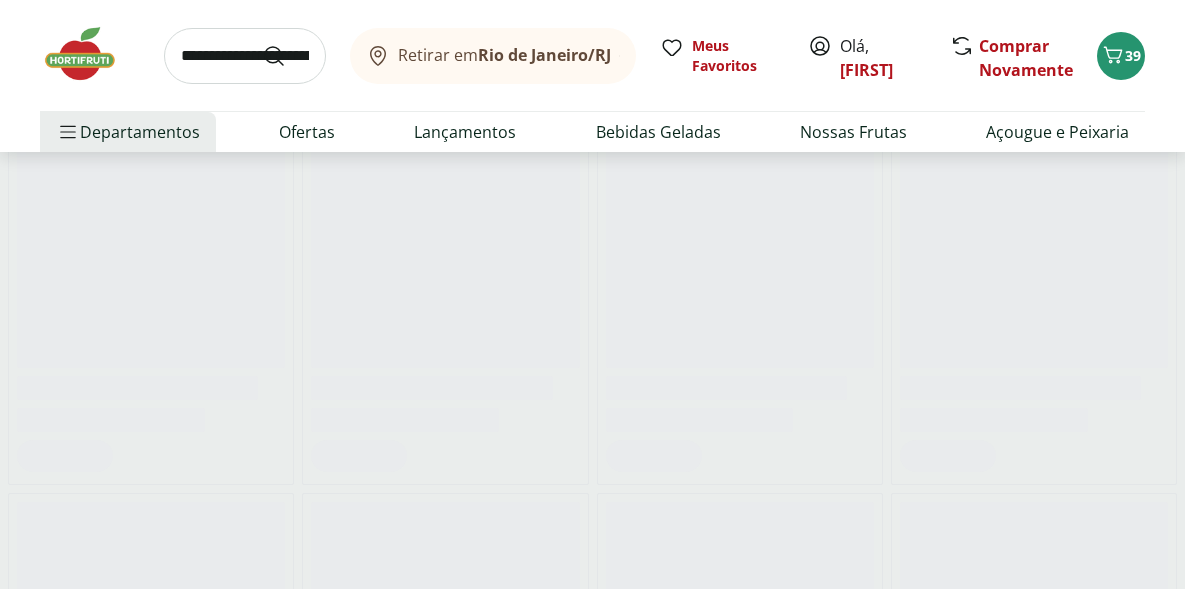 scroll, scrollTop: 310, scrollLeft: 0, axis: vertical 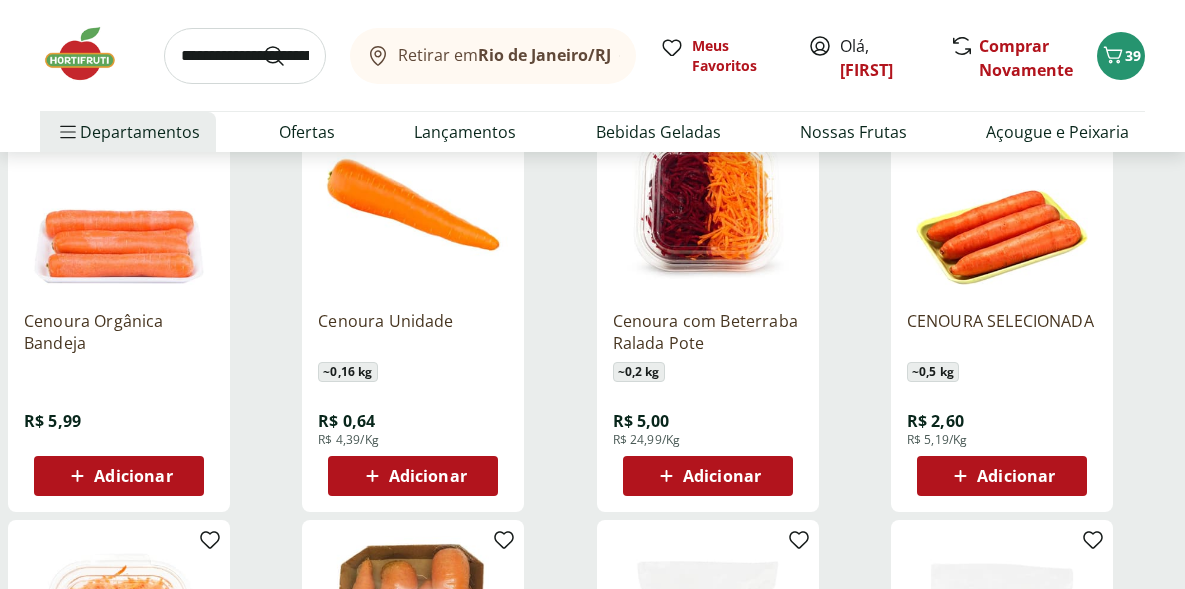click on "Adicionar" at bounding box center [428, 476] 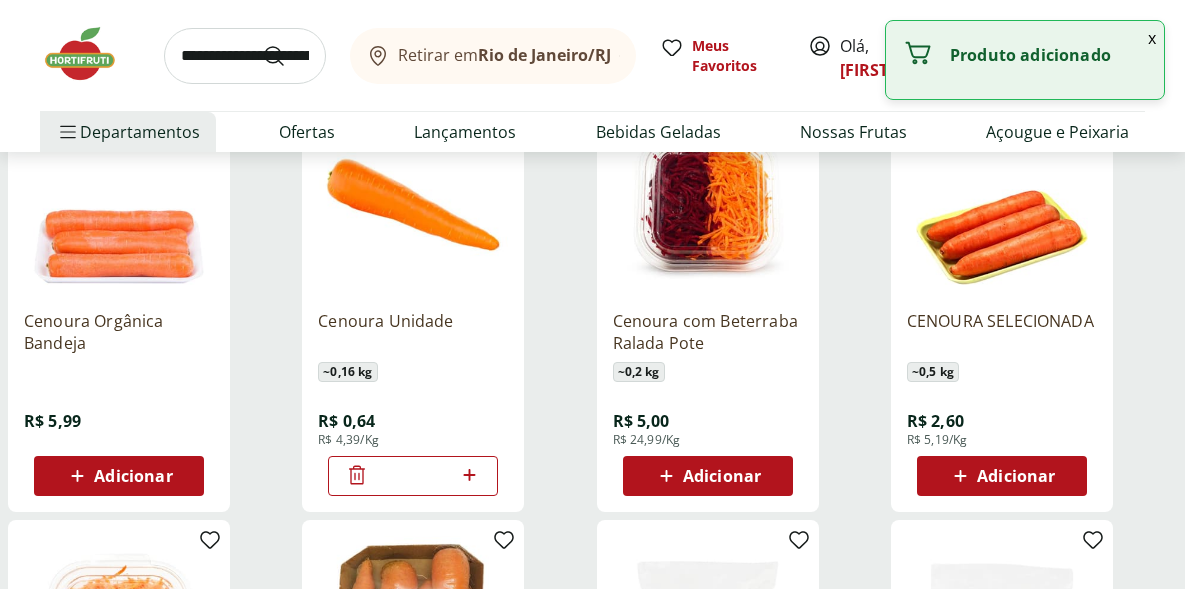 click 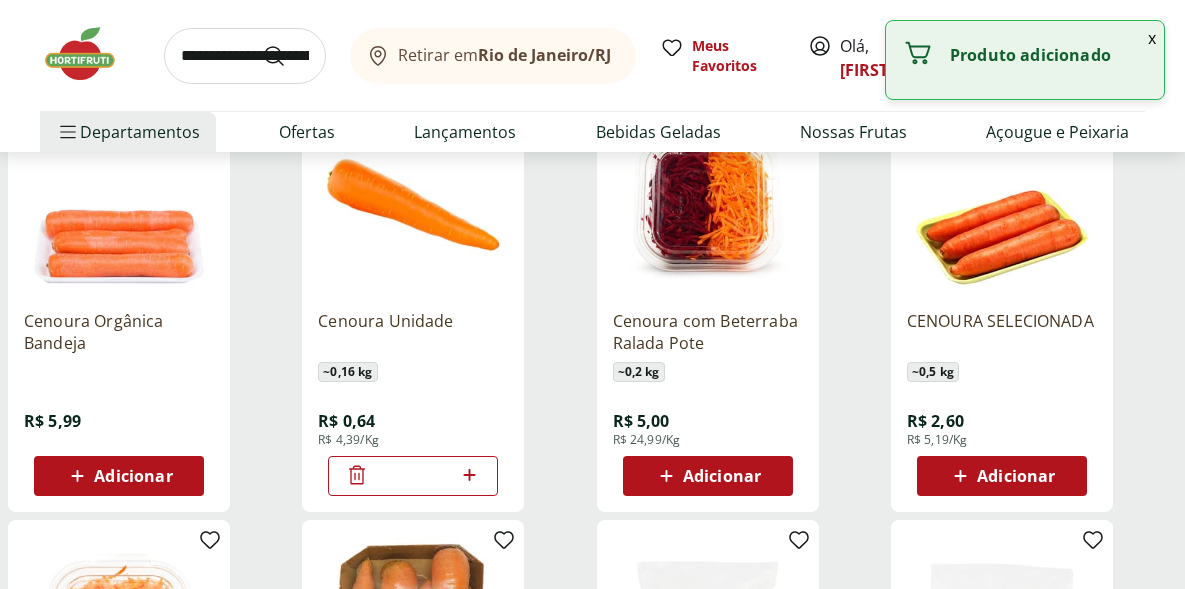 click 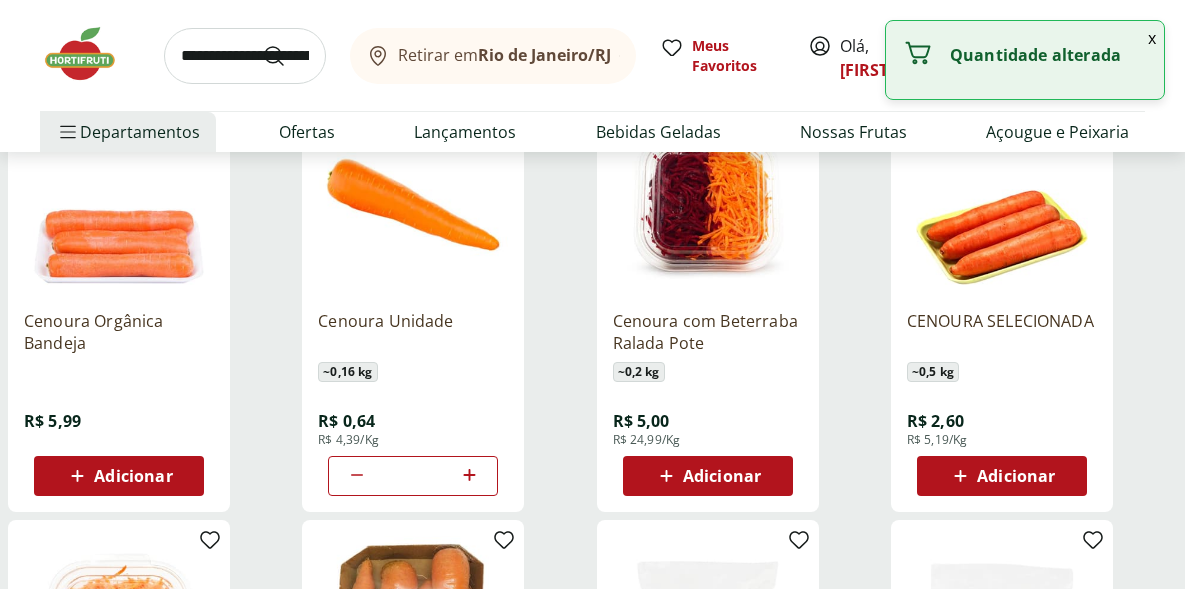 click 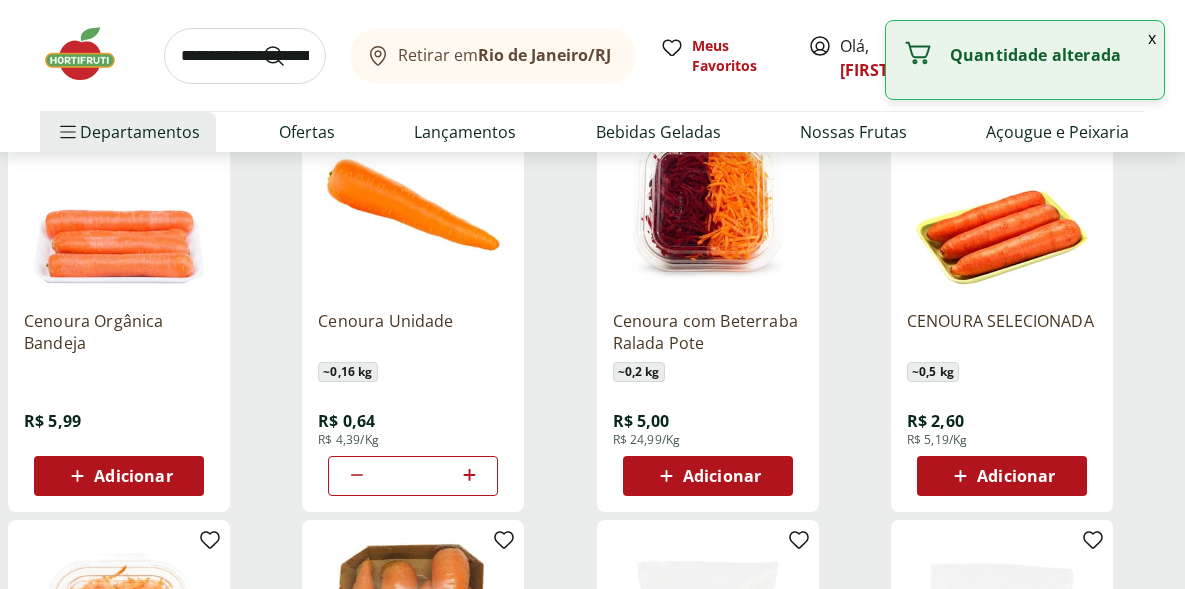 click 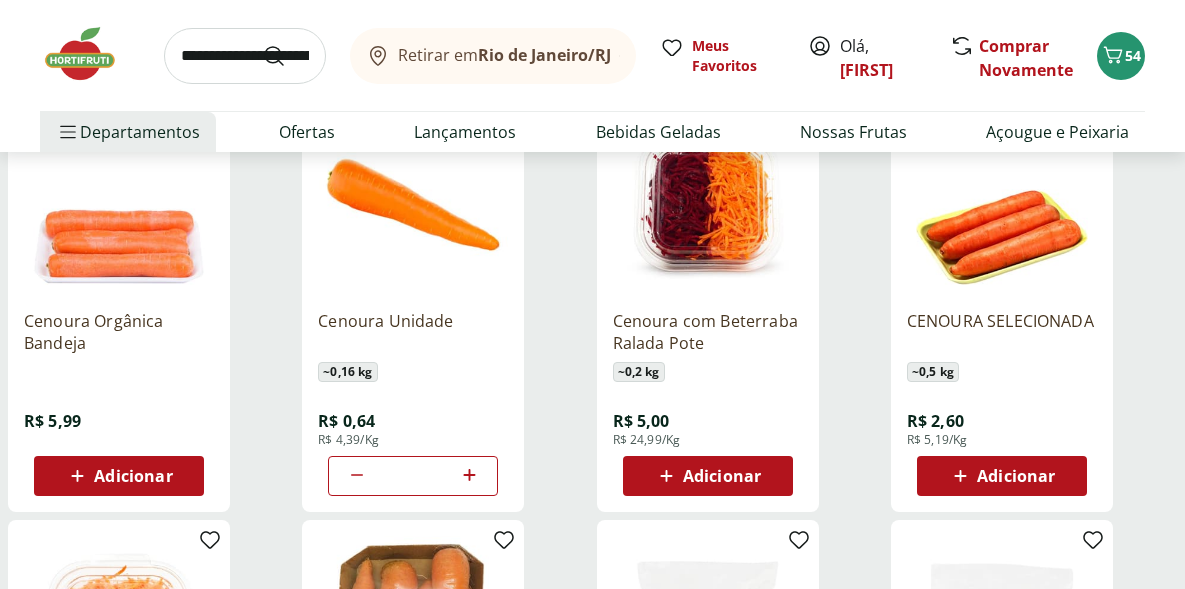 click at bounding box center [245, 56] 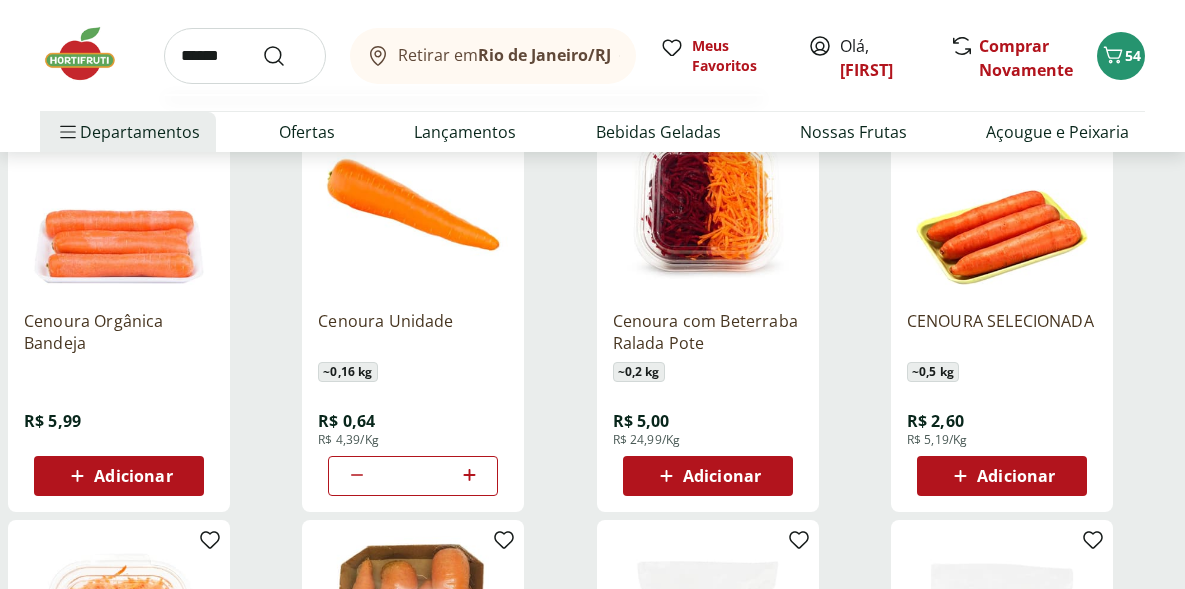 type on "******" 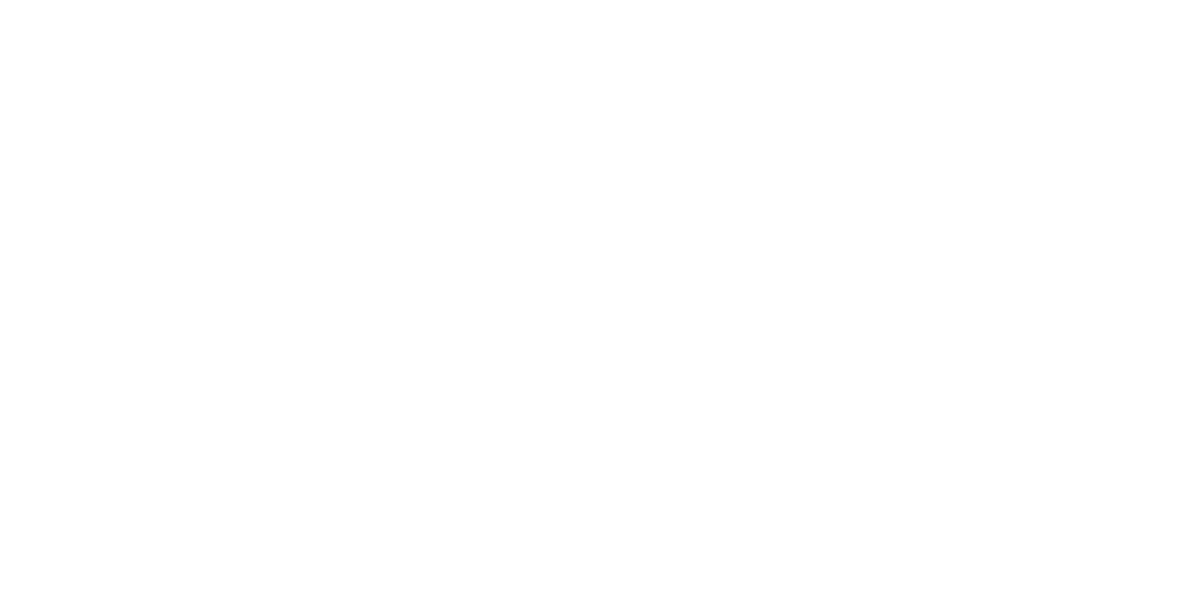 scroll, scrollTop: 0, scrollLeft: 0, axis: both 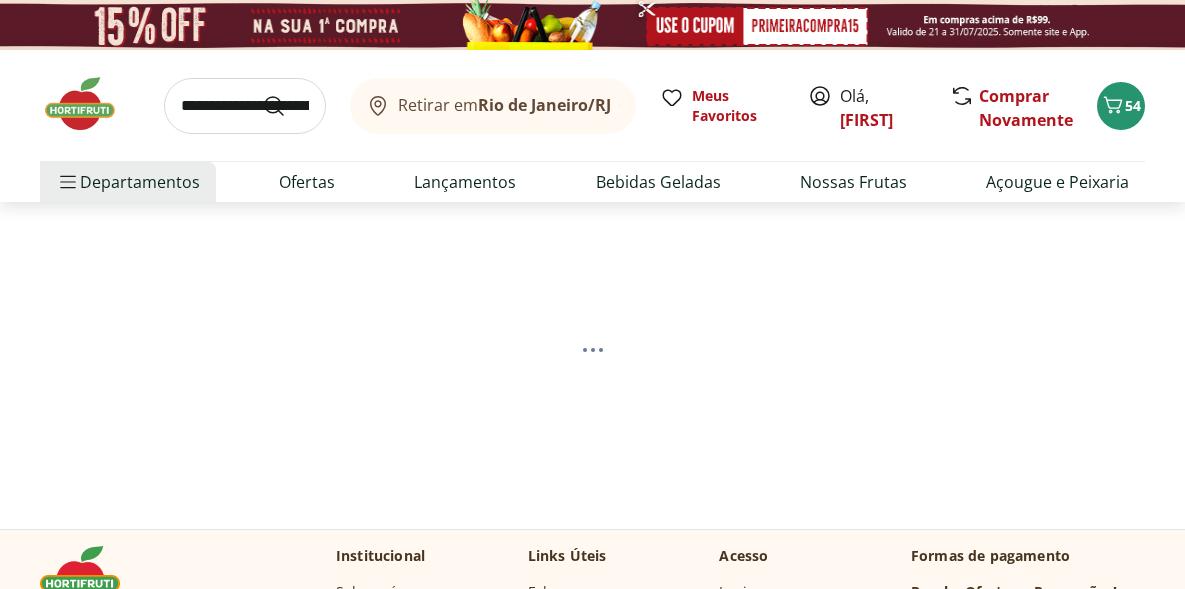 select on "**********" 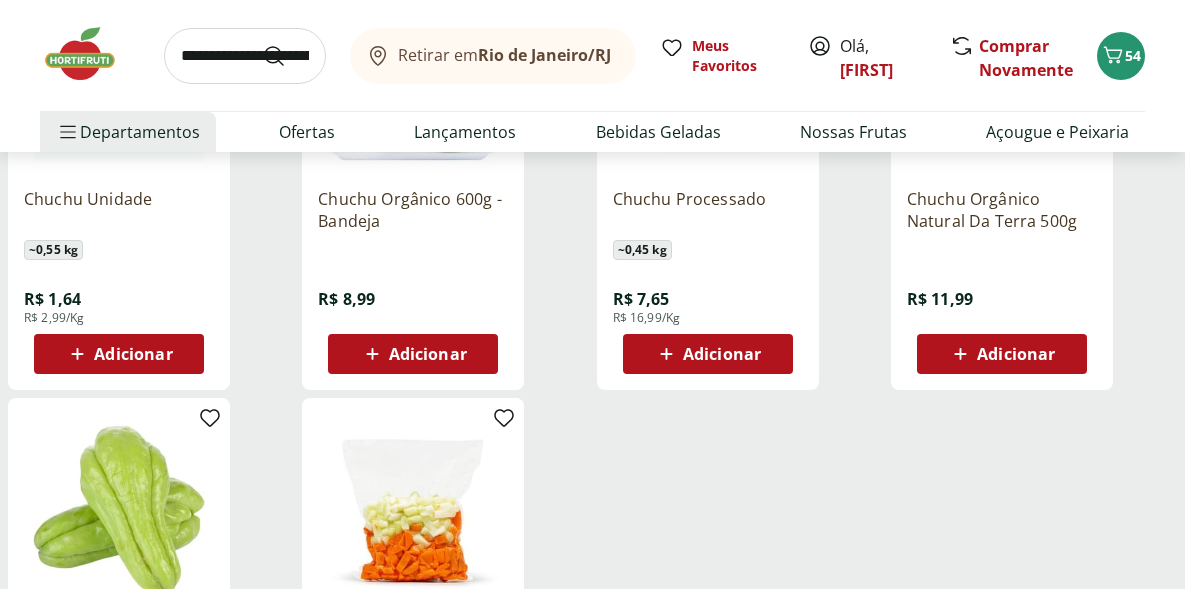 scroll, scrollTop: 434, scrollLeft: 0, axis: vertical 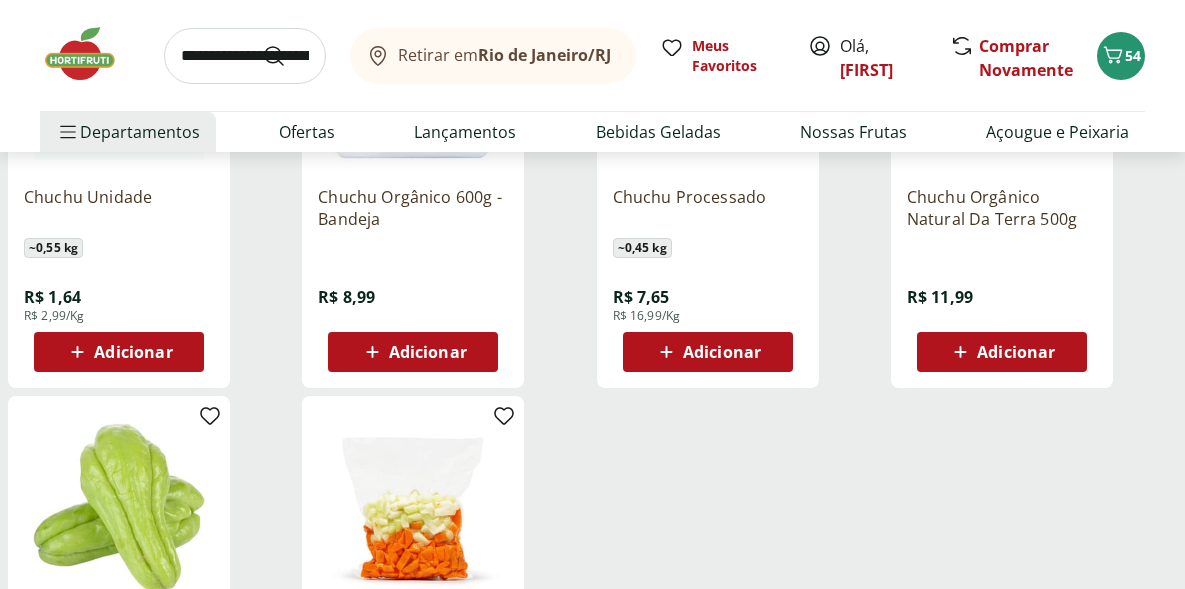 click on "Adicionar" at bounding box center (119, 352) 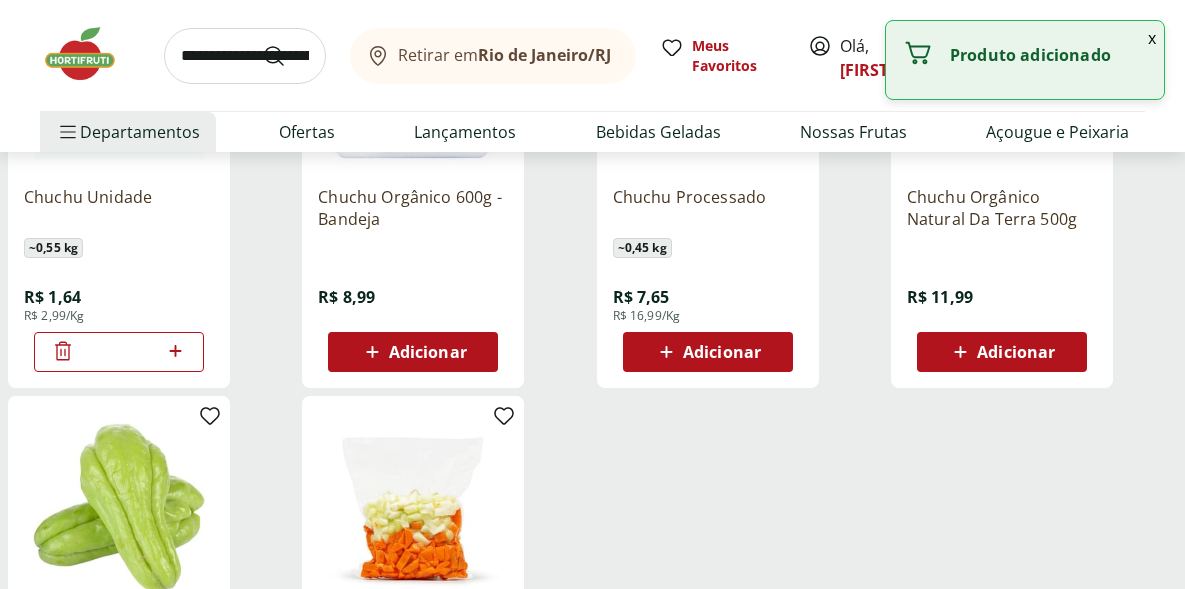 drag, startPoint x: 184, startPoint y: 351, endPoint x: 173, endPoint y: 347, distance: 11.7046995 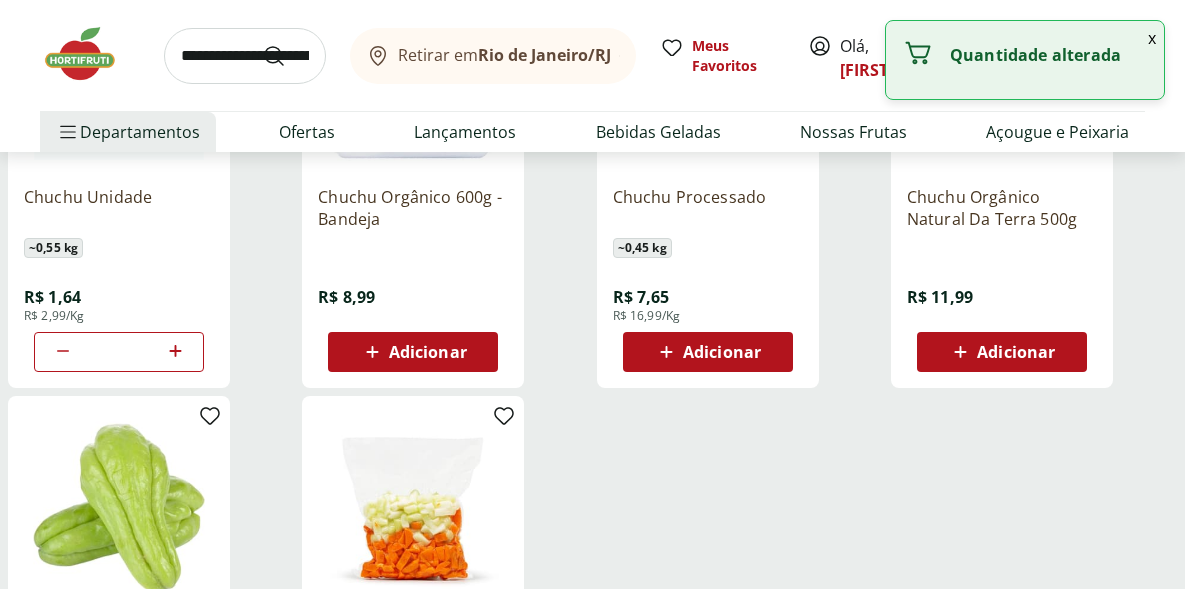 click 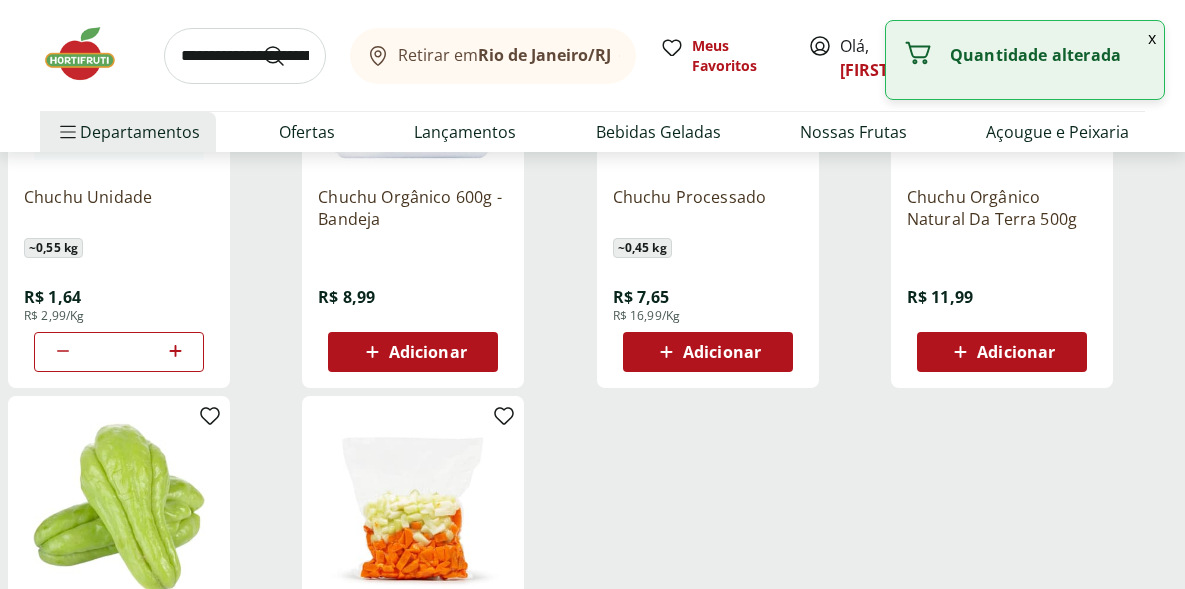 click 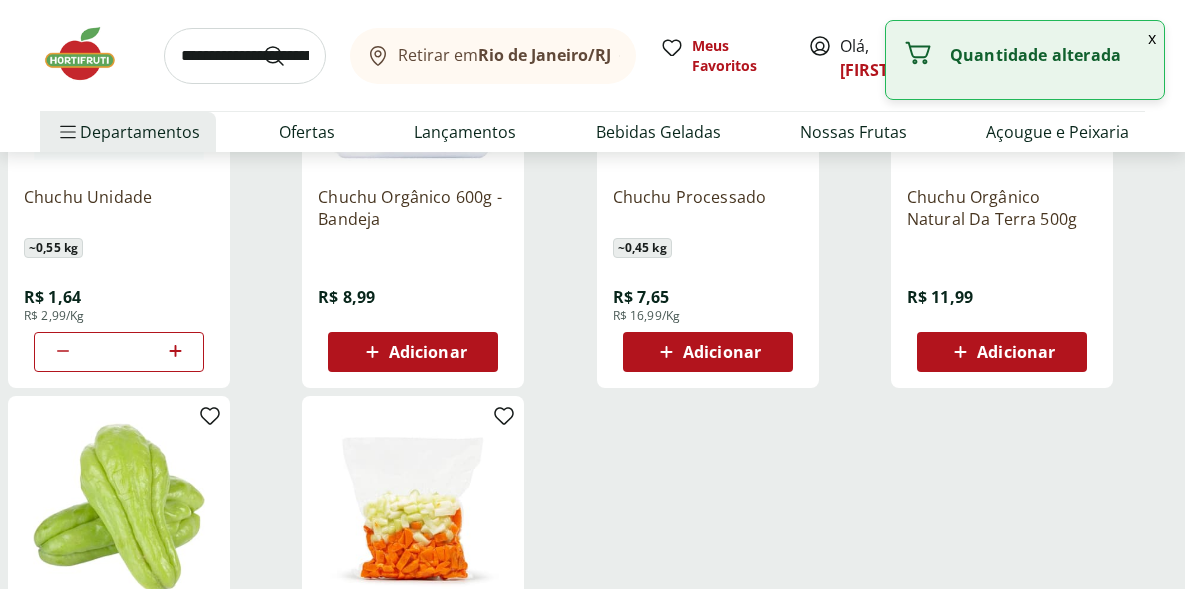 click 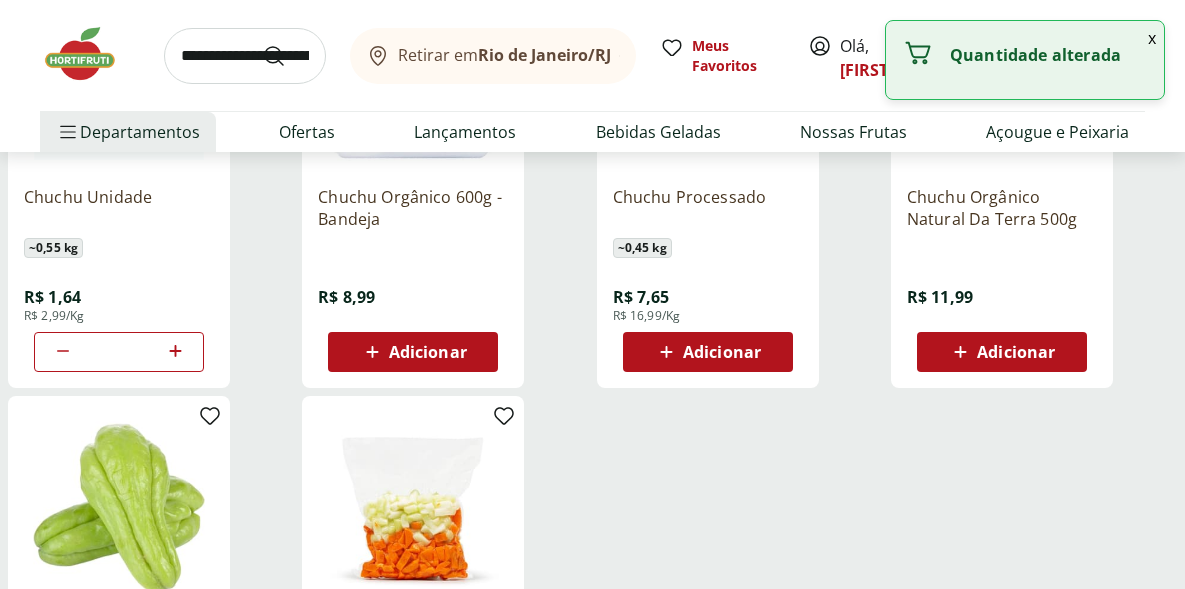 click 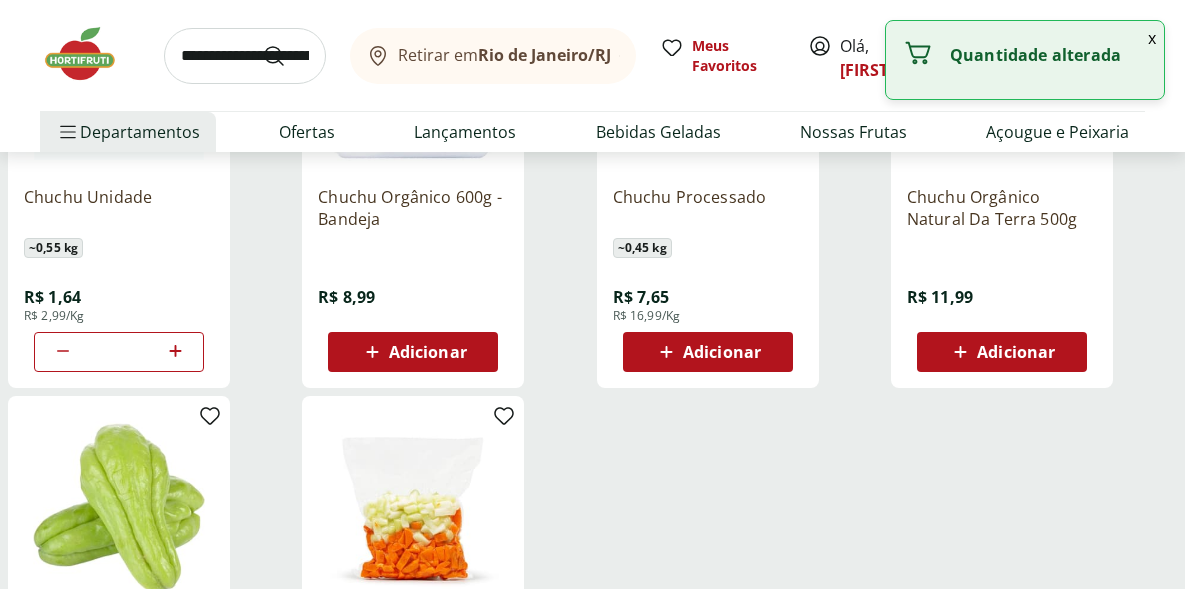 click 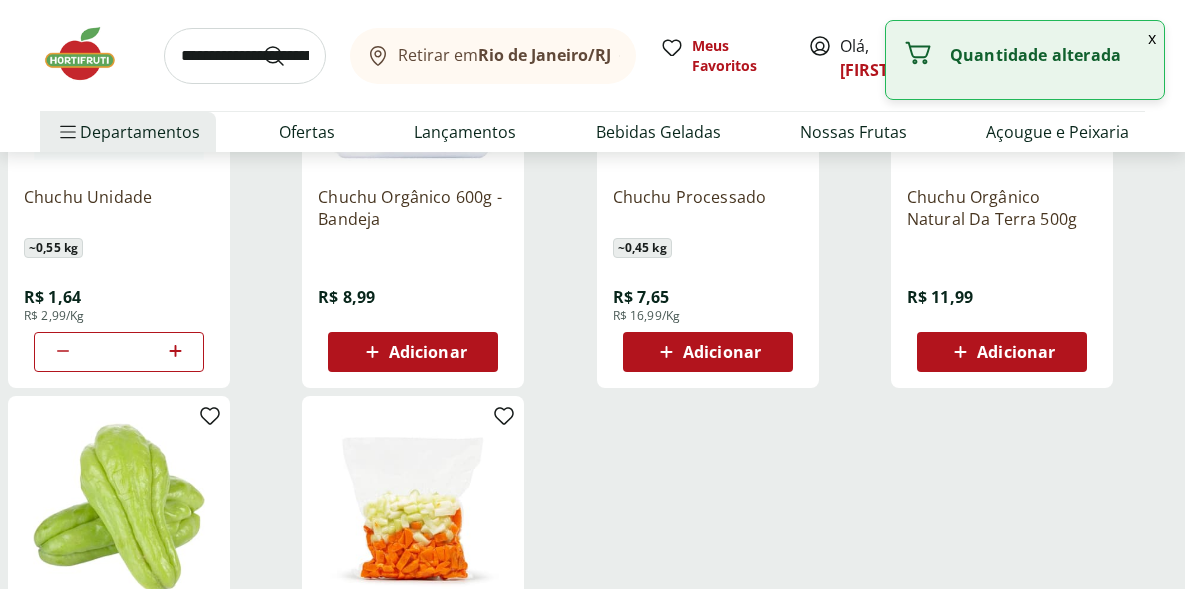 click 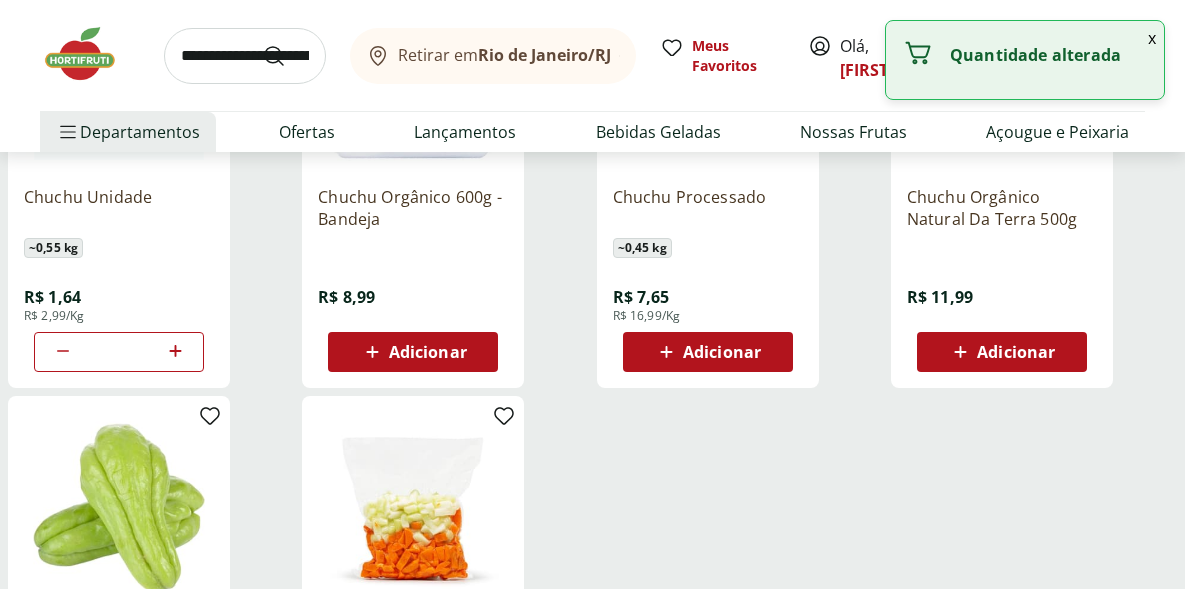 click 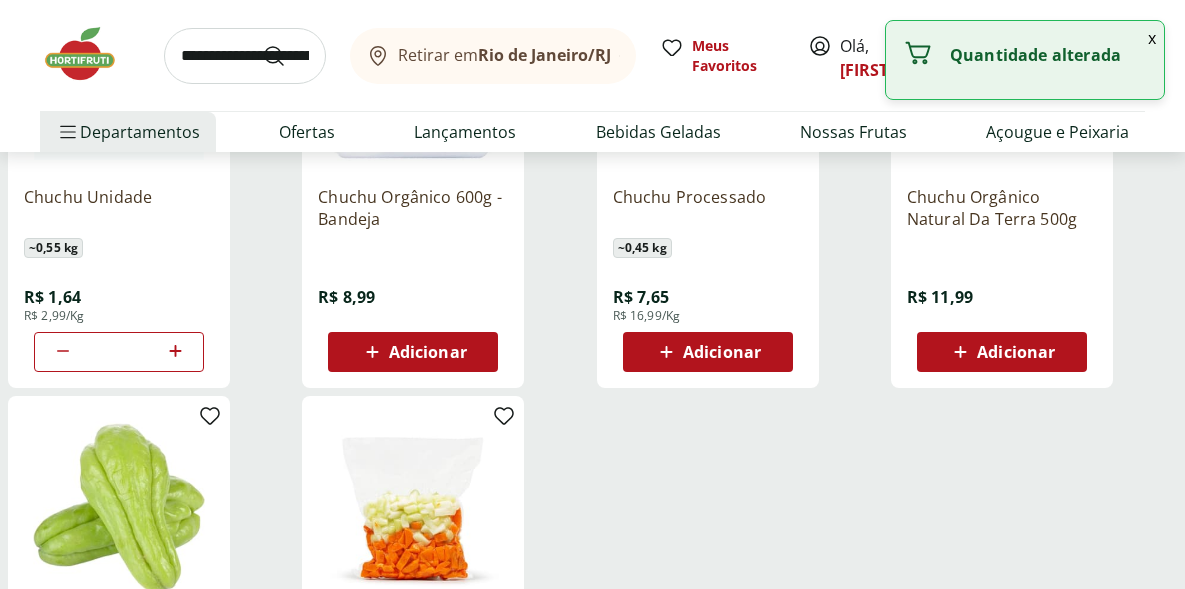 click 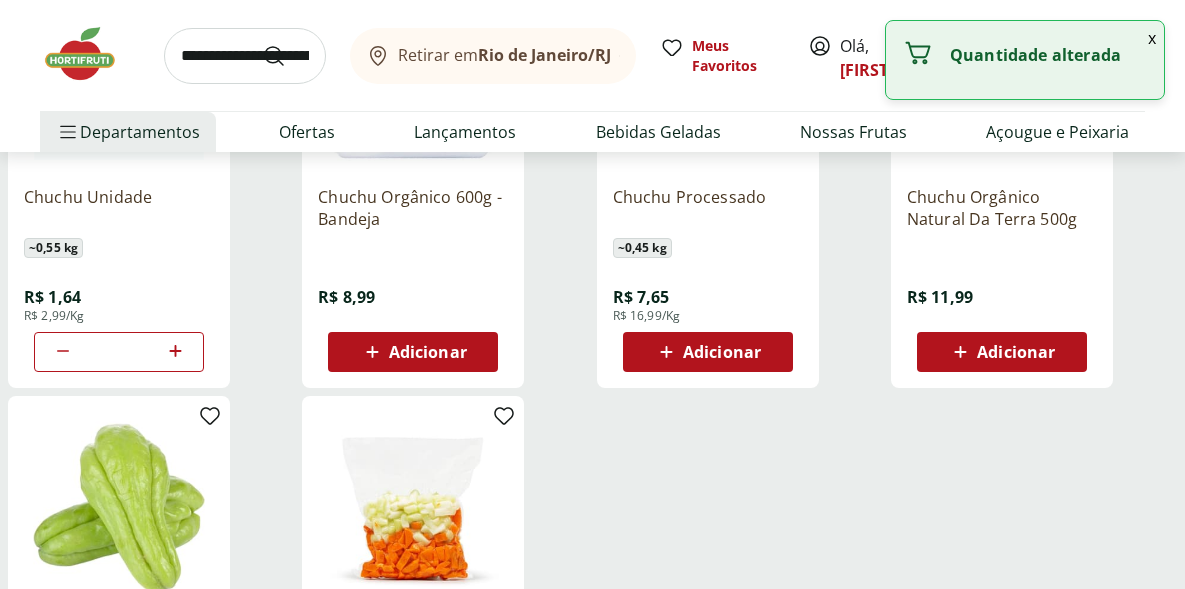 click 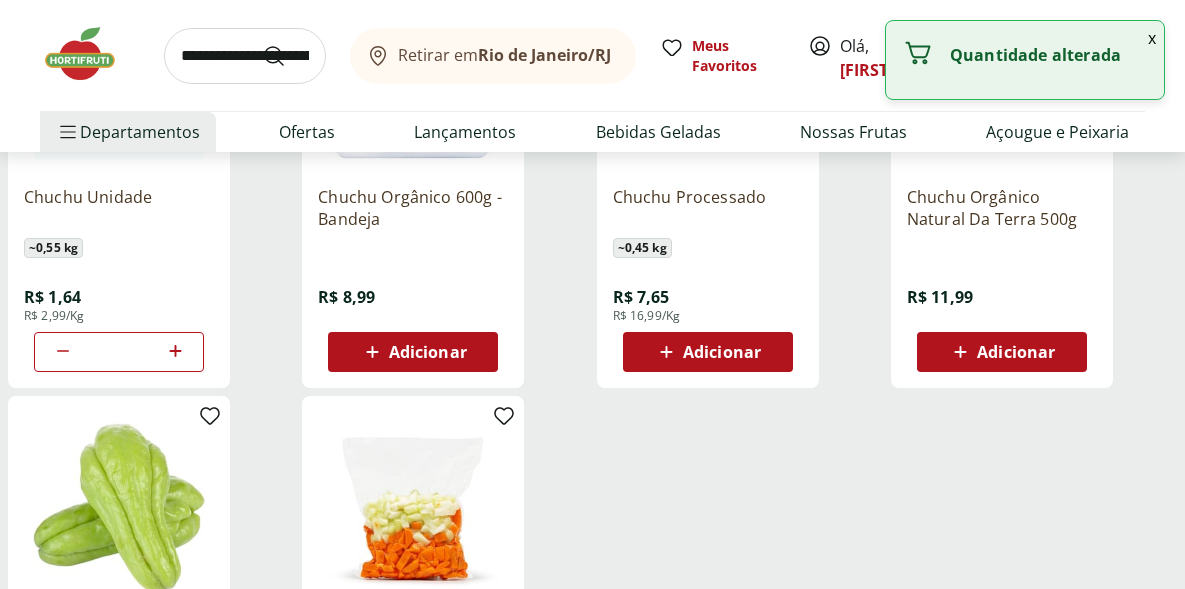 click at bounding box center [245, 56] 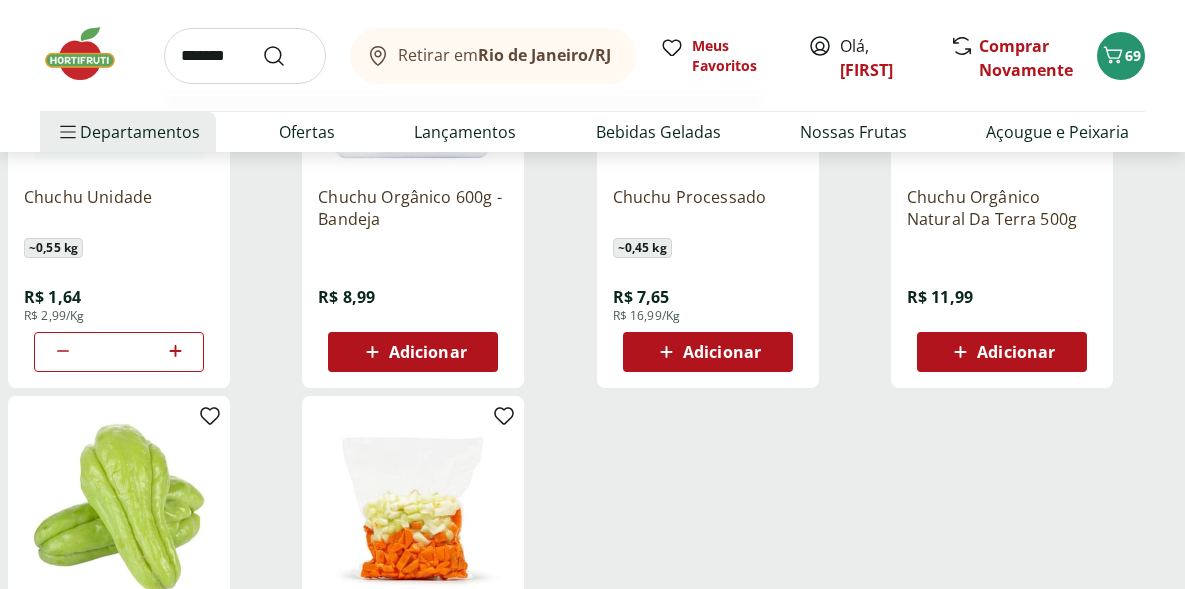 type on "*******" 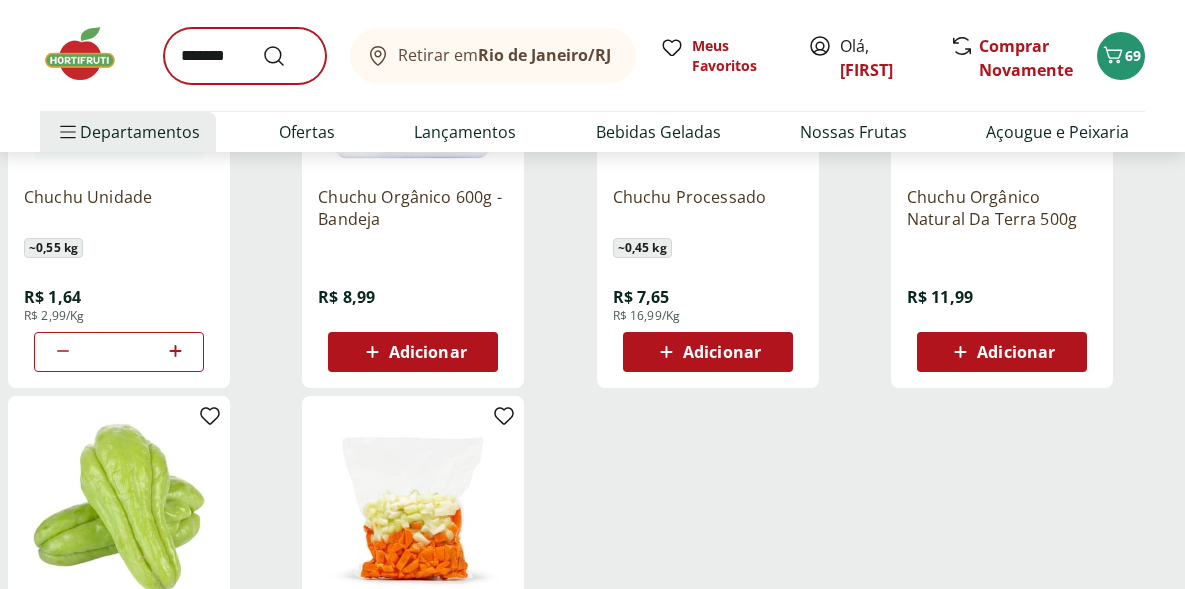 scroll, scrollTop: 0, scrollLeft: 0, axis: both 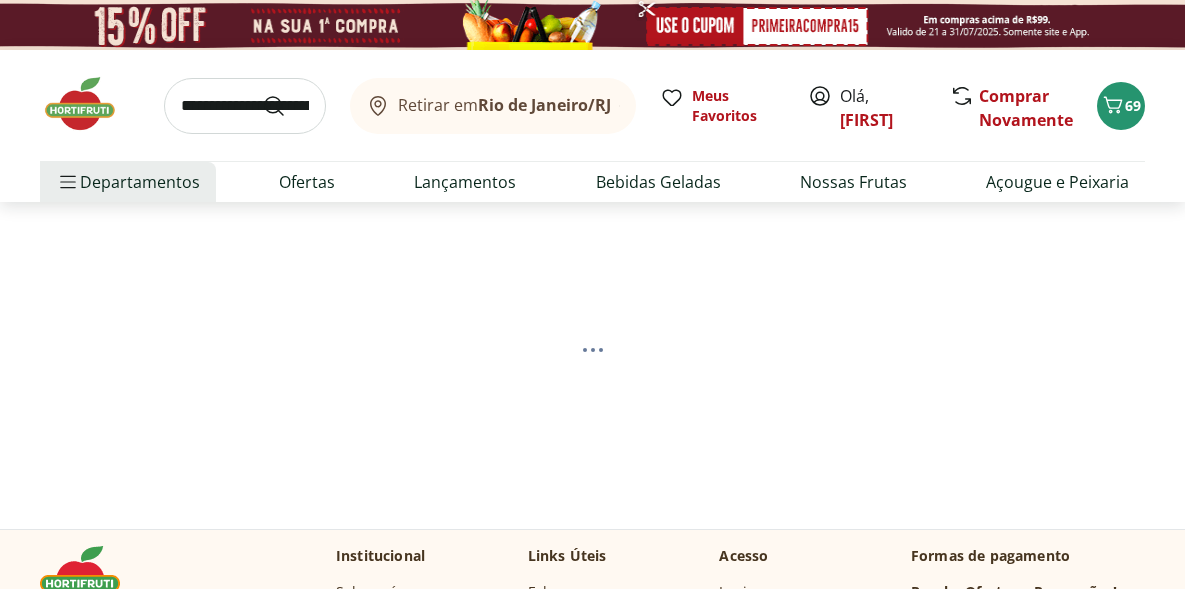 select on "**********" 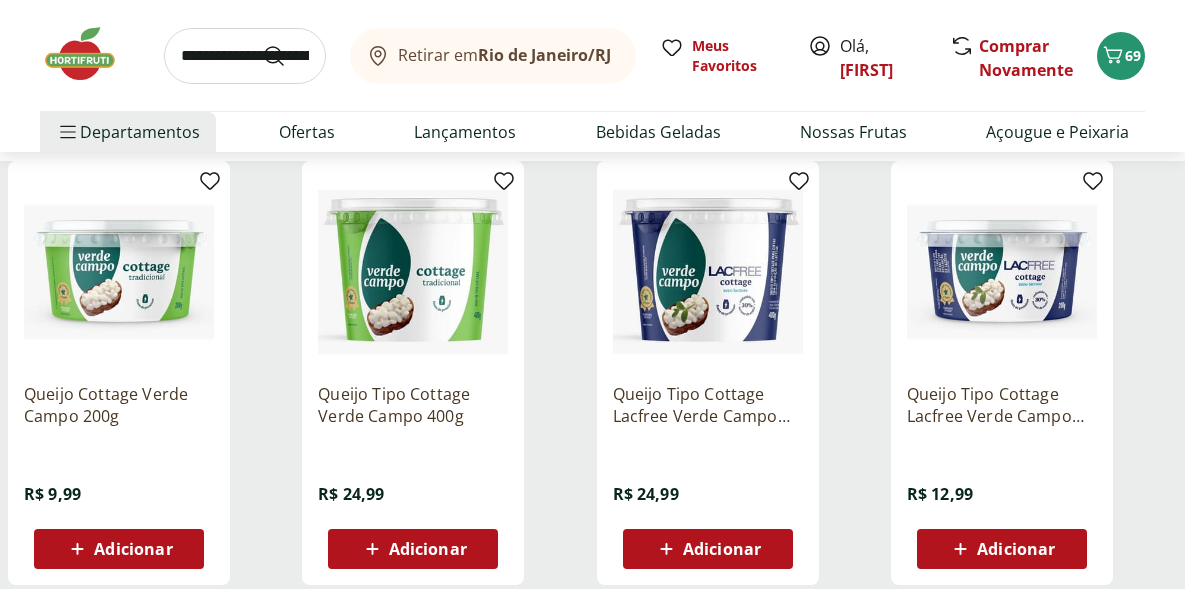 scroll, scrollTop: 267, scrollLeft: 0, axis: vertical 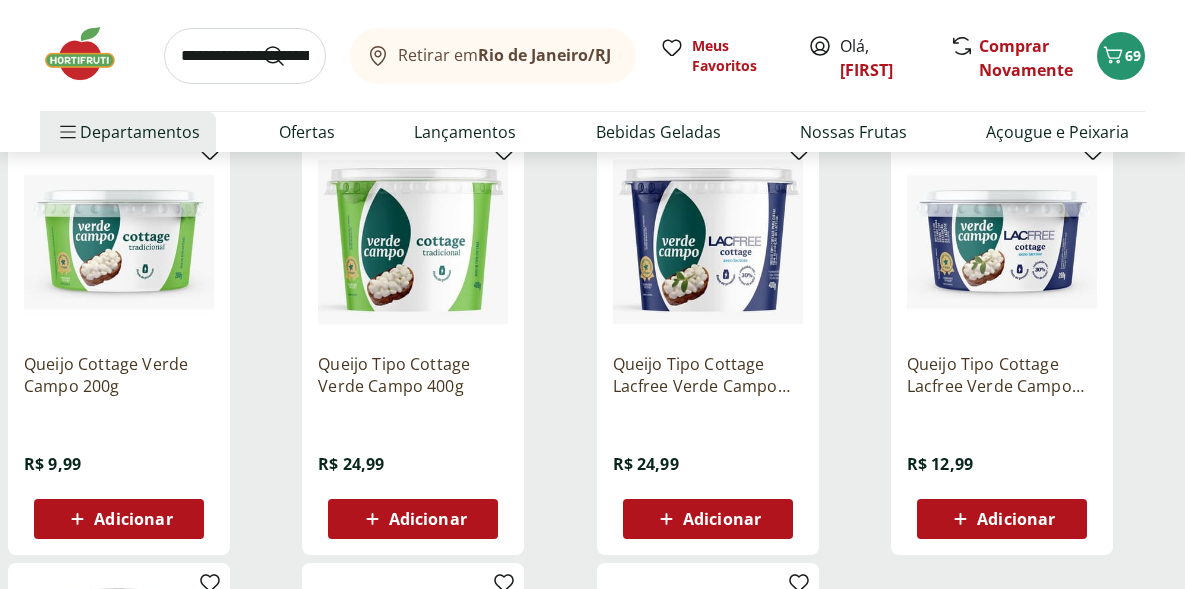 click on "Adicionar" at bounding box center (708, 519) 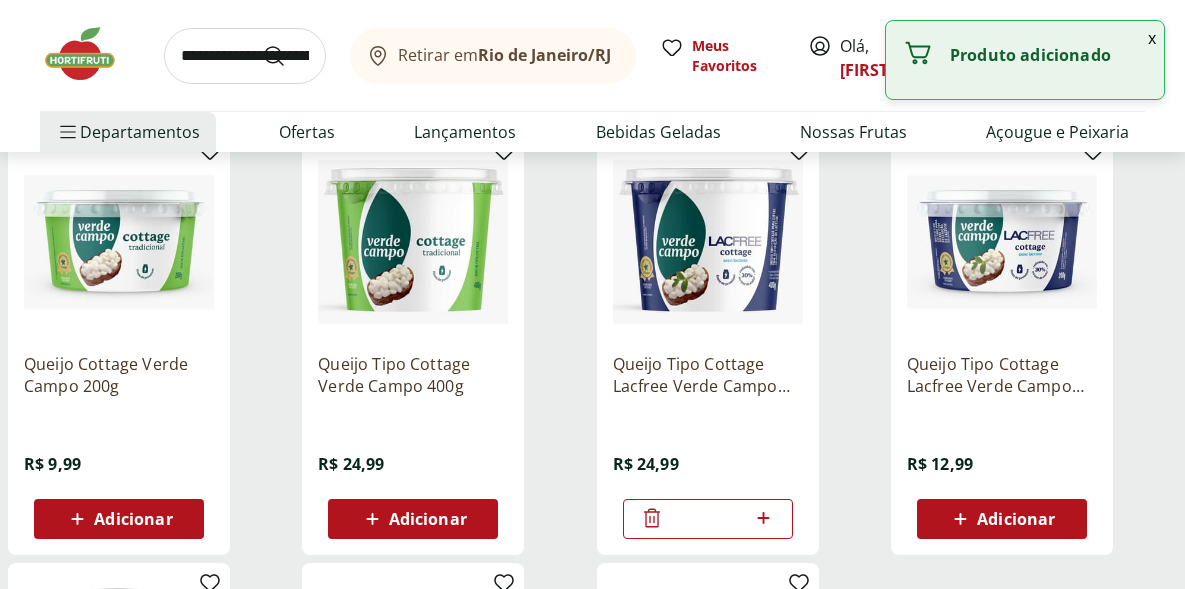 click 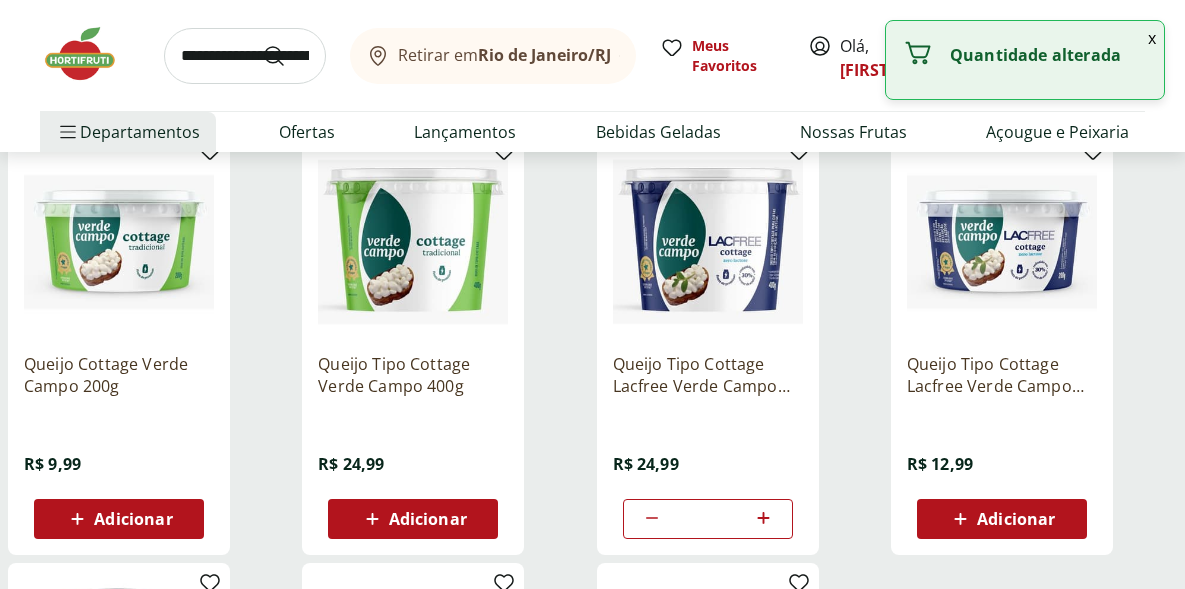 click 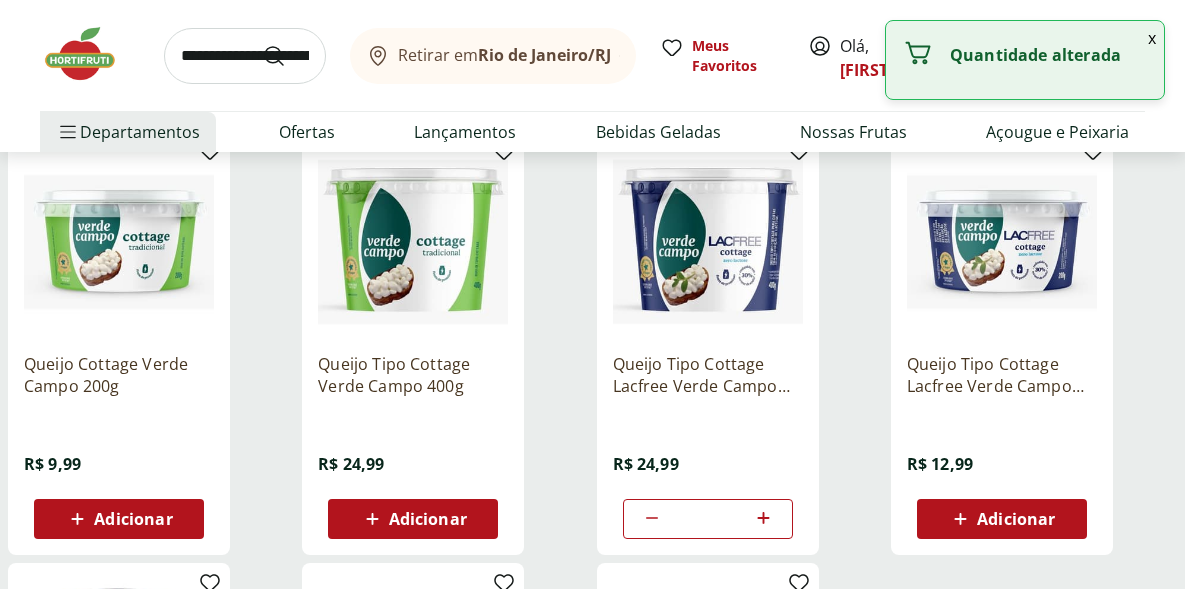 type on "*" 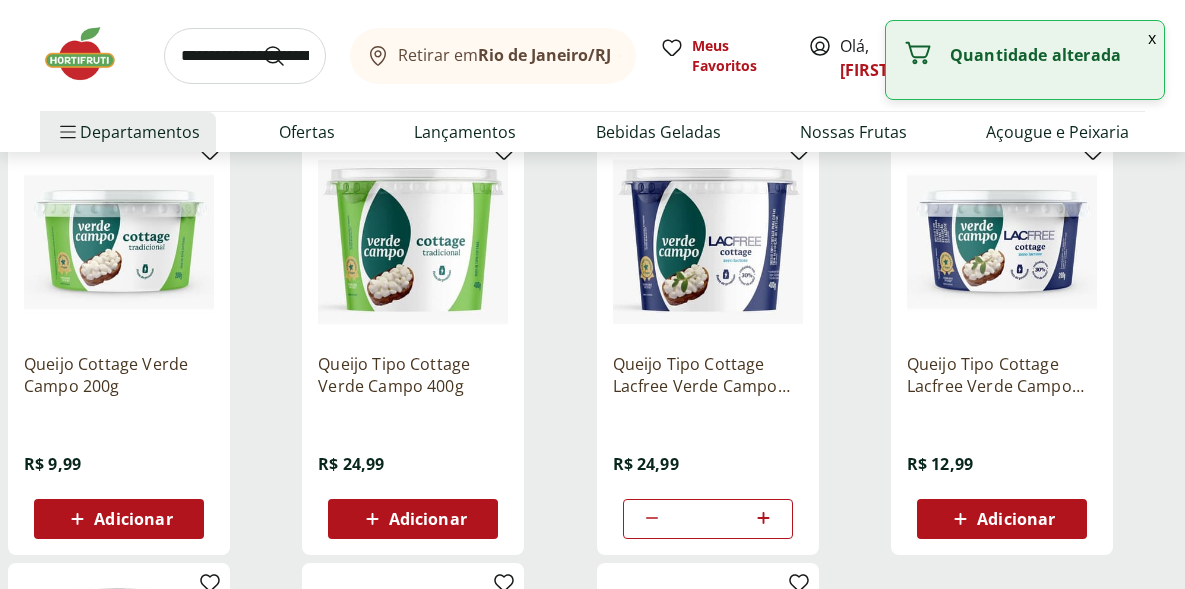 click at bounding box center (245, 56) 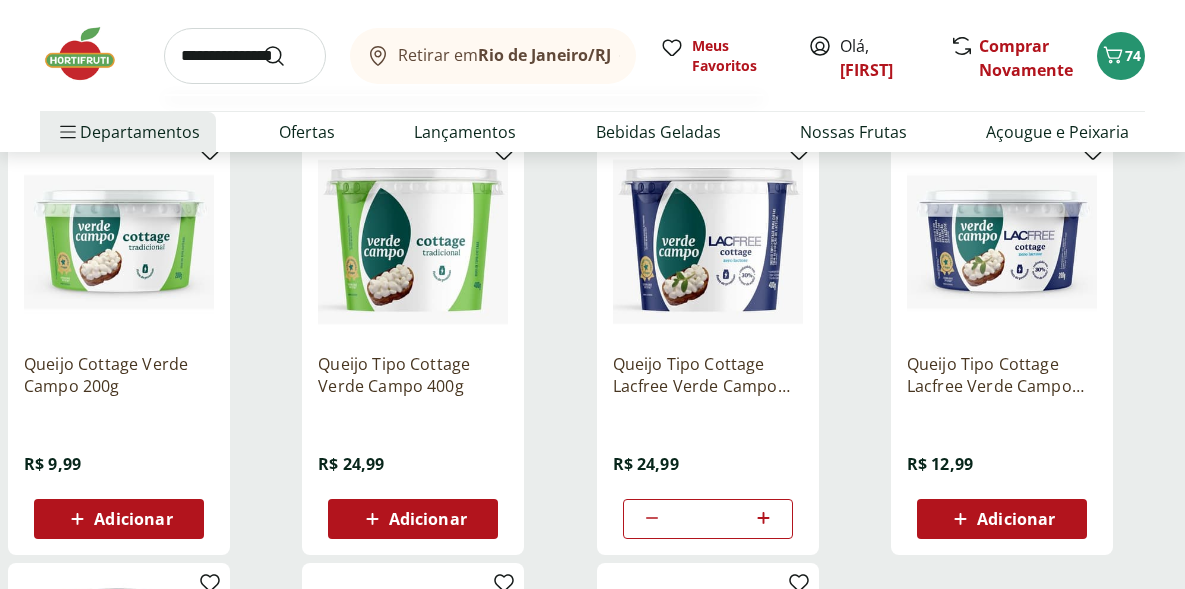 type on "**********" 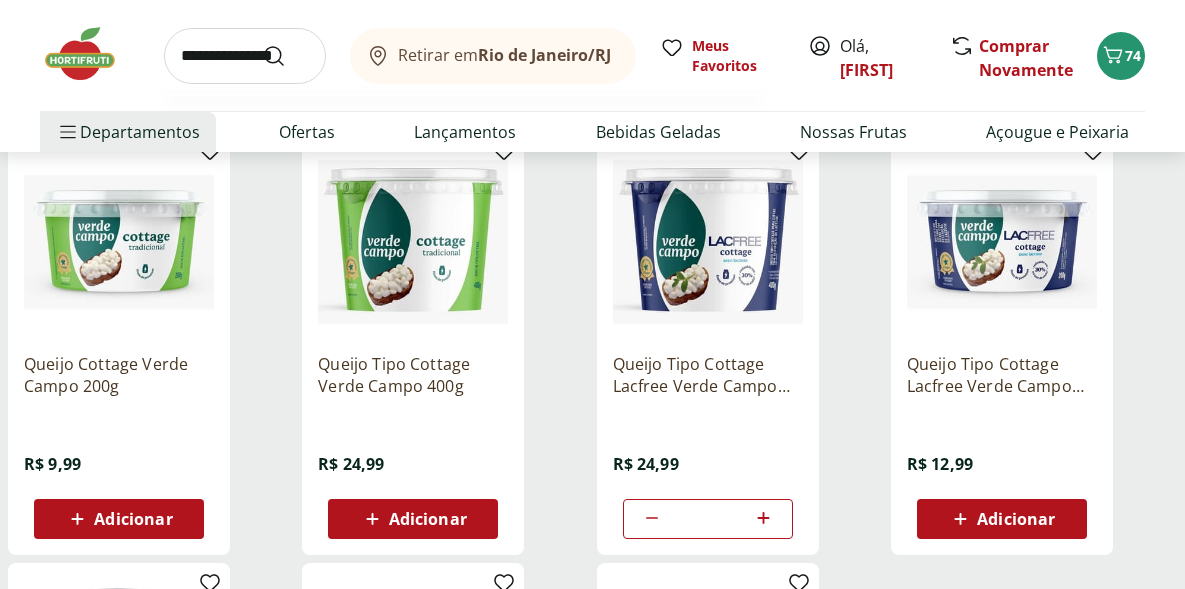 click at bounding box center (286, 56) 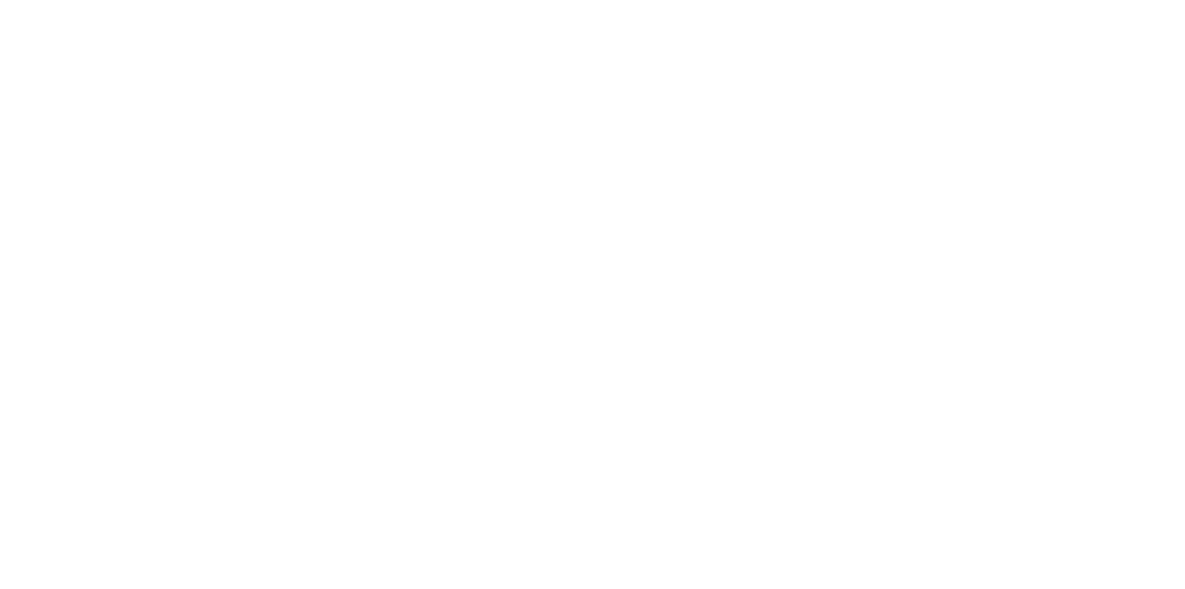 scroll, scrollTop: 0, scrollLeft: 0, axis: both 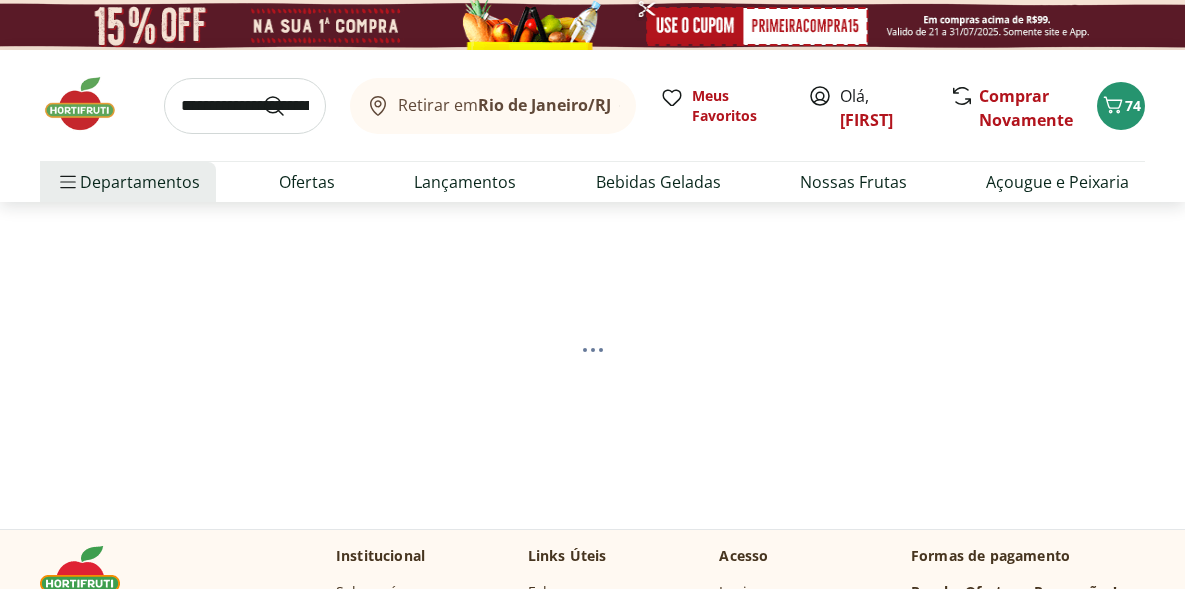 select on "**********" 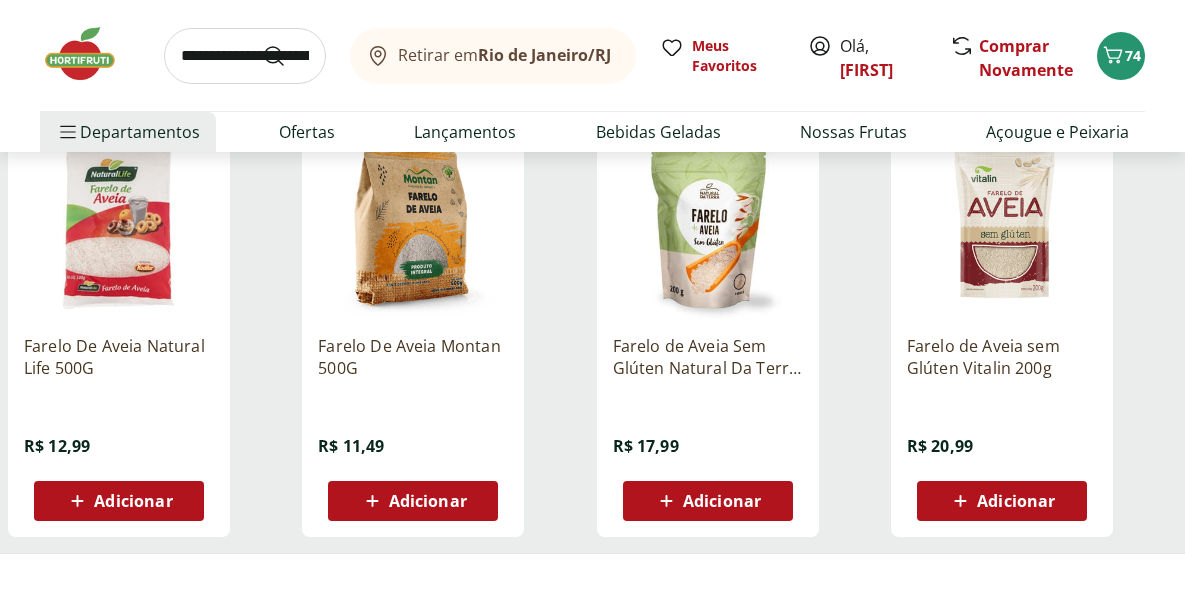 scroll, scrollTop: 287, scrollLeft: 0, axis: vertical 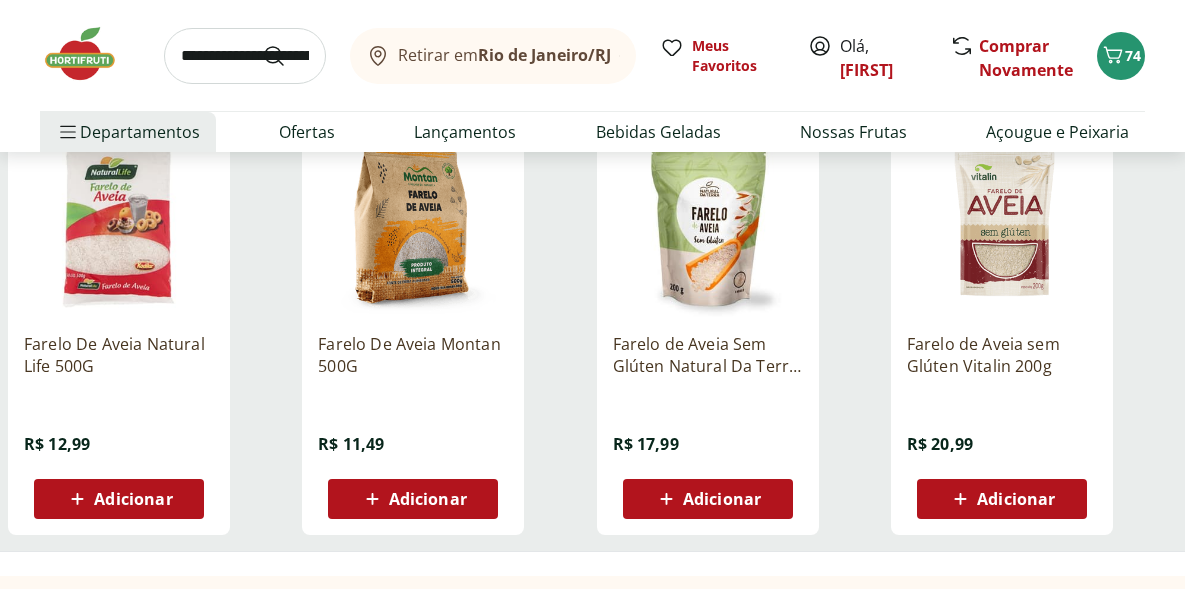 click on "Adicionar" at bounding box center [133, 499] 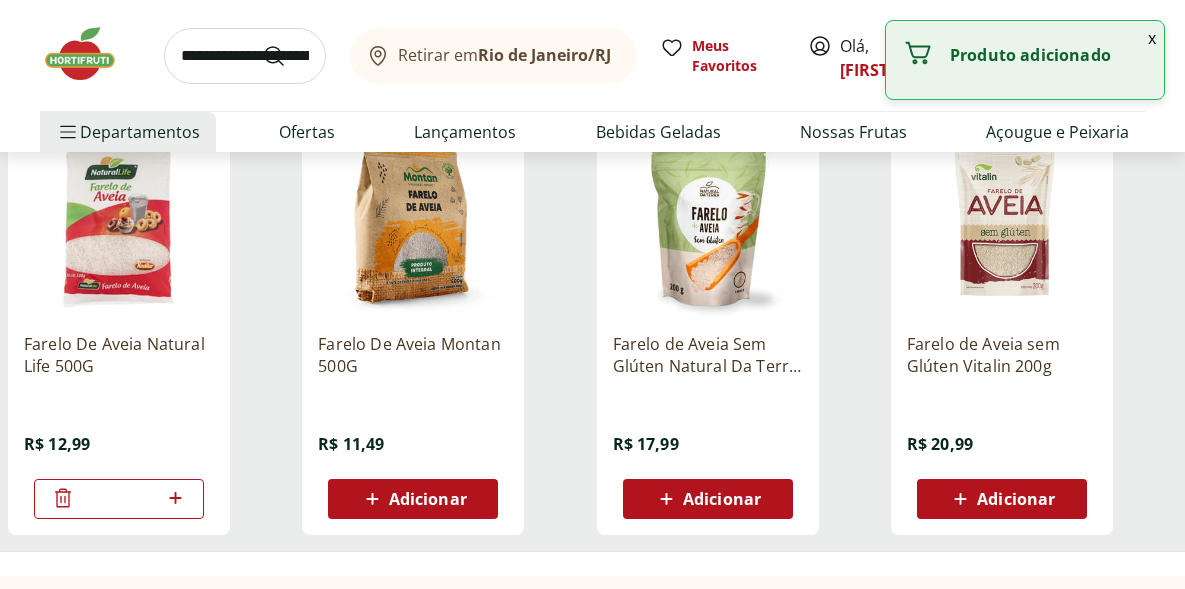 click 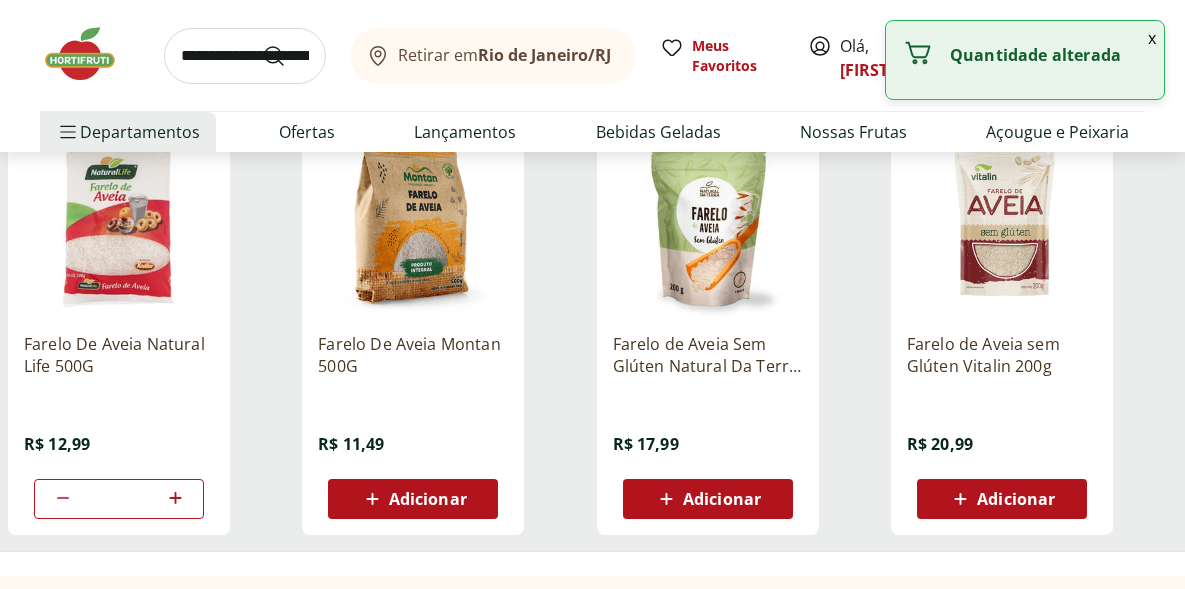 click at bounding box center (245, 56) 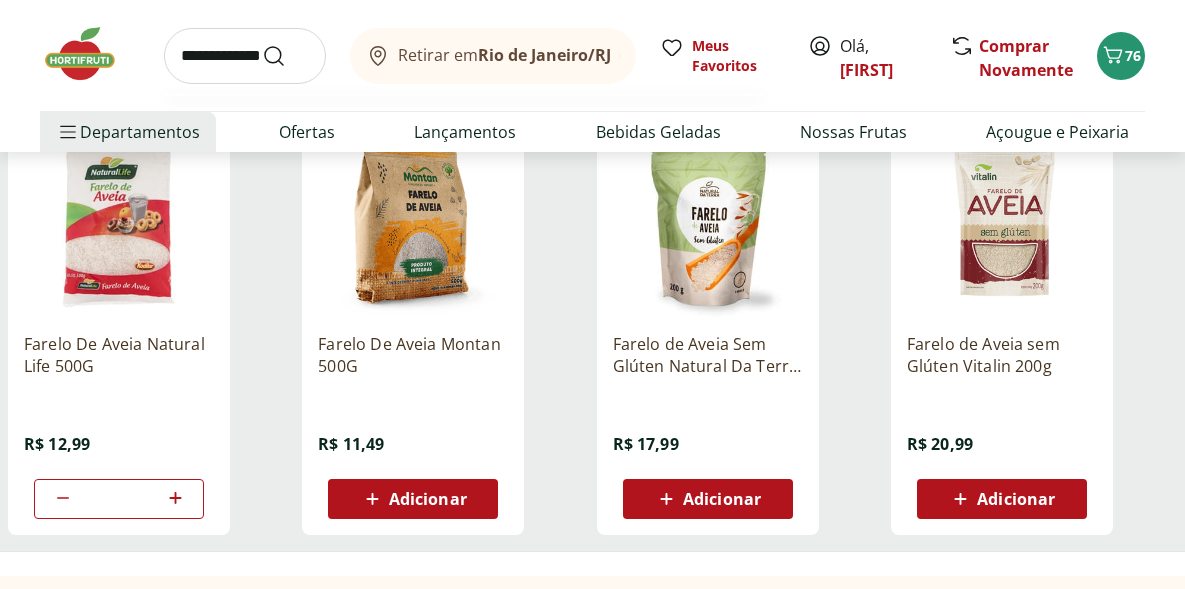 type on "**********" 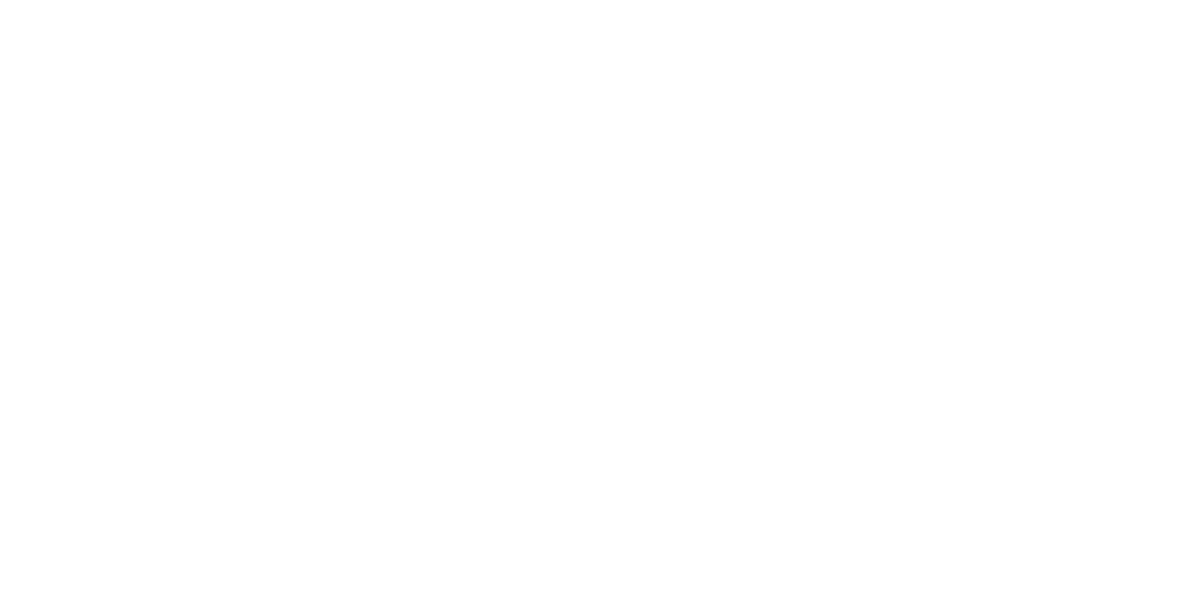 scroll, scrollTop: 0, scrollLeft: 0, axis: both 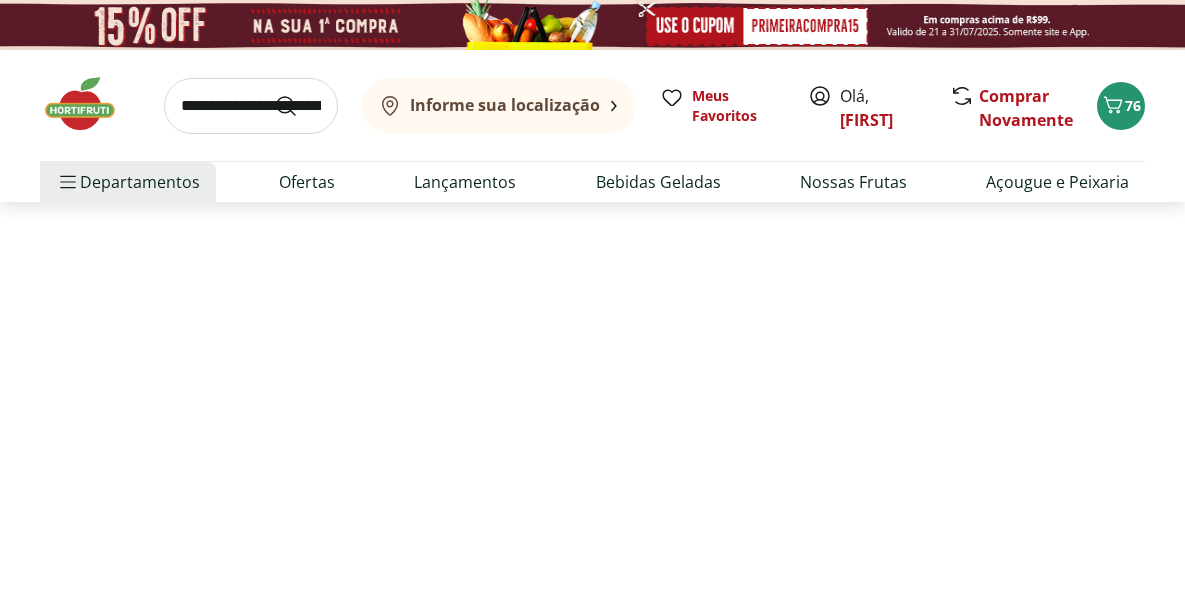 select on "**********" 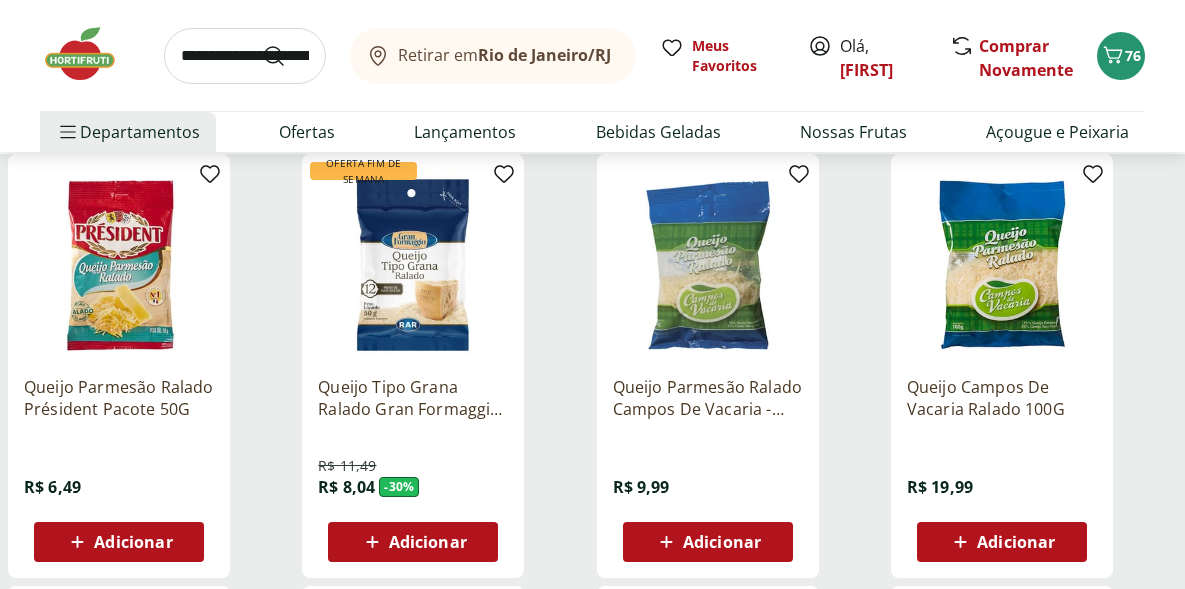 scroll, scrollTop: 247, scrollLeft: 0, axis: vertical 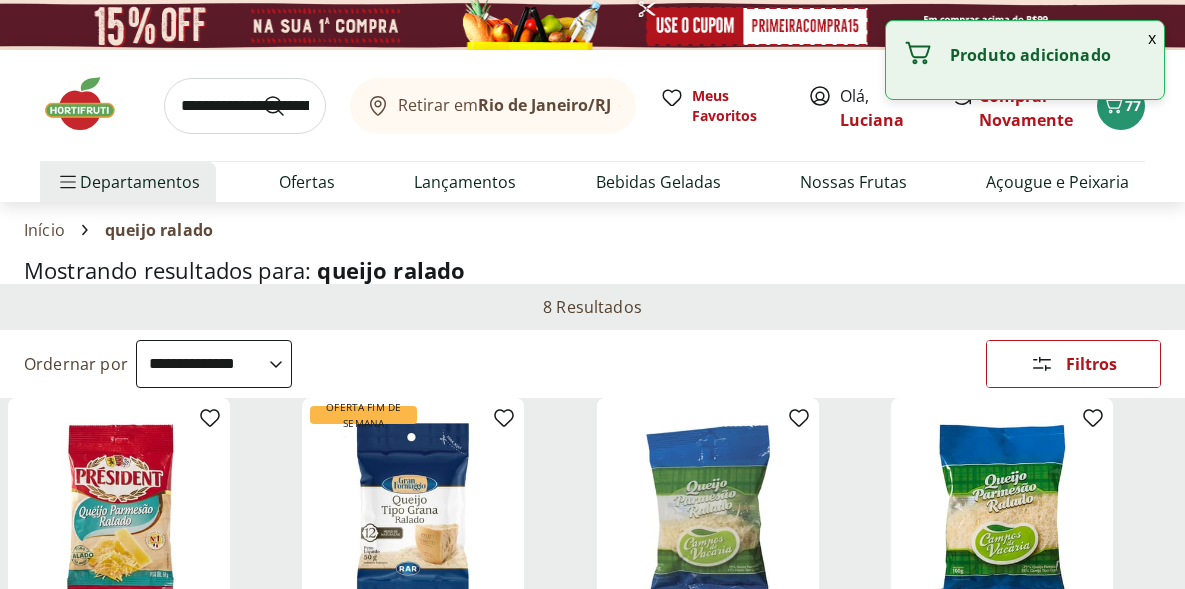 select on "**********" 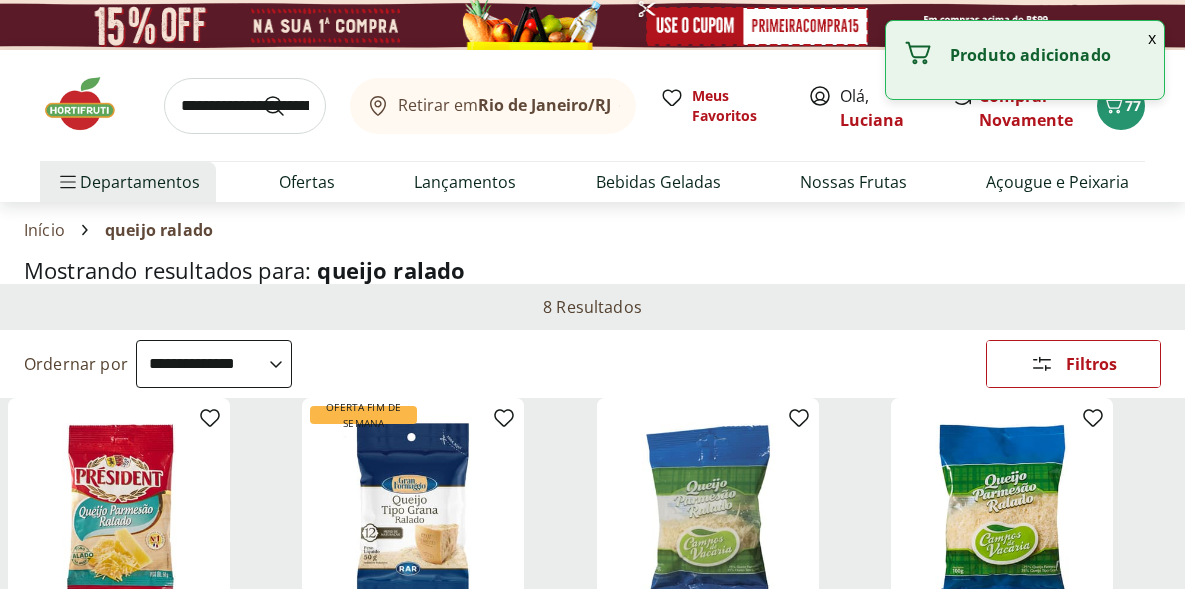 scroll, scrollTop: 247, scrollLeft: 0, axis: vertical 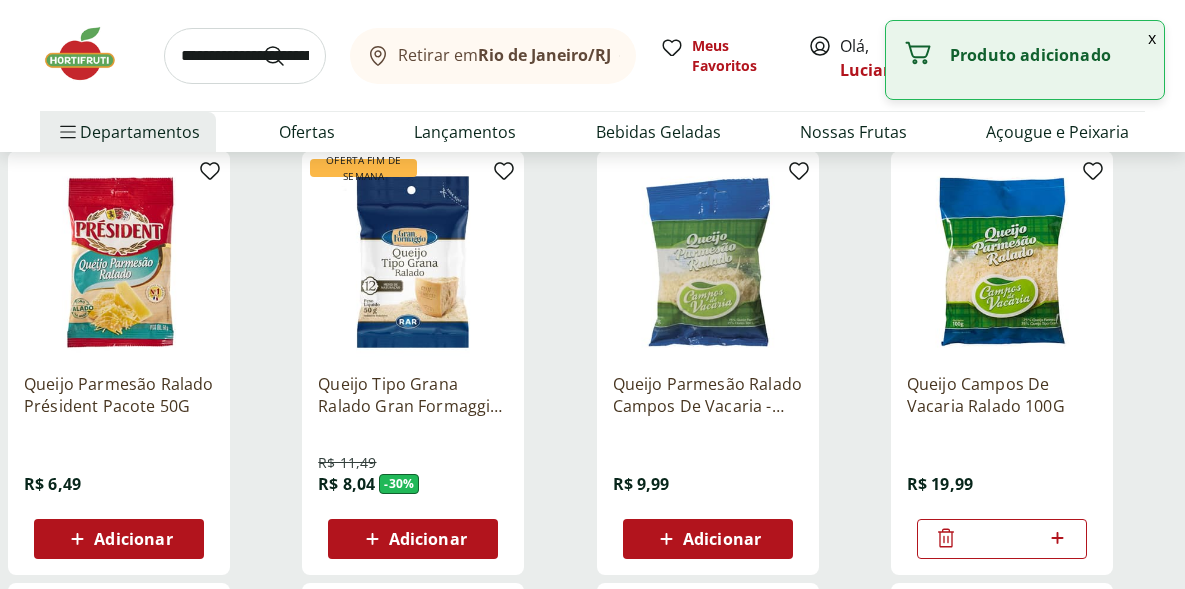 click 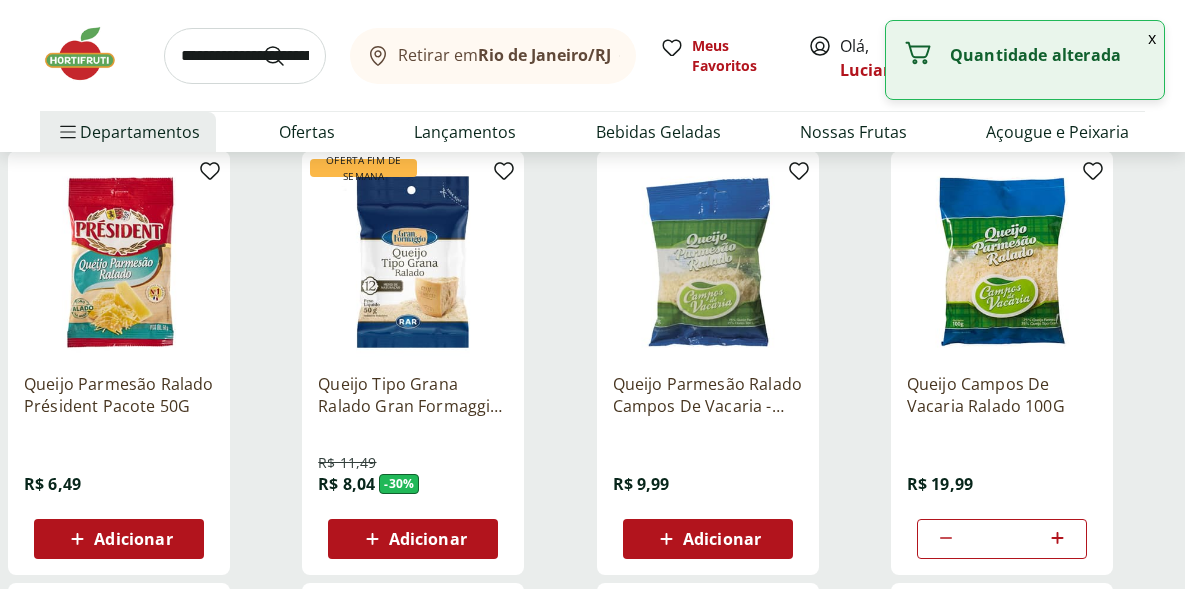click 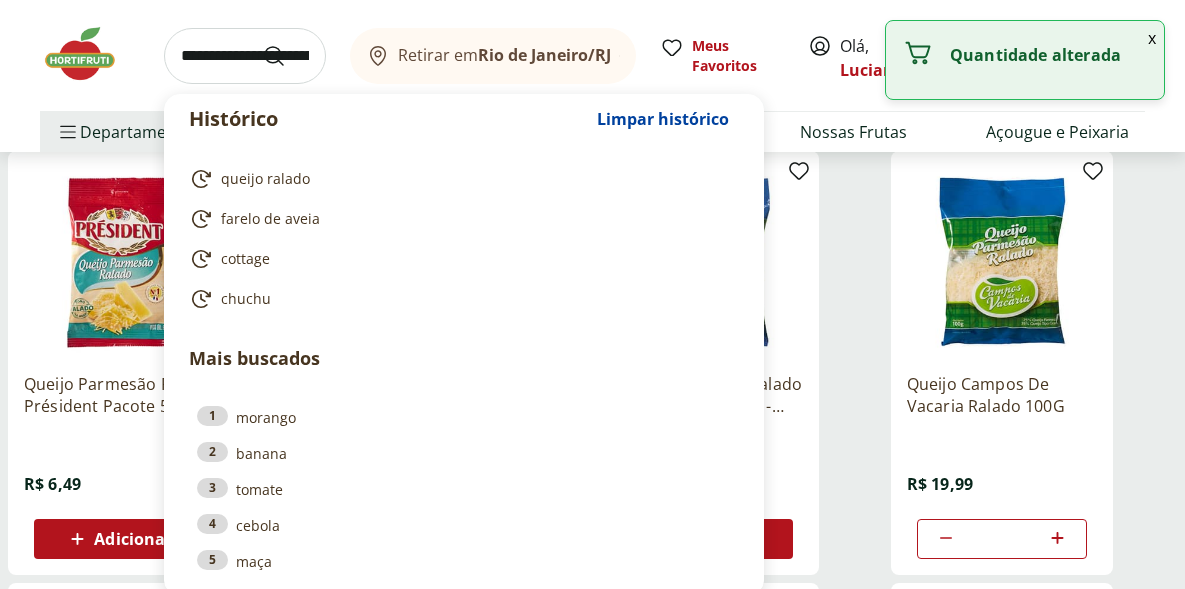 click at bounding box center (245, 56) 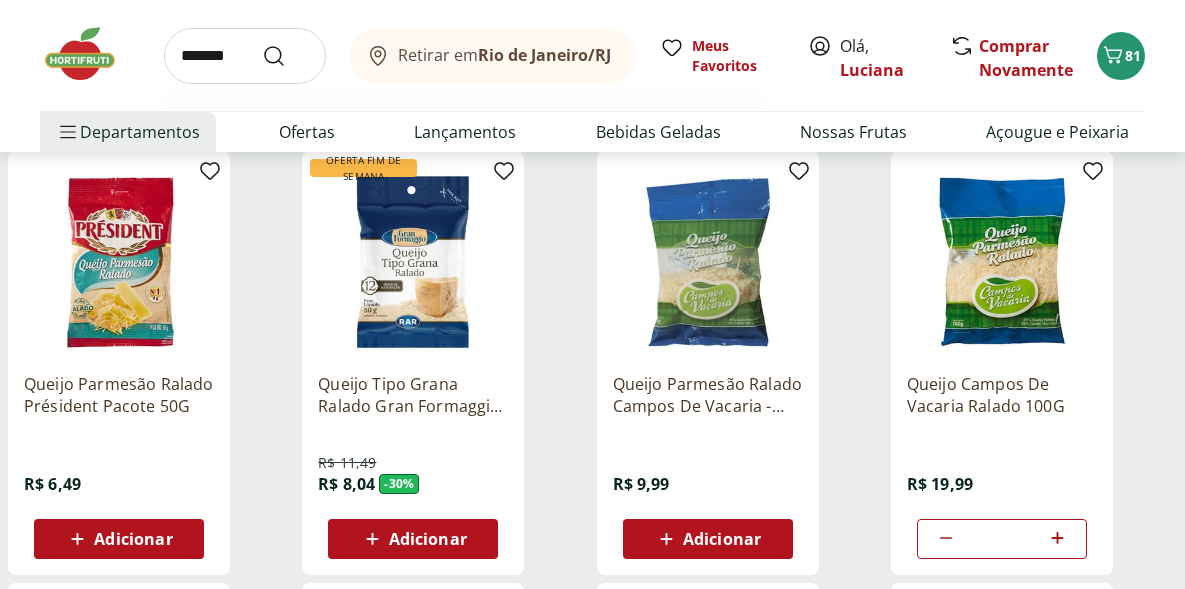 type on "*******" 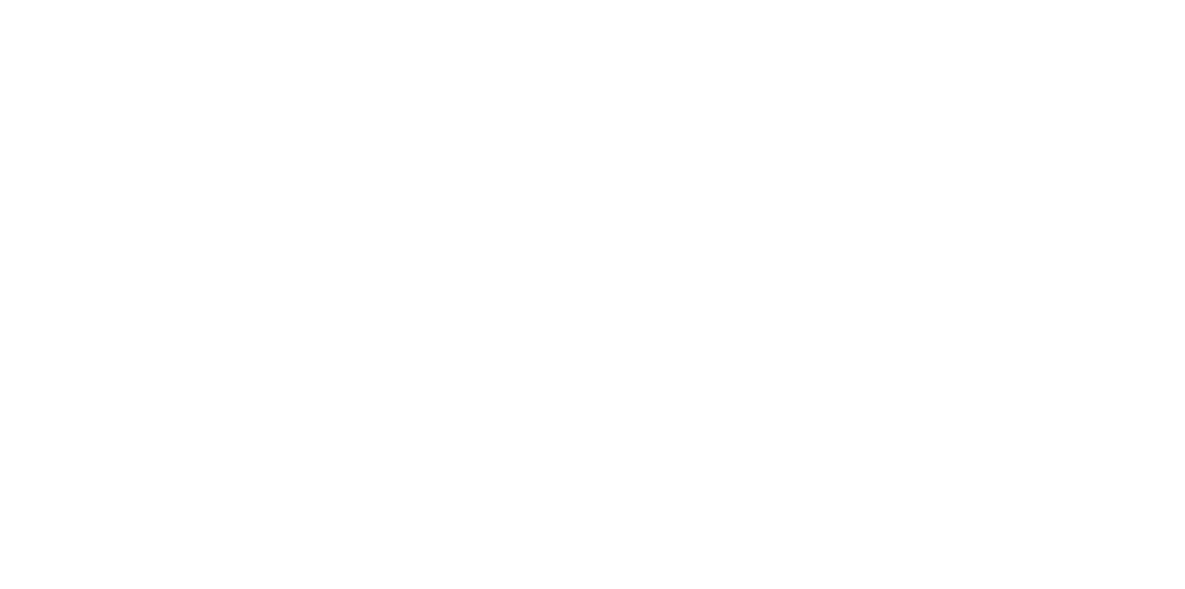 scroll, scrollTop: 0, scrollLeft: 0, axis: both 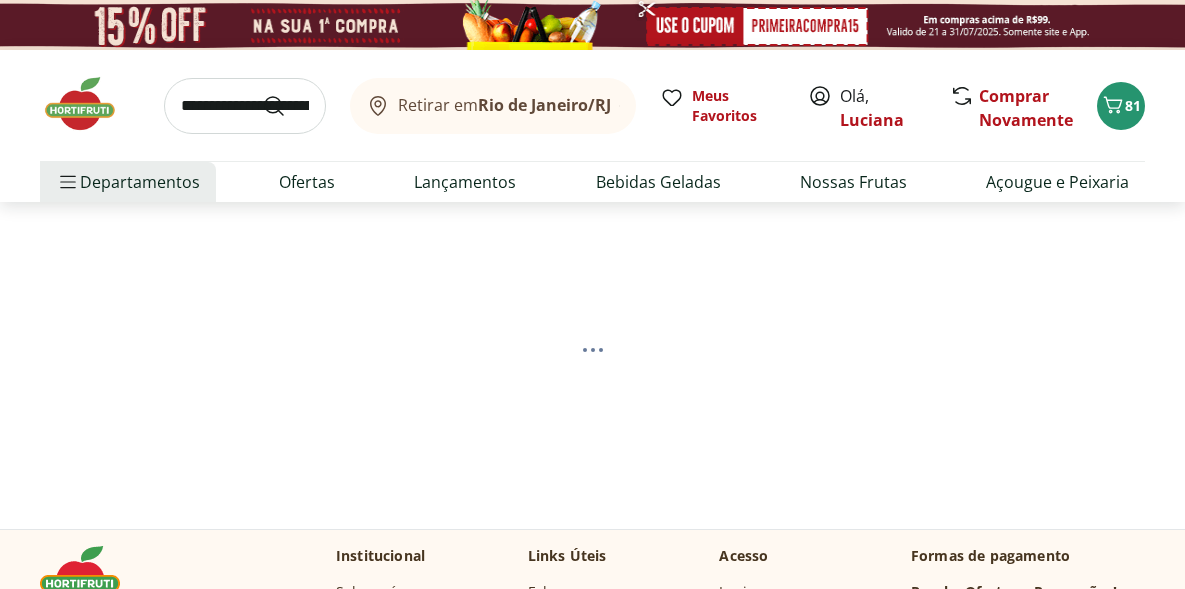 select on "**********" 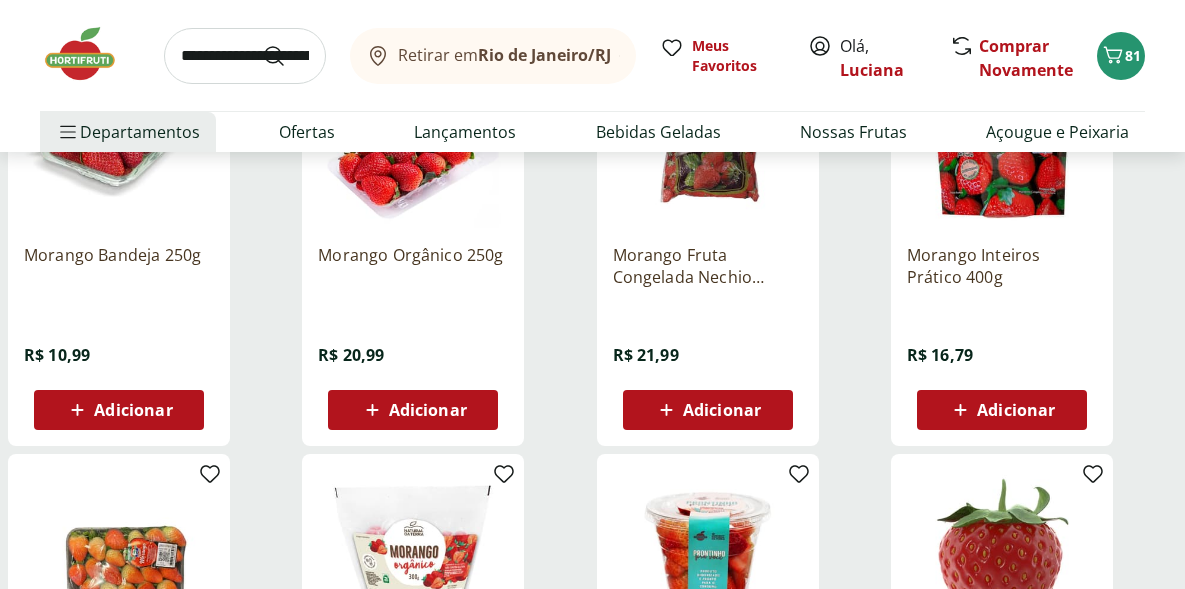 scroll, scrollTop: 377, scrollLeft: 0, axis: vertical 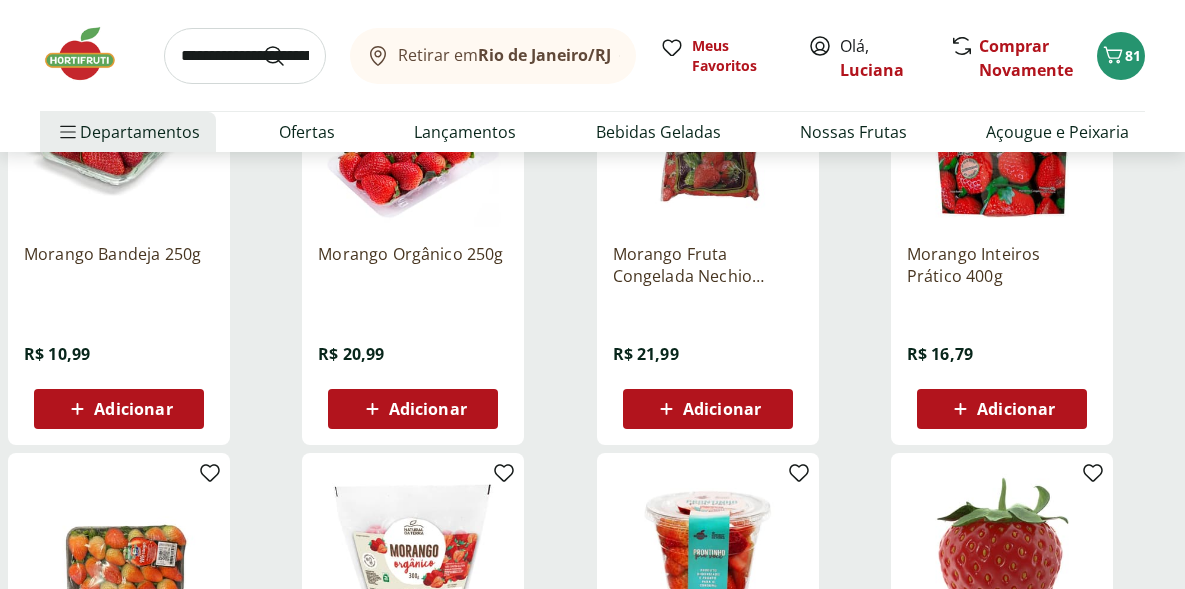 click on "Adicionar" at bounding box center (413, 409) 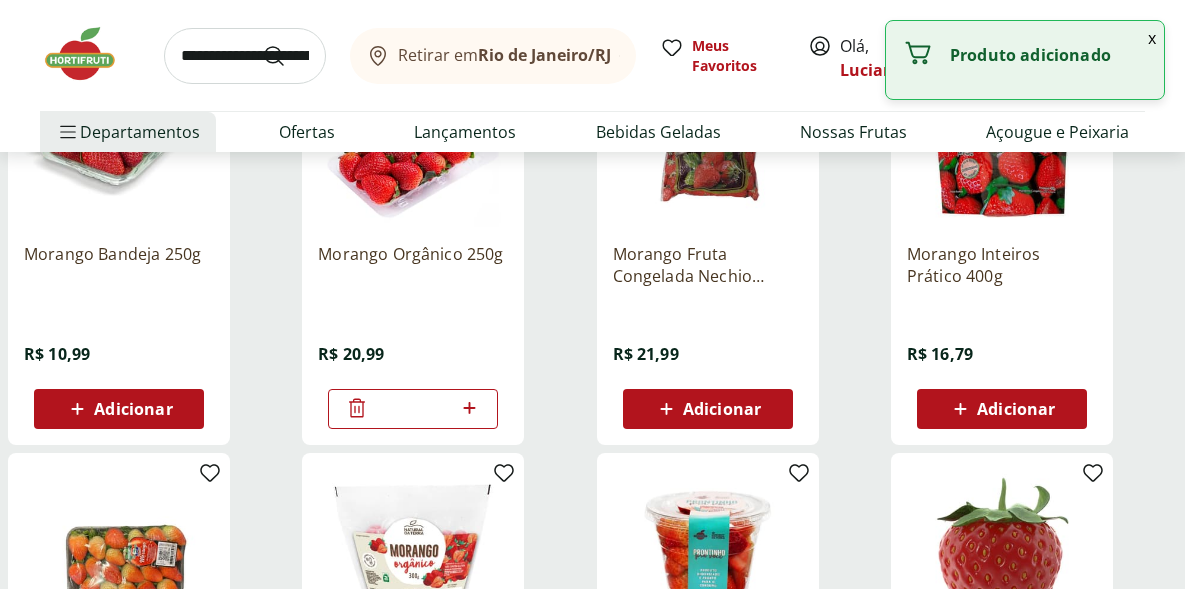 click 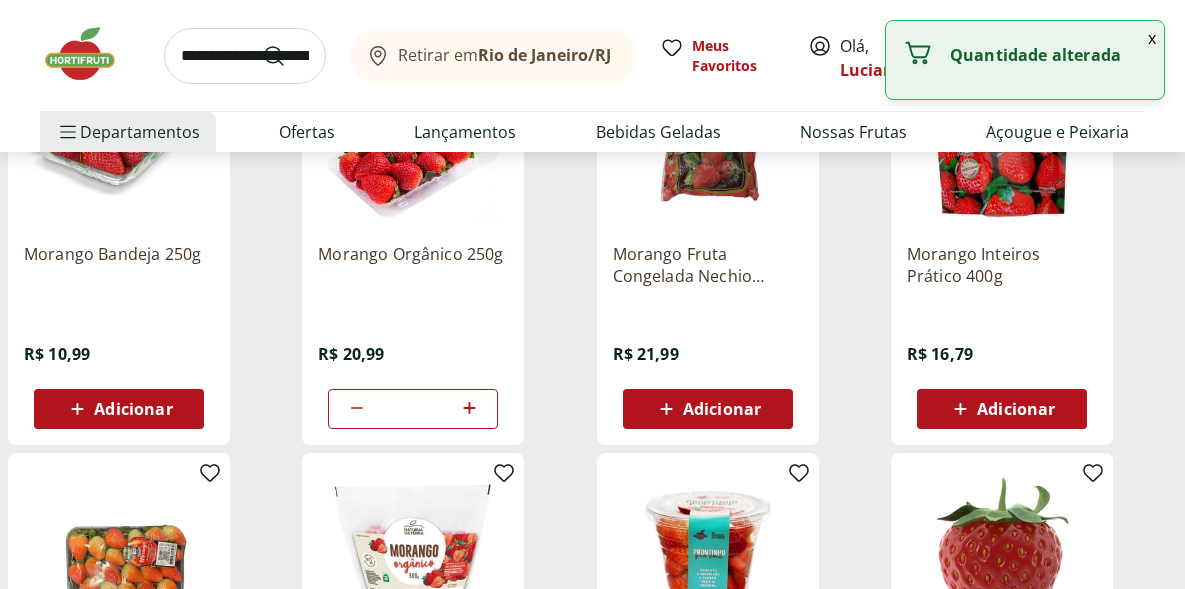 click at bounding box center [245, 56] 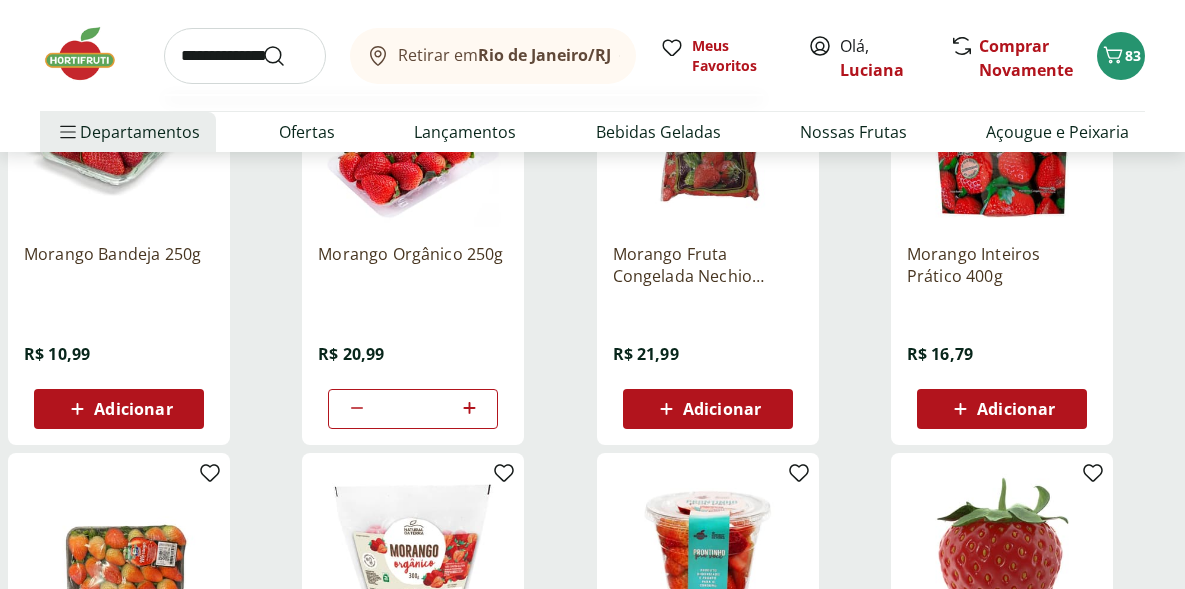 type on "**********" 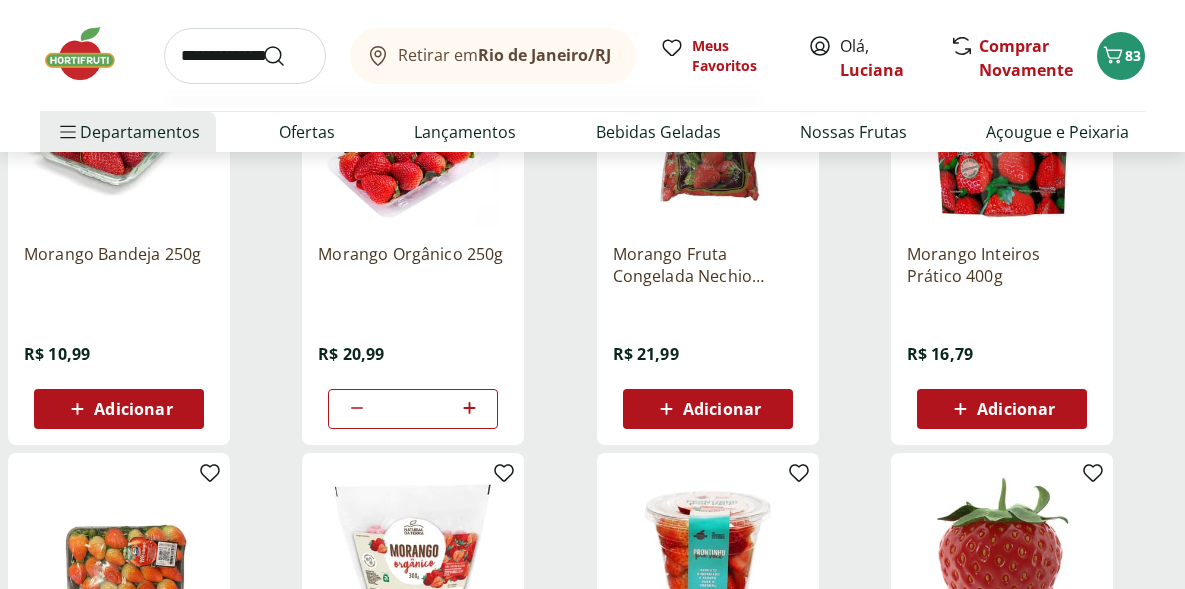 click at bounding box center [286, 56] 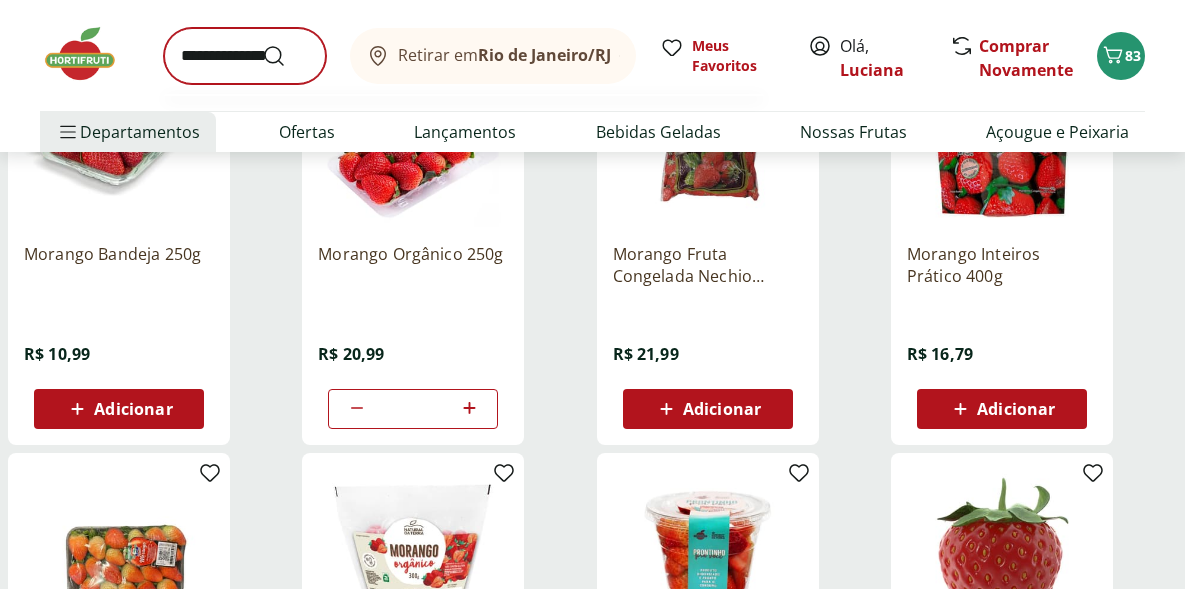 scroll, scrollTop: 0, scrollLeft: 0, axis: both 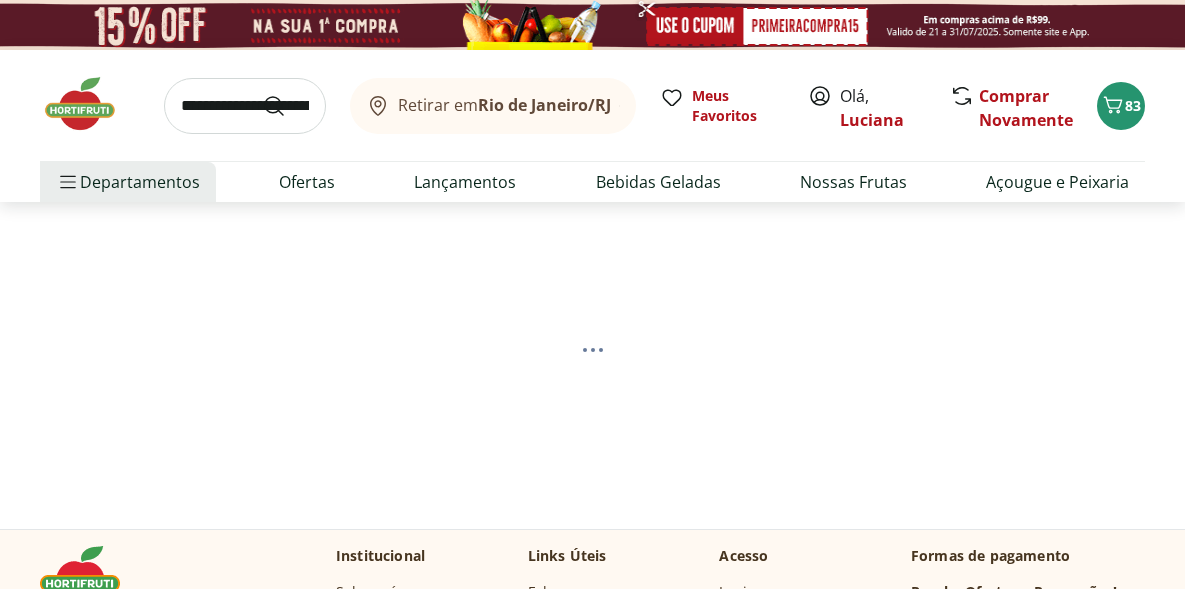 select on "**********" 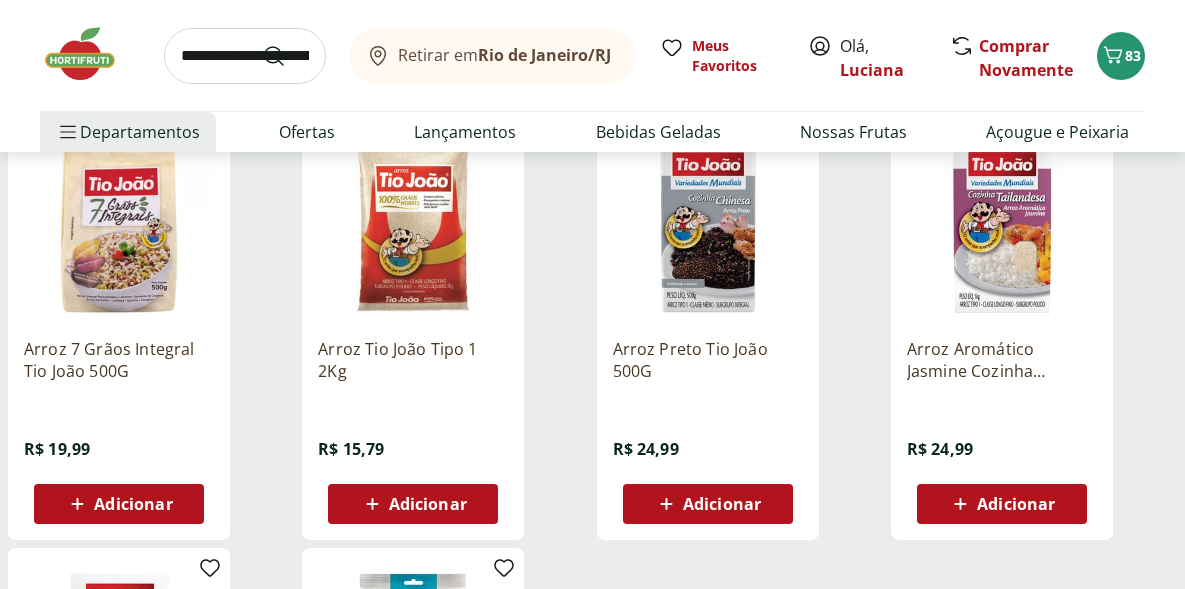 scroll, scrollTop: 719, scrollLeft: 0, axis: vertical 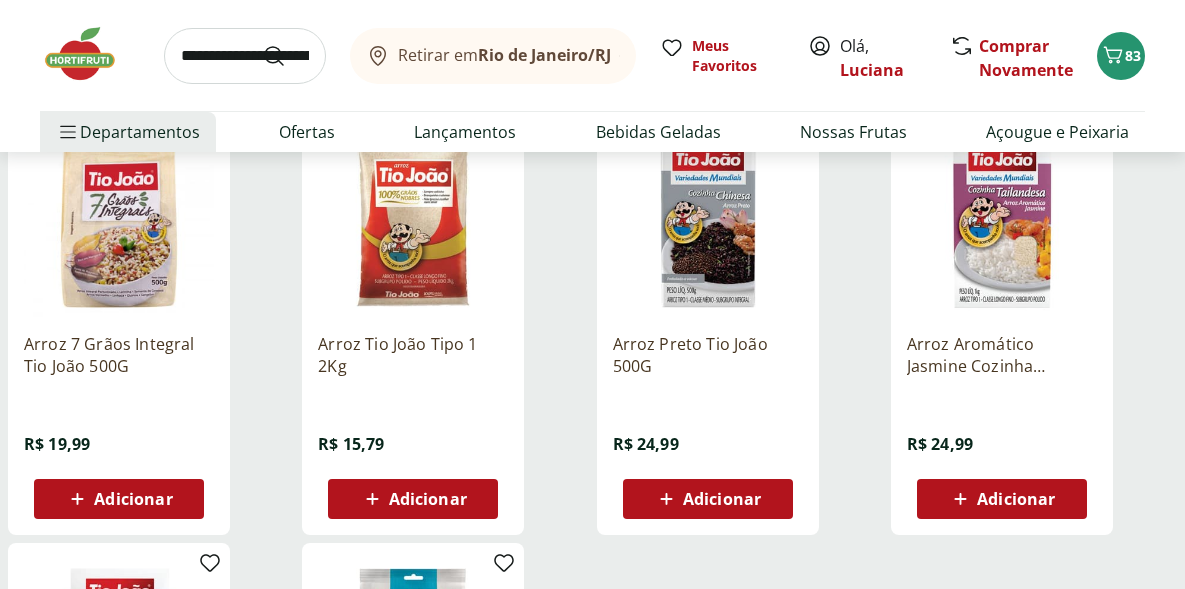 click on "Adicionar" at bounding box center (119, 499) 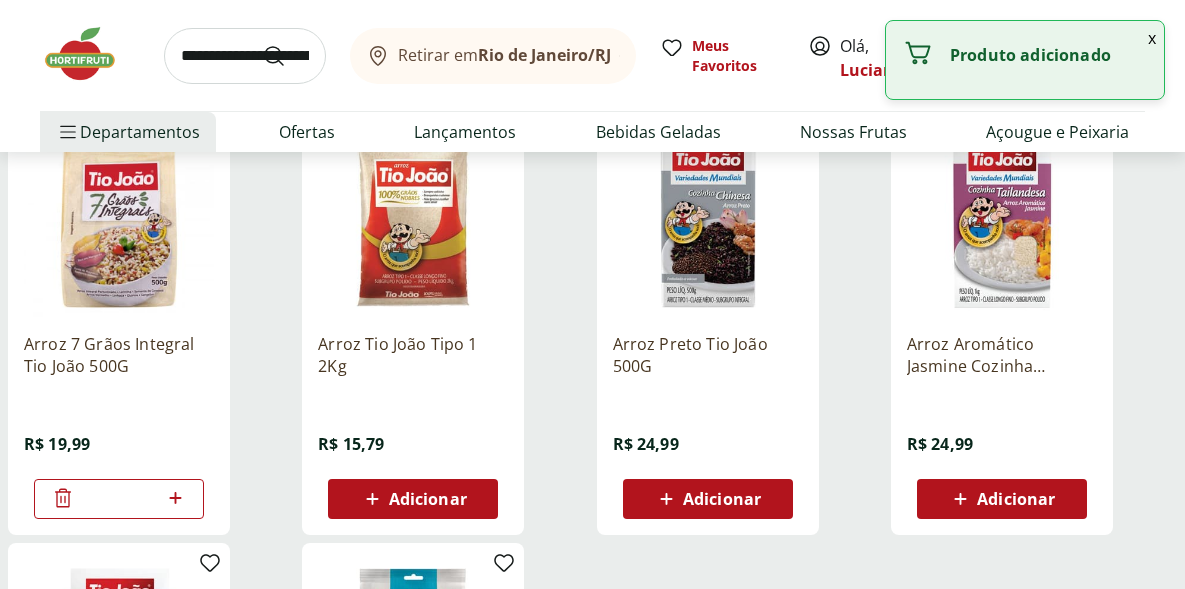 click 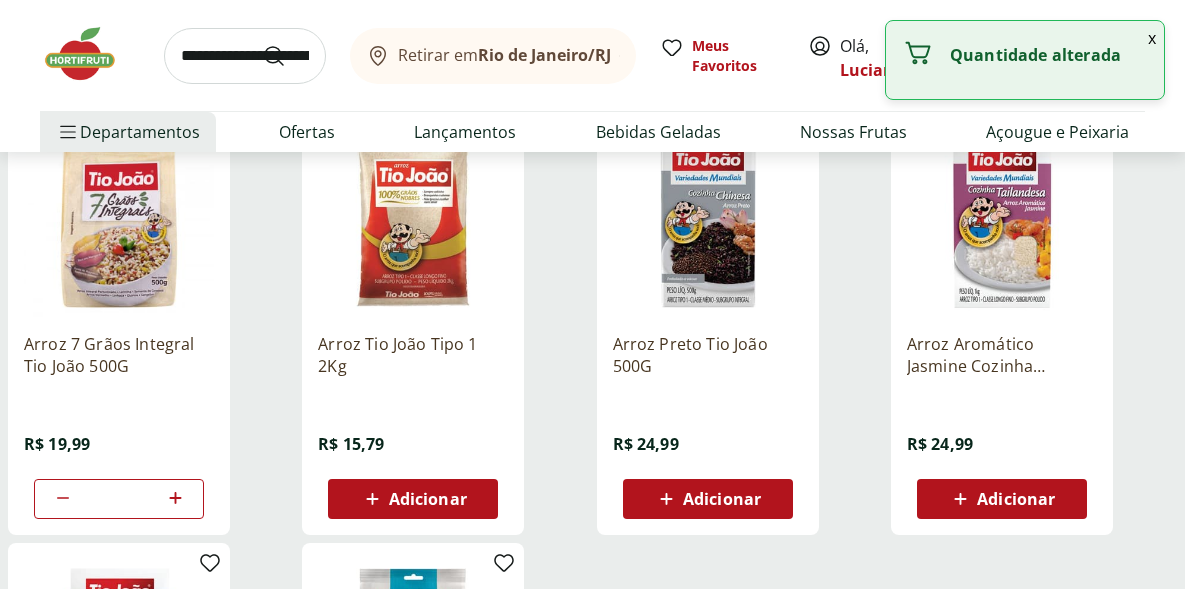 click 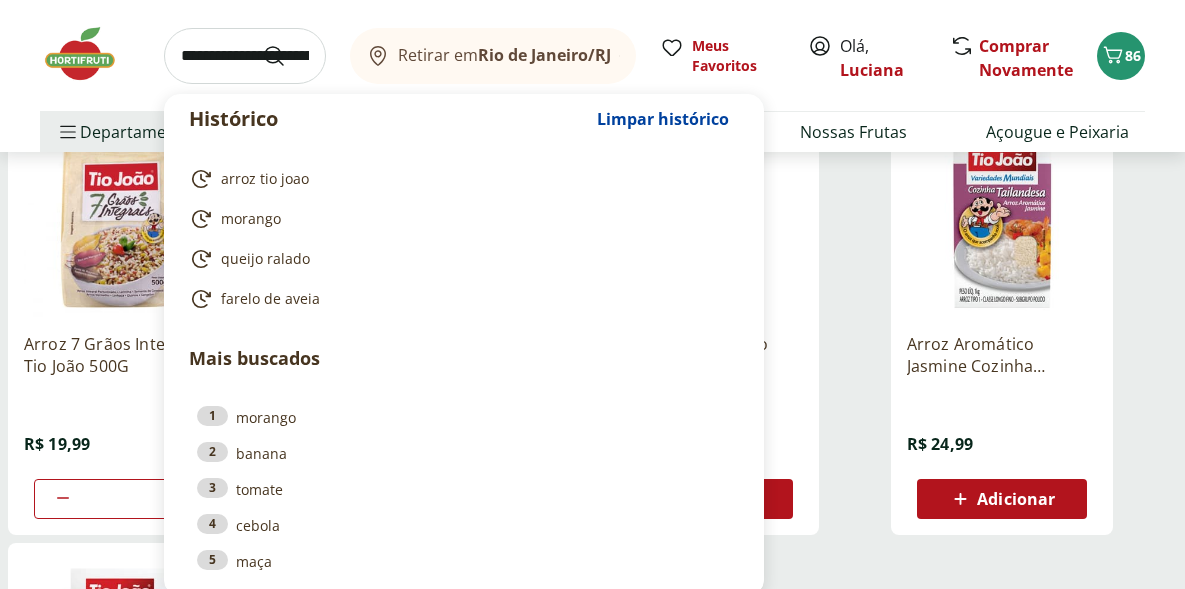 click at bounding box center (245, 56) 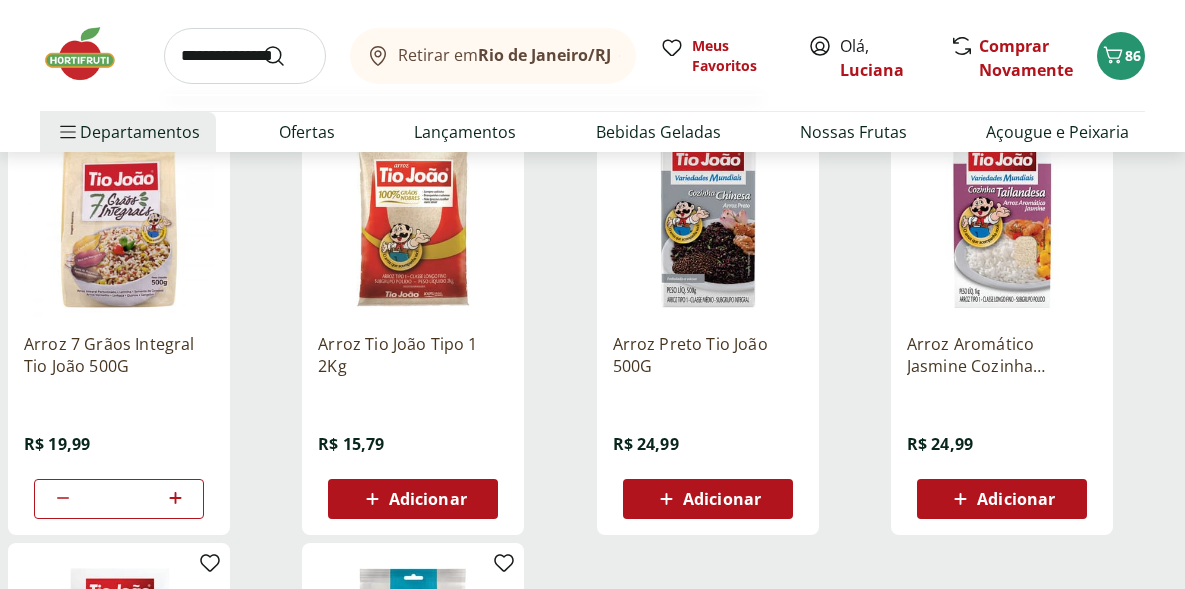type on "**********" 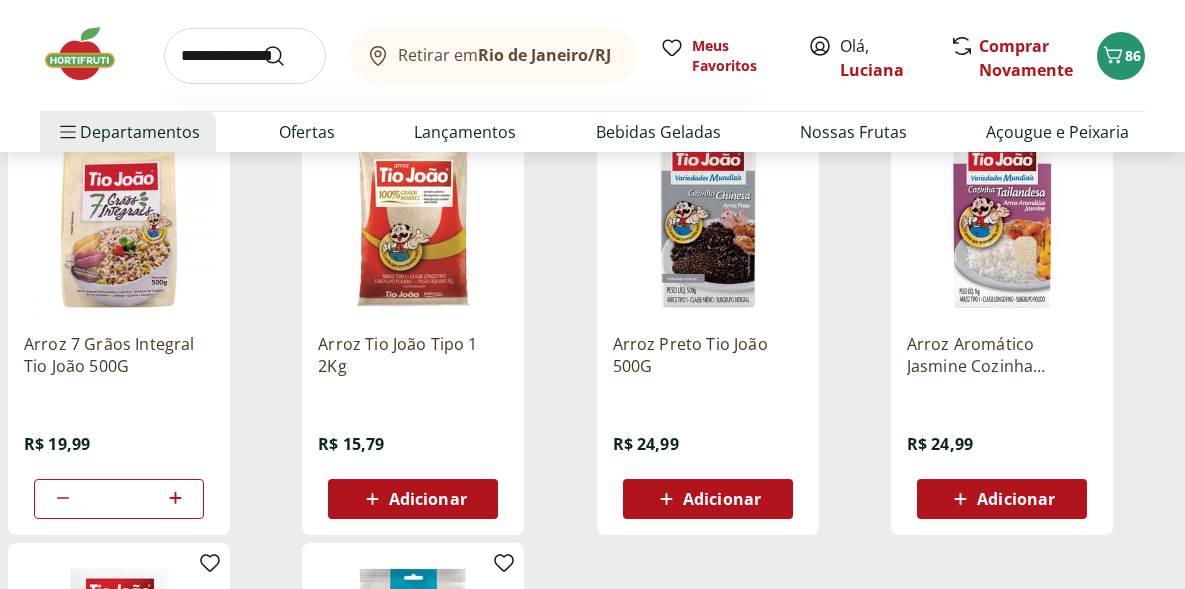 click at bounding box center (286, 56) 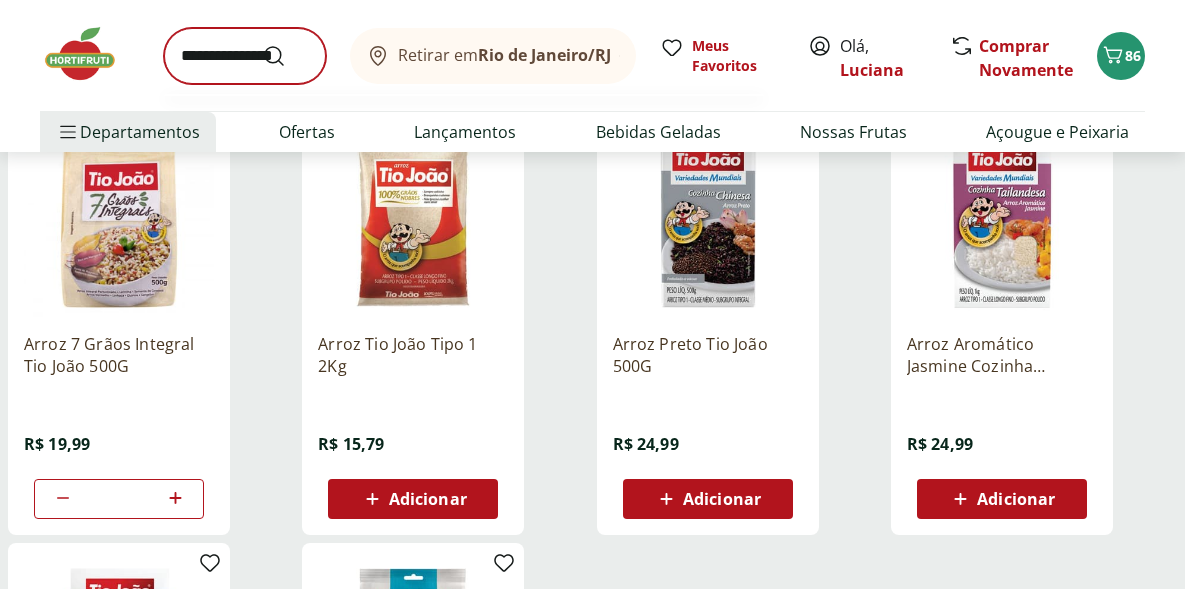 scroll, scrollTop: 0, scrollLeft: 0, axis: both 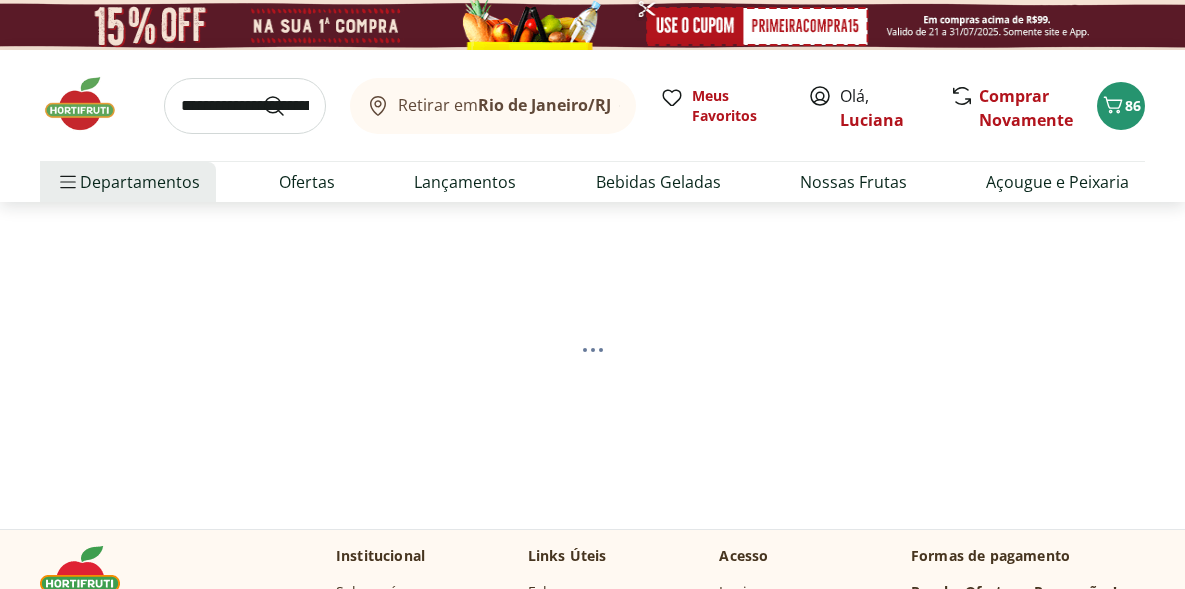 select on "**********" 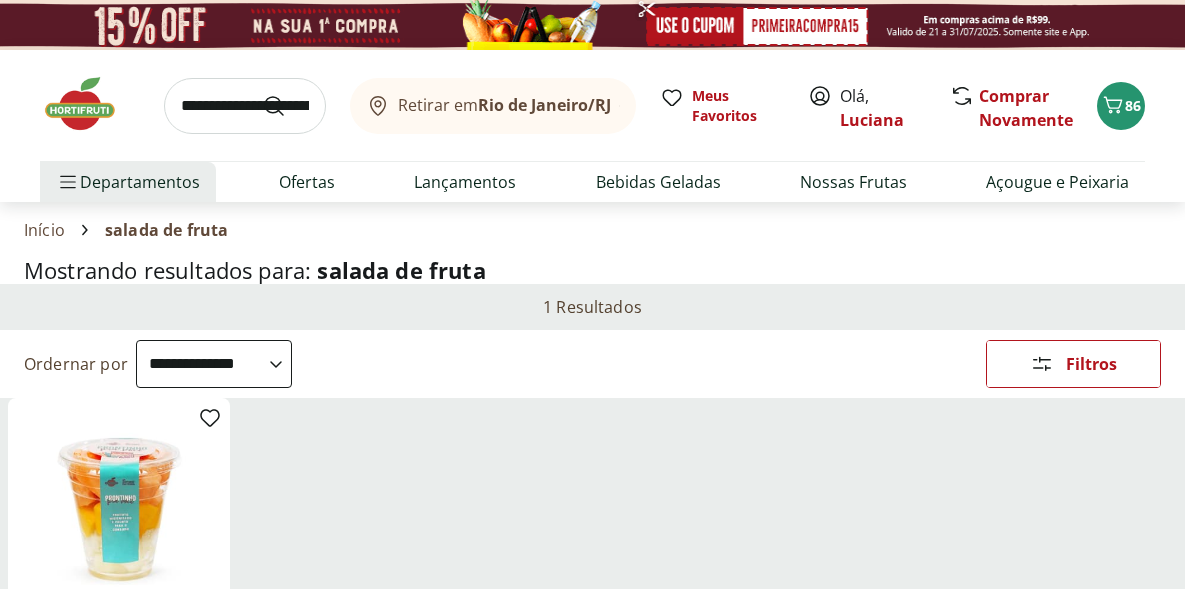 click on "**********" at bounding box center (592, 364) 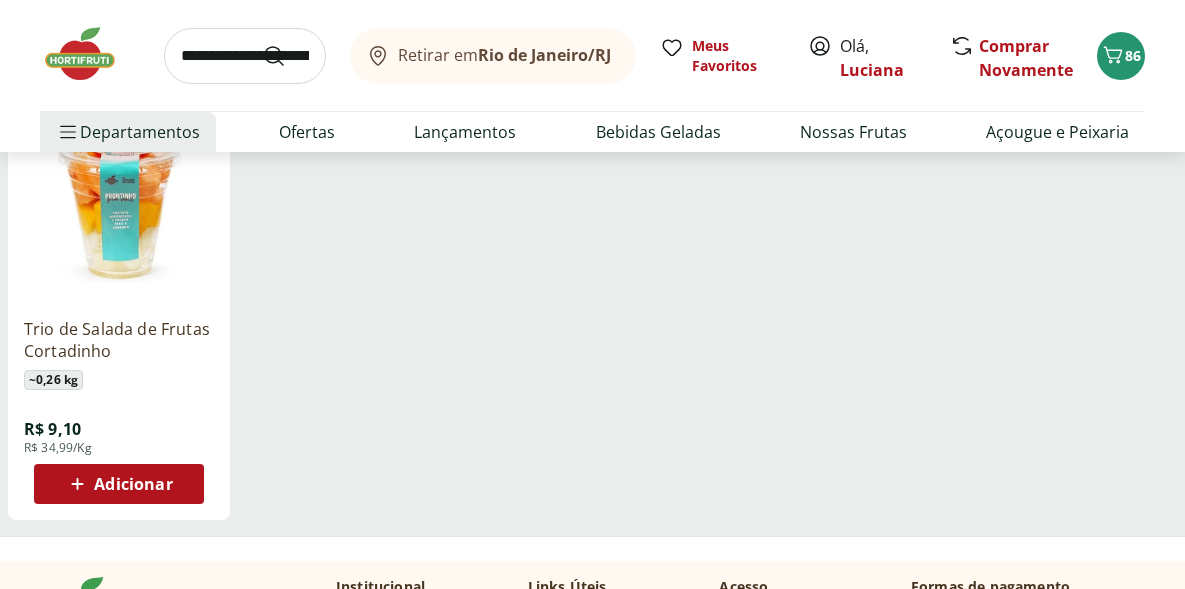scroll, scrollTop: 307, scrollLeft: 0, axis: vertical 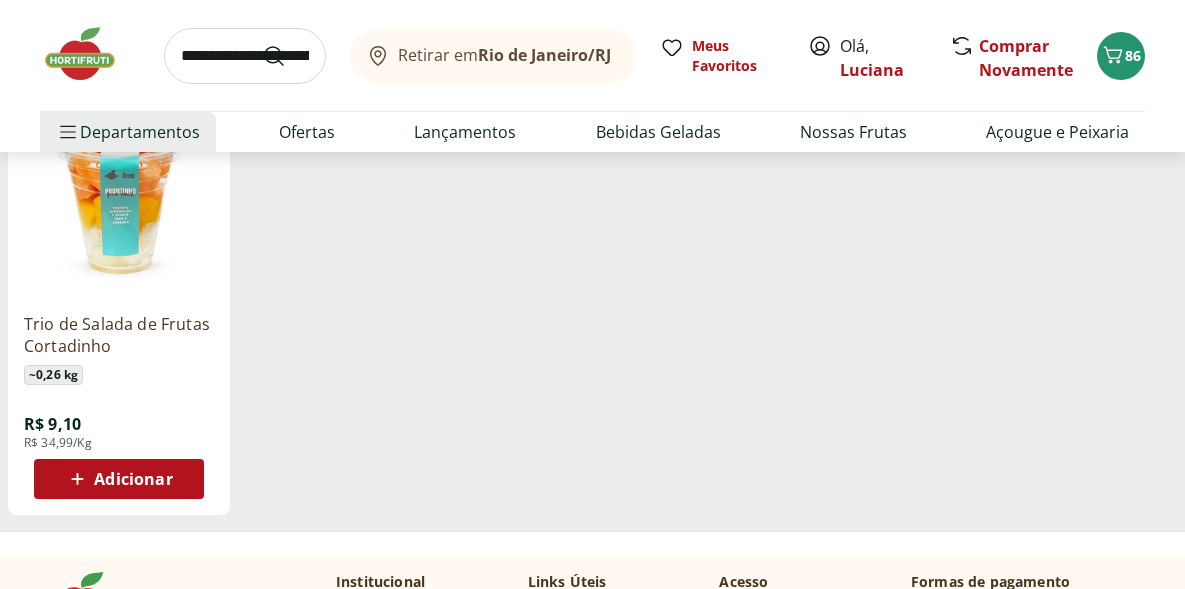 click on "Adicionar" at bounding box center [119, 479] 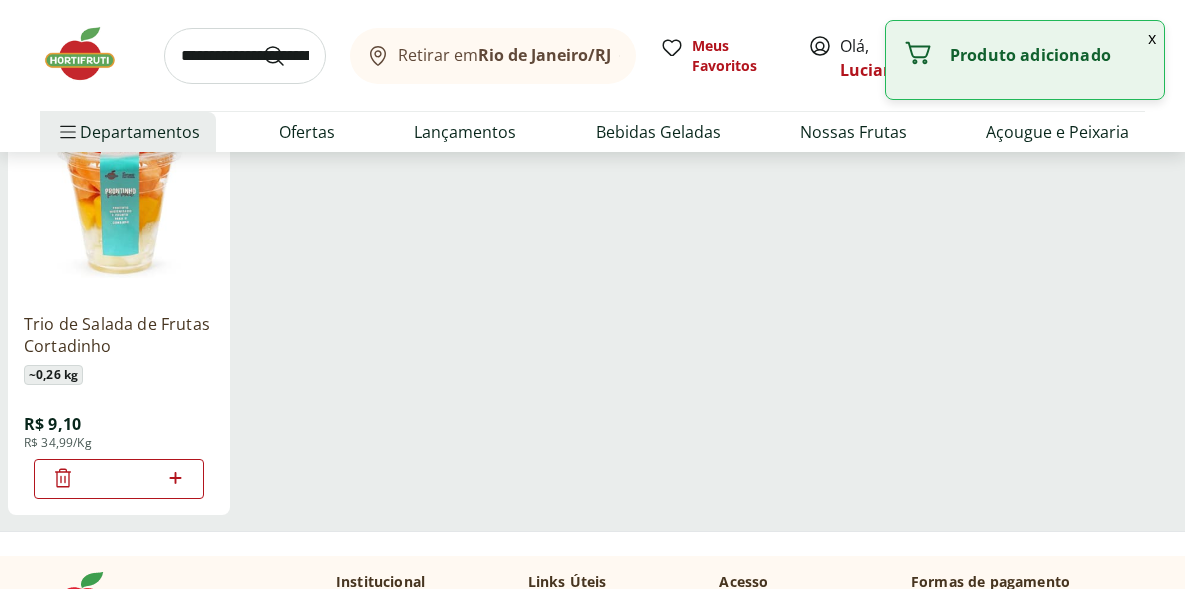 click 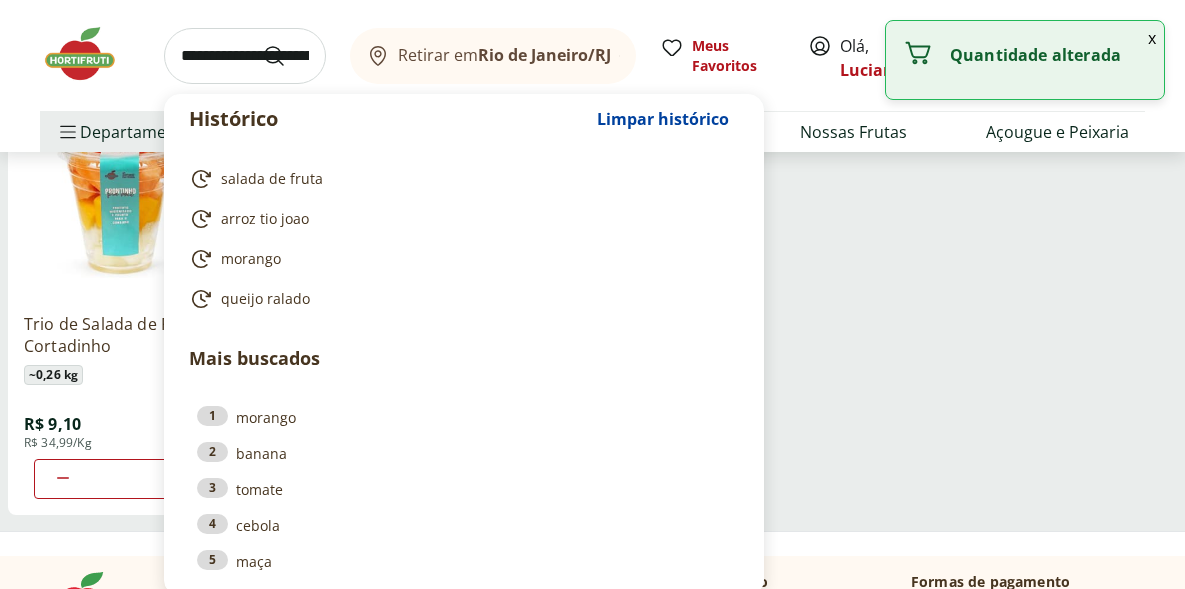 click at bounding box center (245, 56) 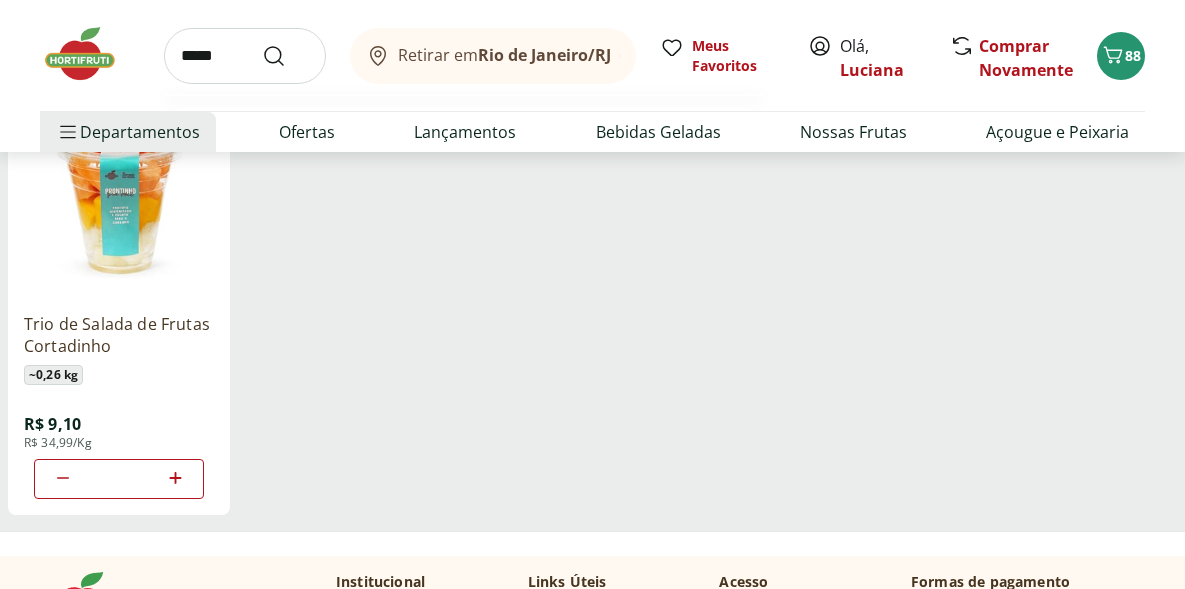type on "******" 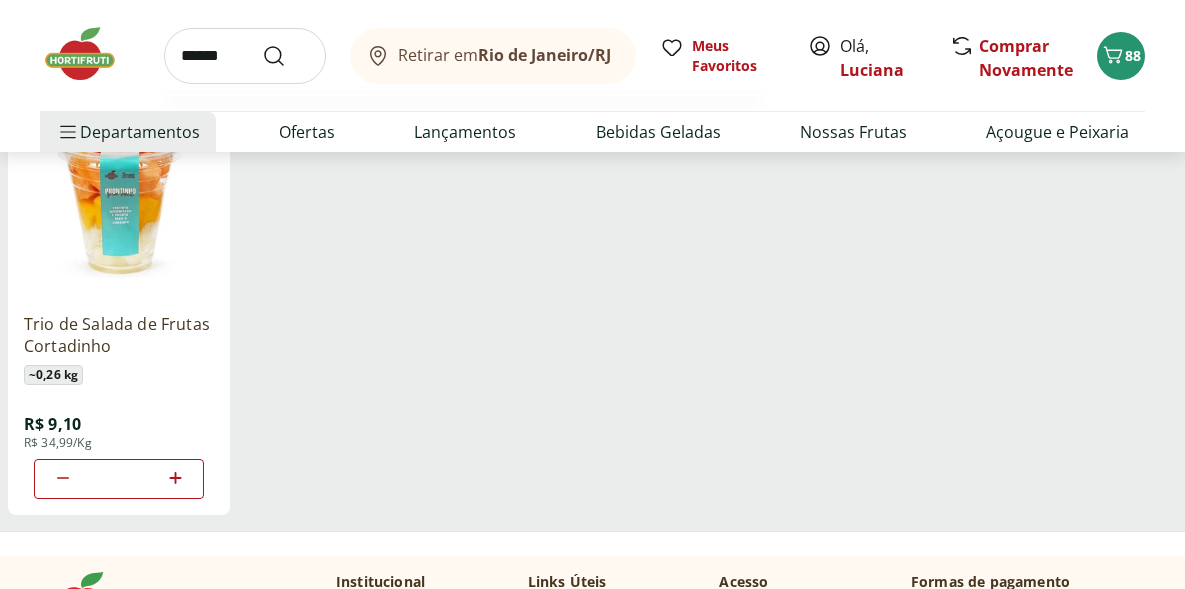 click at bounding box center (286, 56) 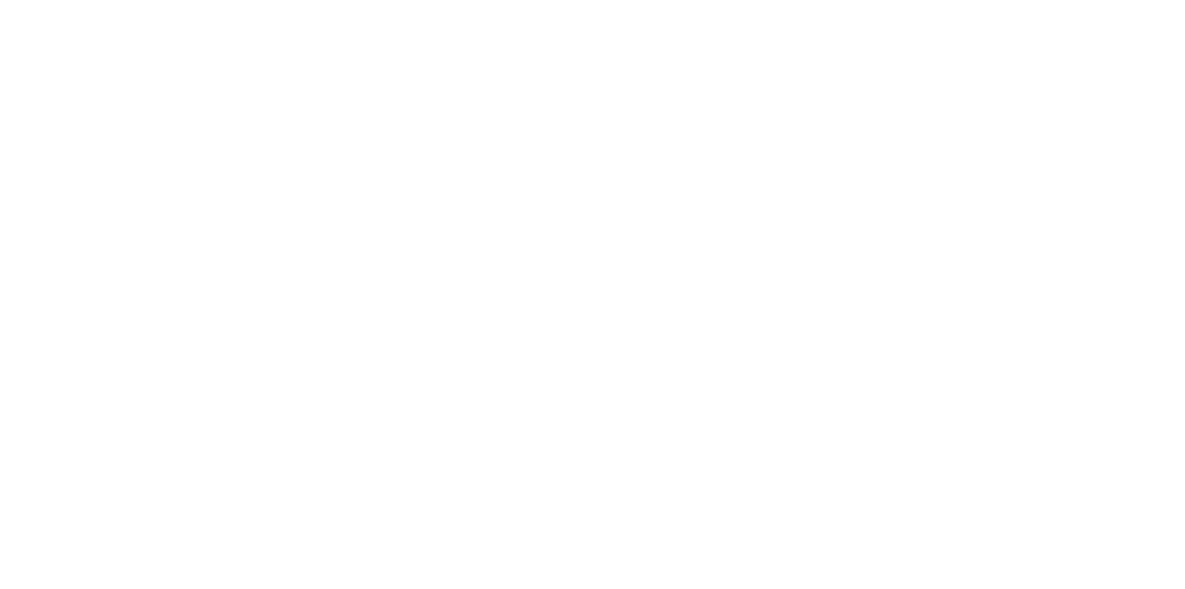 scroll, scrollTop: 0, scrollLeft: 0, axis: both 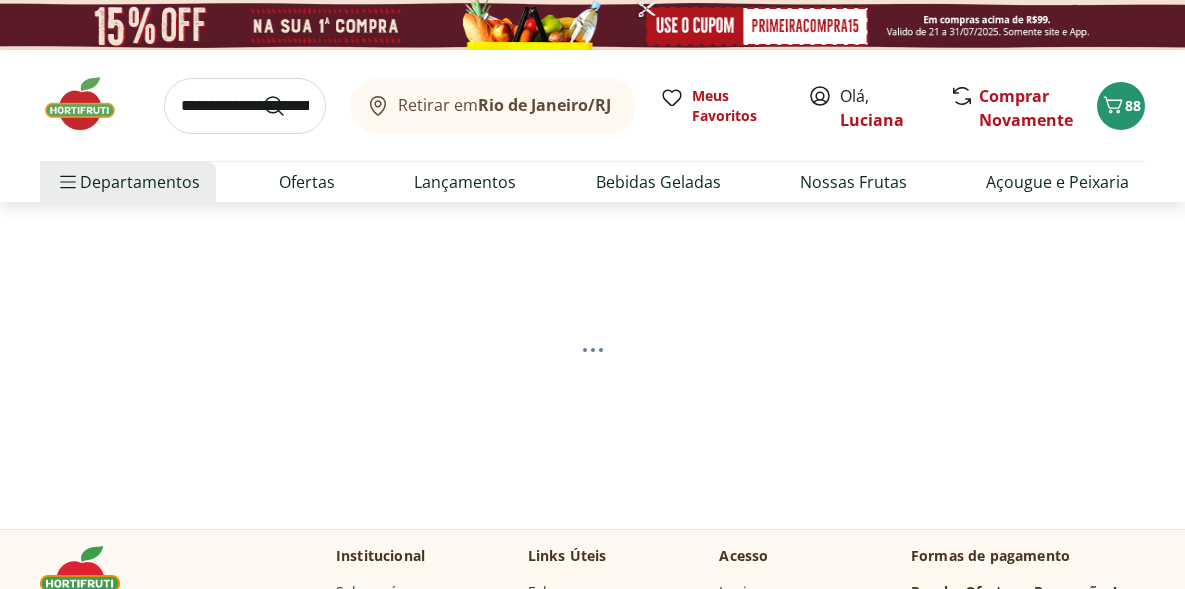 select on "**********" 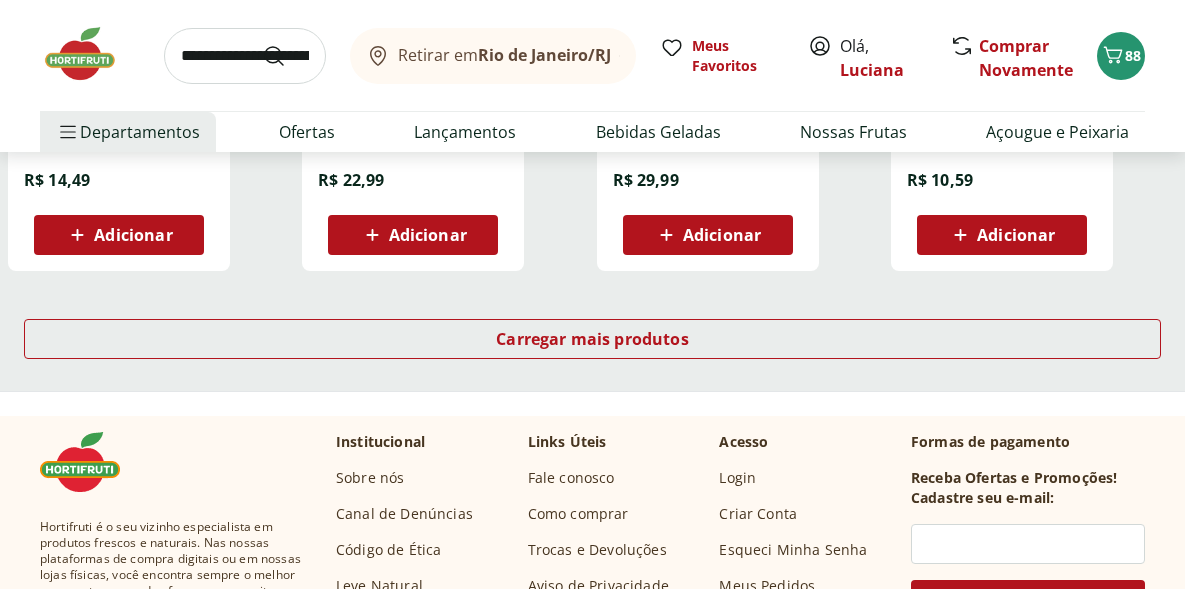 scroll, scrollTop: 1415, scrollLeft: 0, axis: vertical 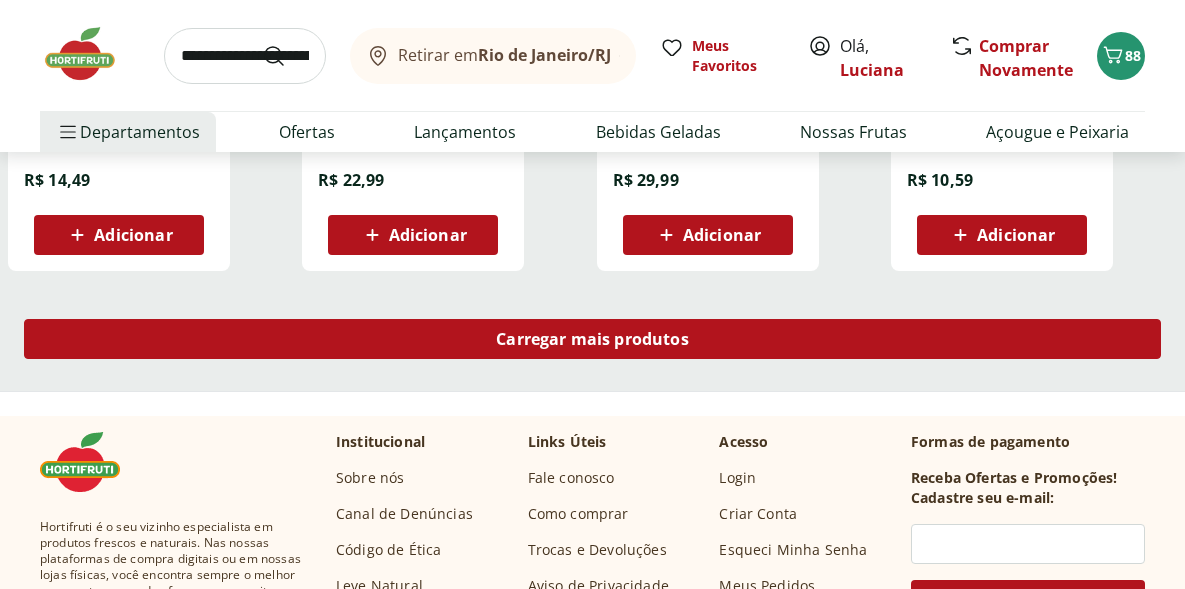 click on "Carregar mais produtos" at bounding box center [592, 339] 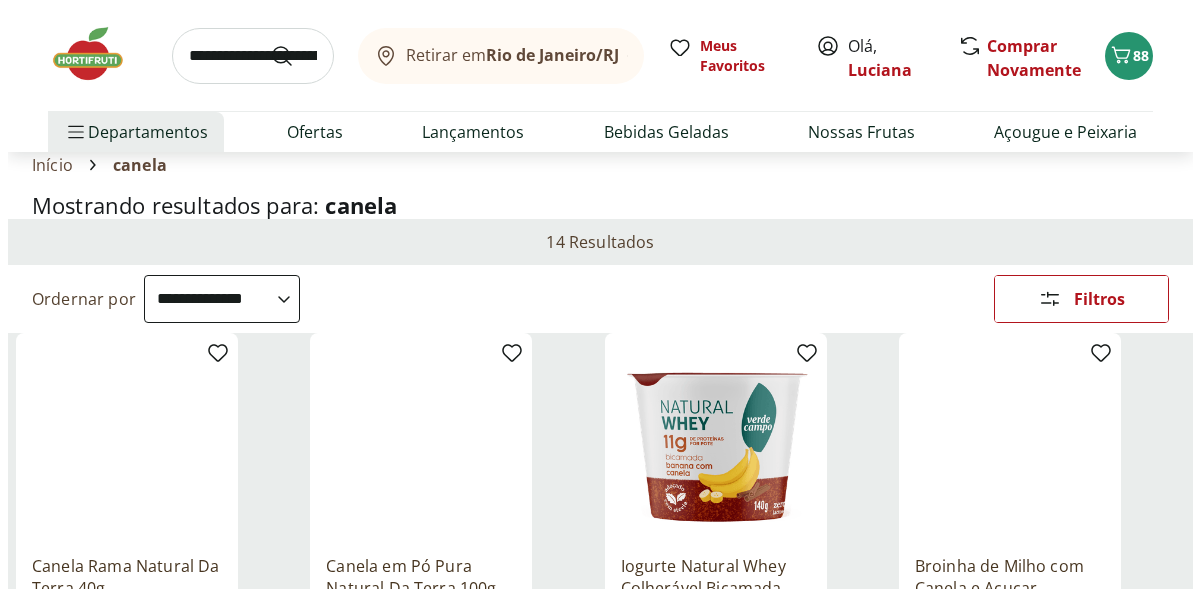scroll, scrollTop: 0, scrollLeft: 0, axis: both 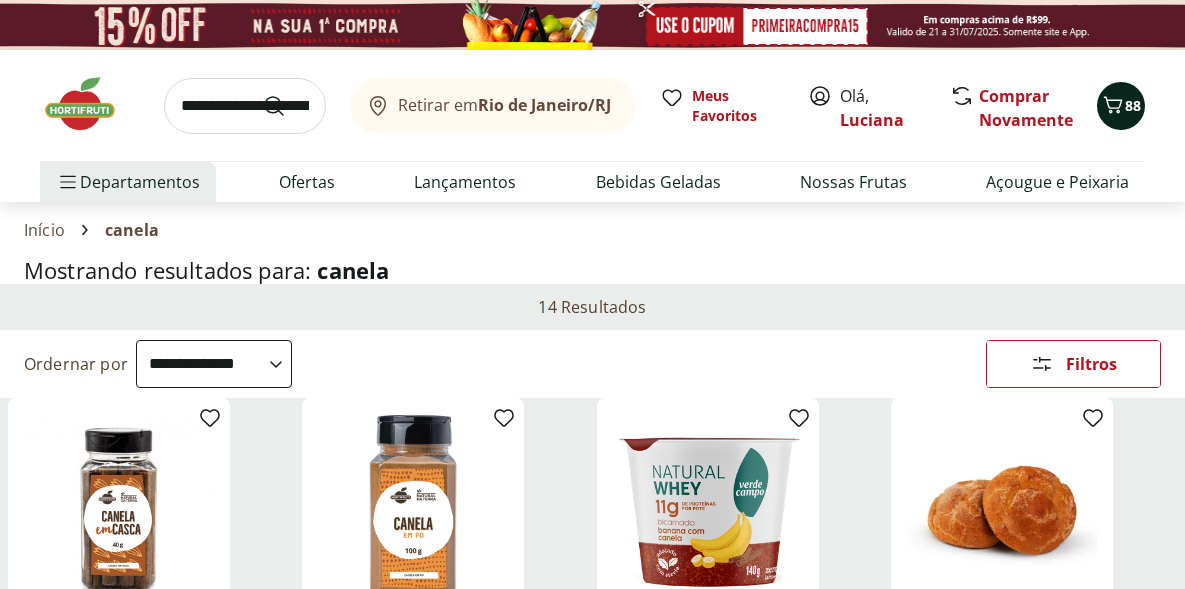 click 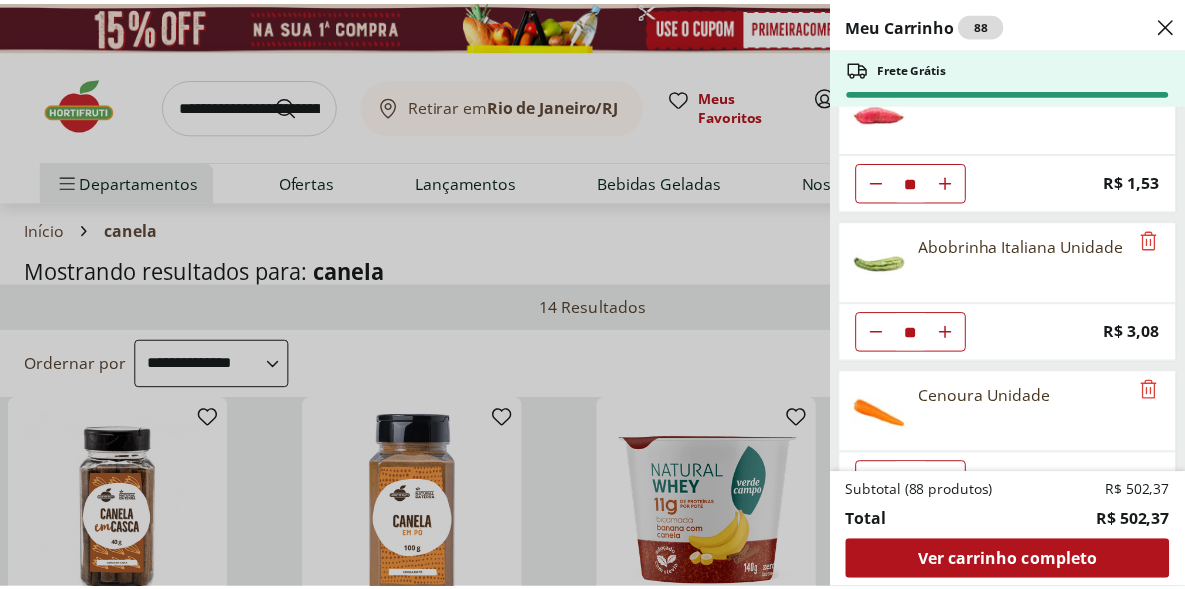 scroll, scrollTop: 502, scrollLeft: 0, axis: vertical 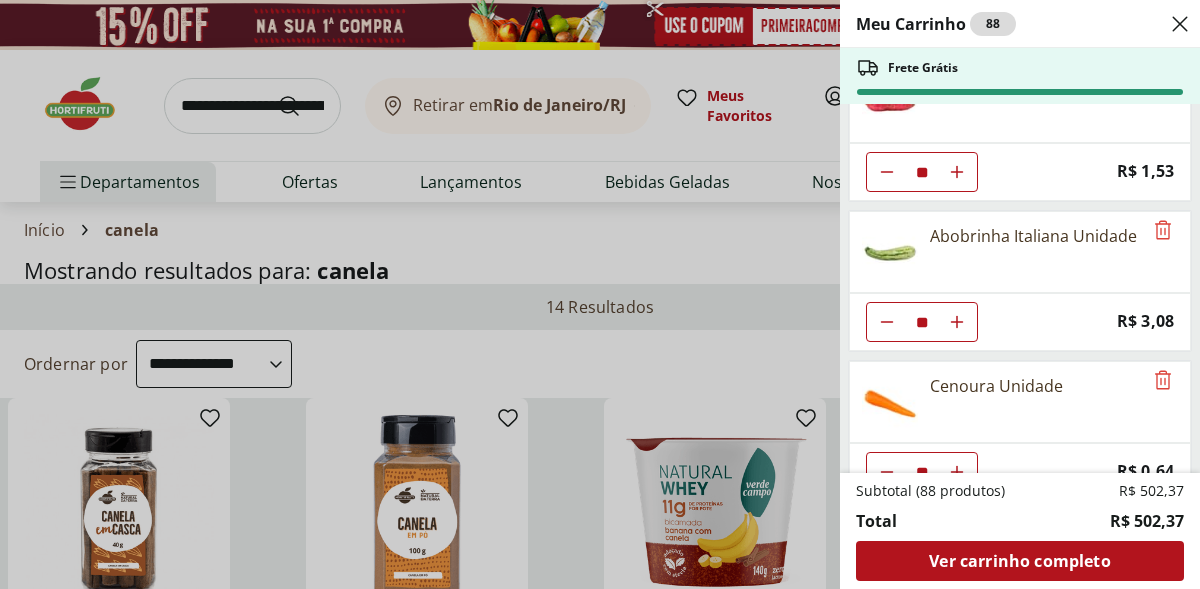 click on "Meu Carrinho 88 Frete Grátis Alface Americana Orgânica Bandeja * Price: R$ 7,99 Tomate Grape Fiorello 300g * Price: R$ 7,99 Inhame Dedo Unidade * Price: R$ 0,67 Batata Doce Unidade ** Price: R$ 1,53 Abobrinha Italiana Unidade ** Price: R$ 3,08 Cenoura Unidade ** Price: R$ 0,64 Chuchu Unidade ** Price: R$ 1,64 Queijo Tipo Cottage Lacfree Verde Campo 400g * Price: R$ 24,99 Farelo De Aveia Natural Life 500G * Price: R$ 12,99 Queijo Campos De Vacaria Ralado 100G * Price: R$ 19,99 Morango Orgânico 250g * Price: R$ 20,99 Arroz 7 Grãos Integral Tio João 500G * Price: R$ 19,99 Trio de Salada de Frutas Cortadinho * Price: R$ 9,10 Subtotal (88 produtos) R$ 502,37 Total R$ 502,37 Ver carrinho completo" at bounding box center [600, 294] 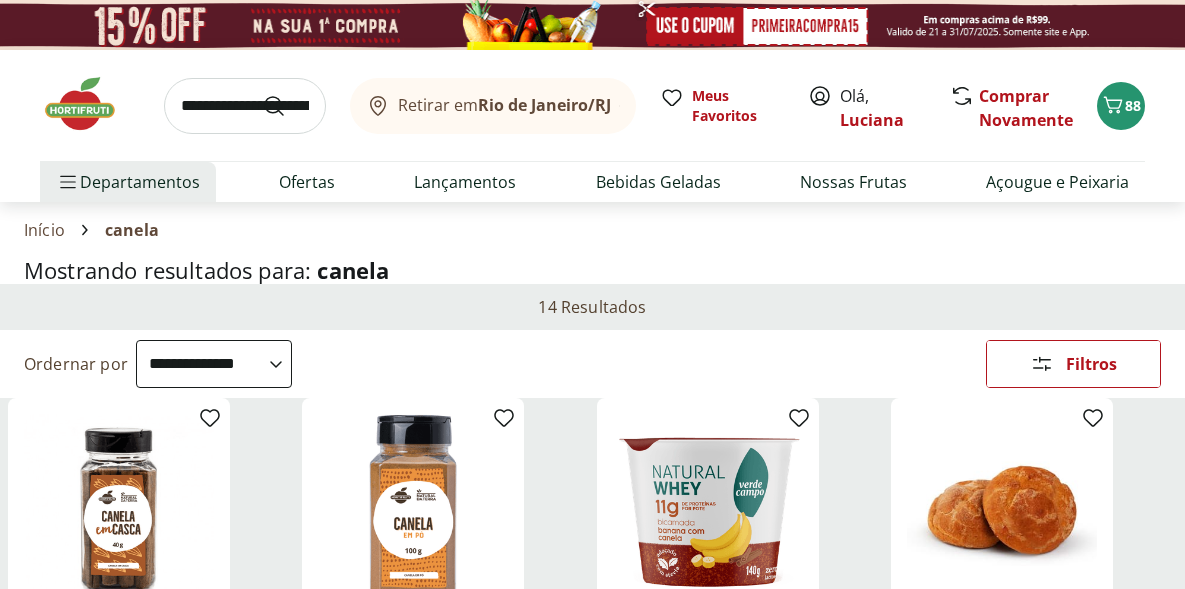 click at bounding box center [245, 106] 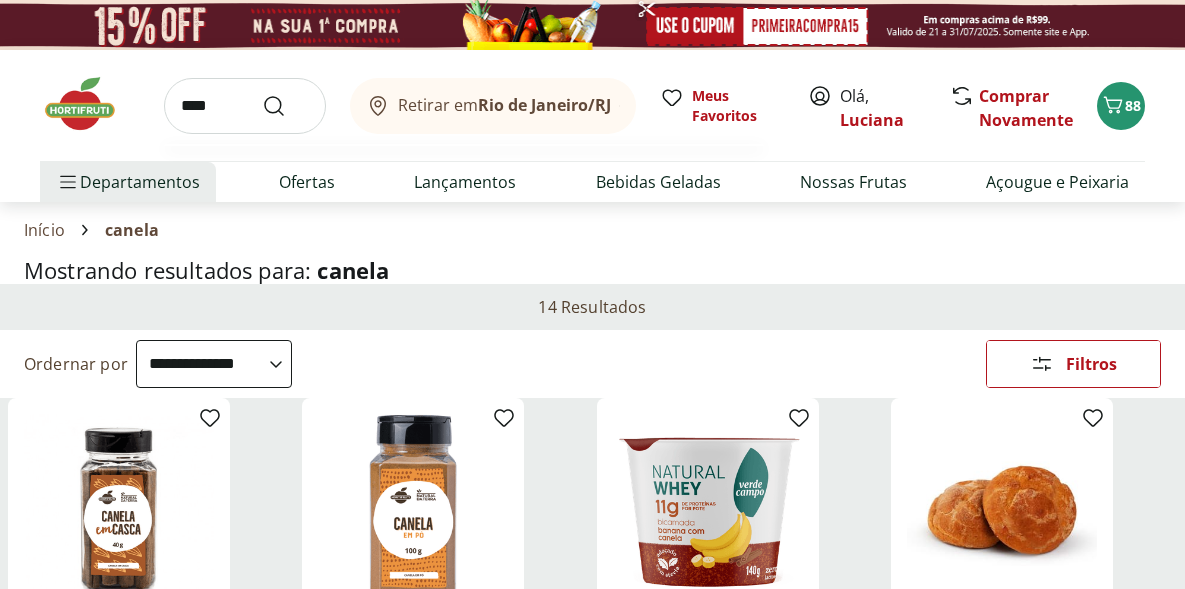 type on "****" 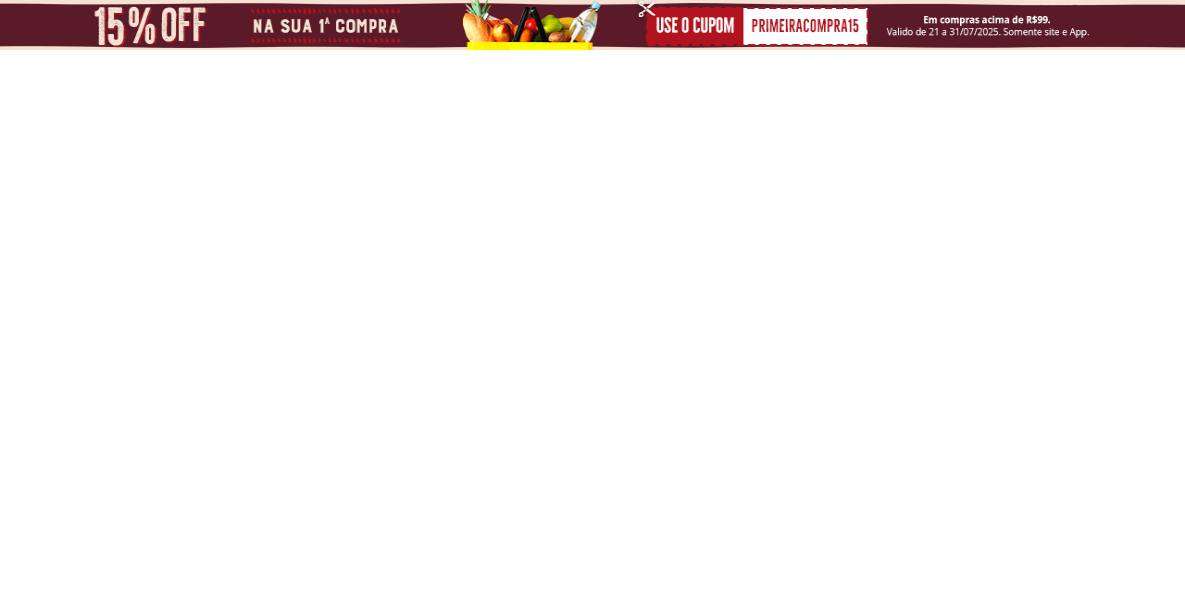 select on "**********" 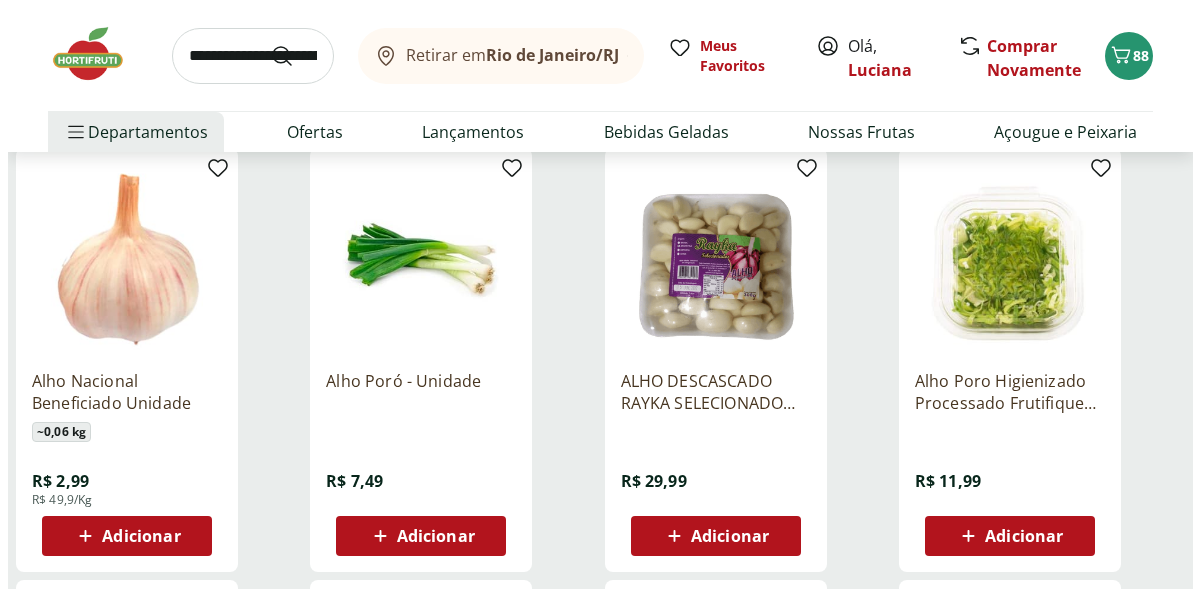 scroll, scrollTop: 252, scrollLeft: 0, axis: vertical 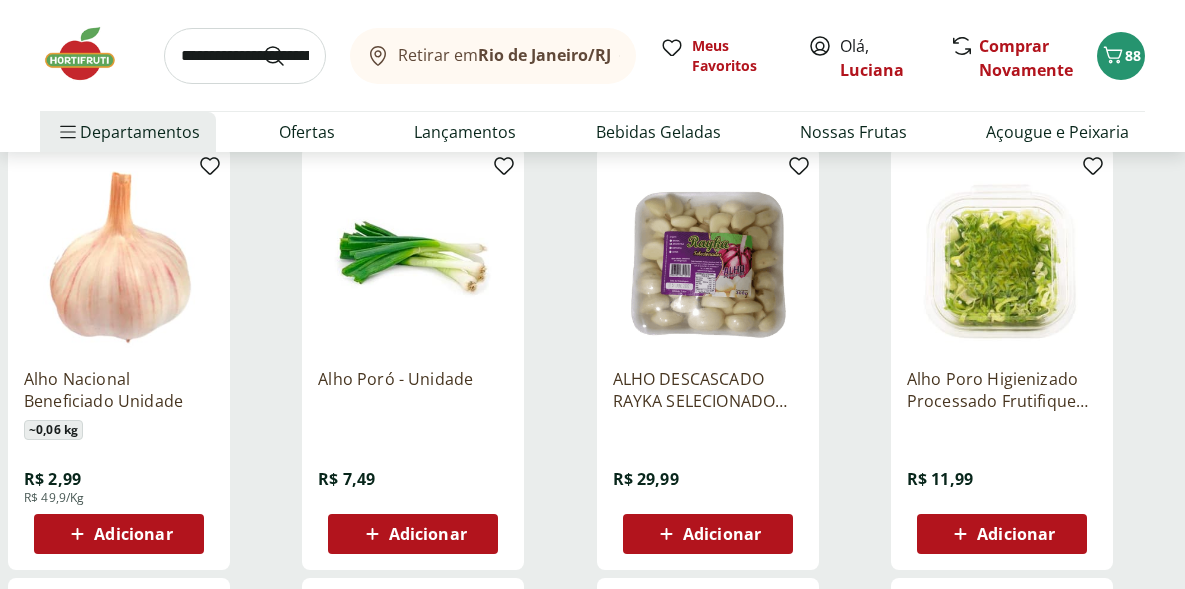 click on "Adicionar" at bounding box center (119, 534) 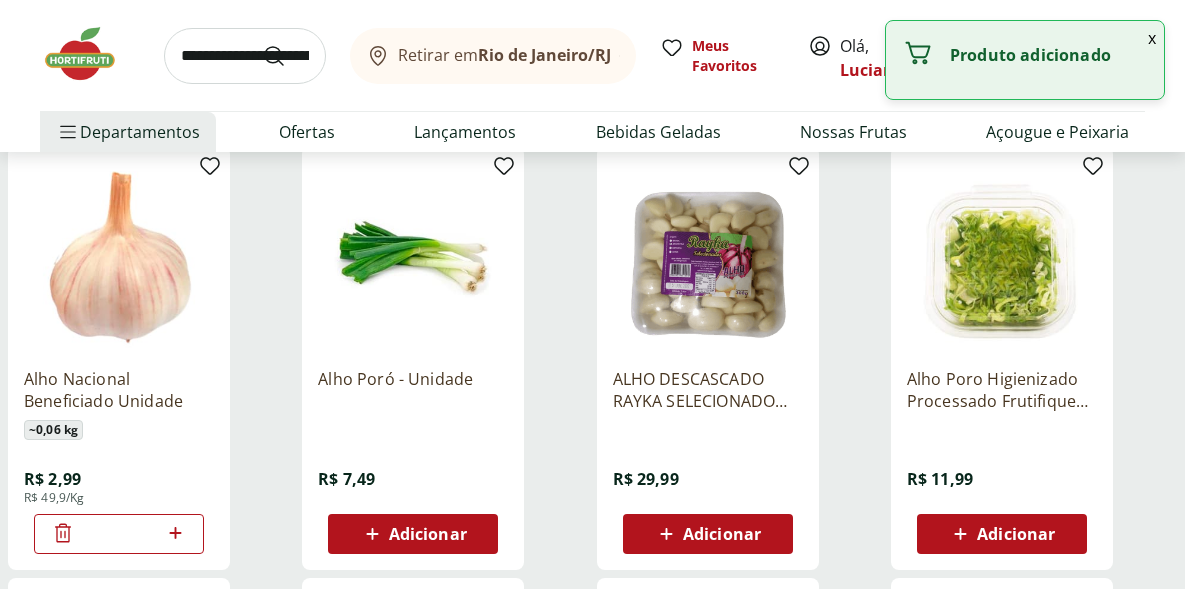 click 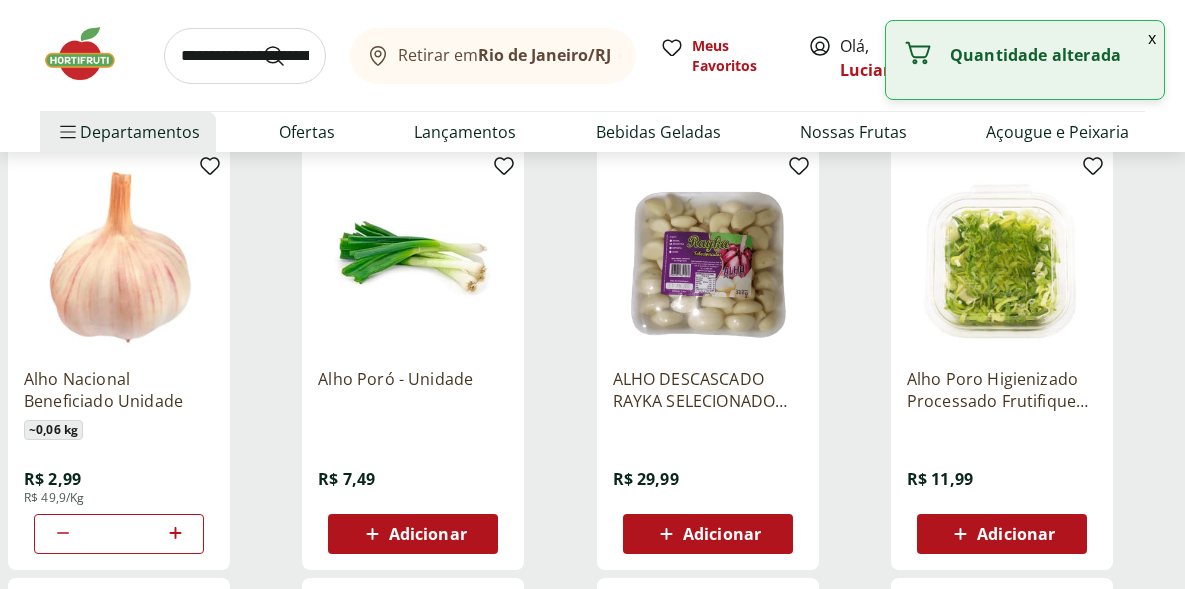 click 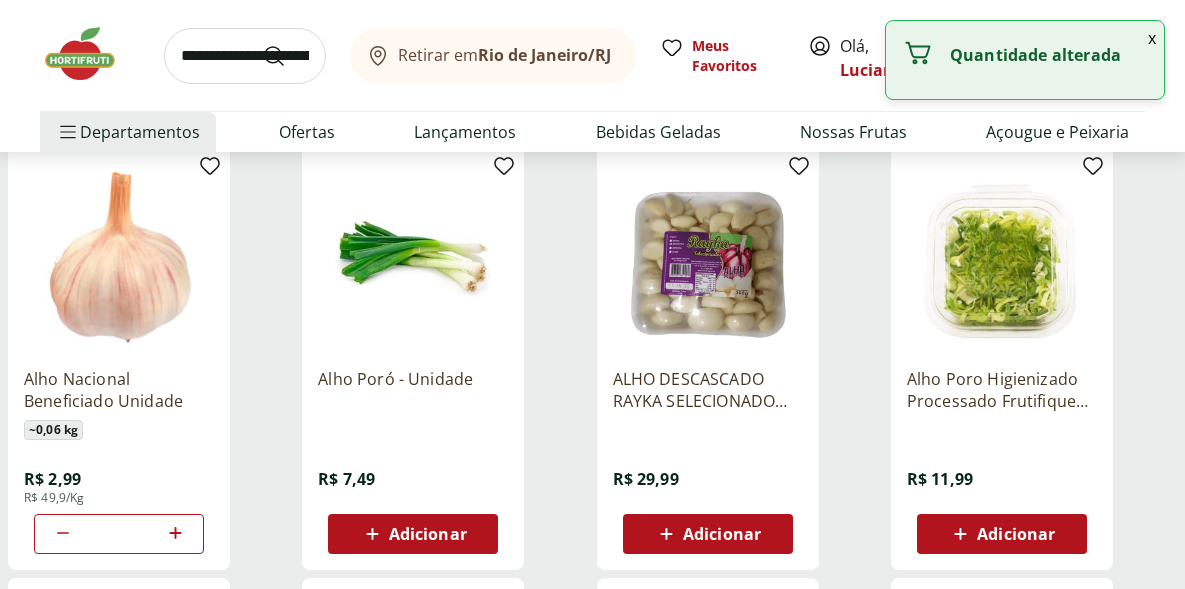 click on "Alho Poro Higienizado Processado Frutifique 80g R$ 11,99 Adicionar" at bounding box center [1034, 358] 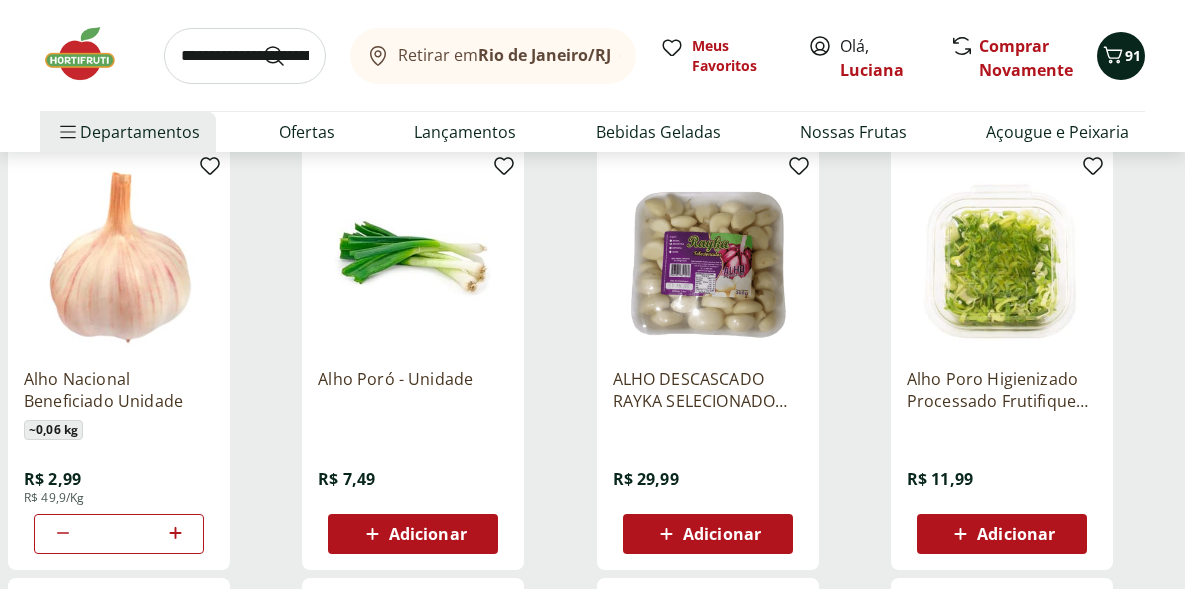 click on "91" at bounding box center (1121, 56) 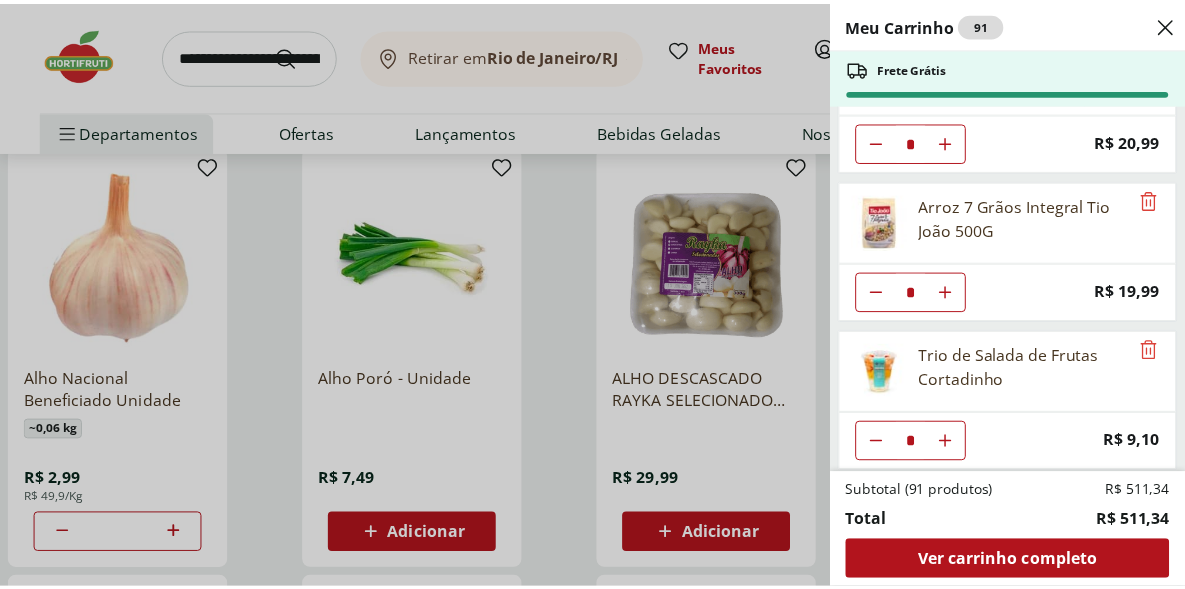 scroll, scrollTop: 1724, scrollLeft: 0, axis: vertical 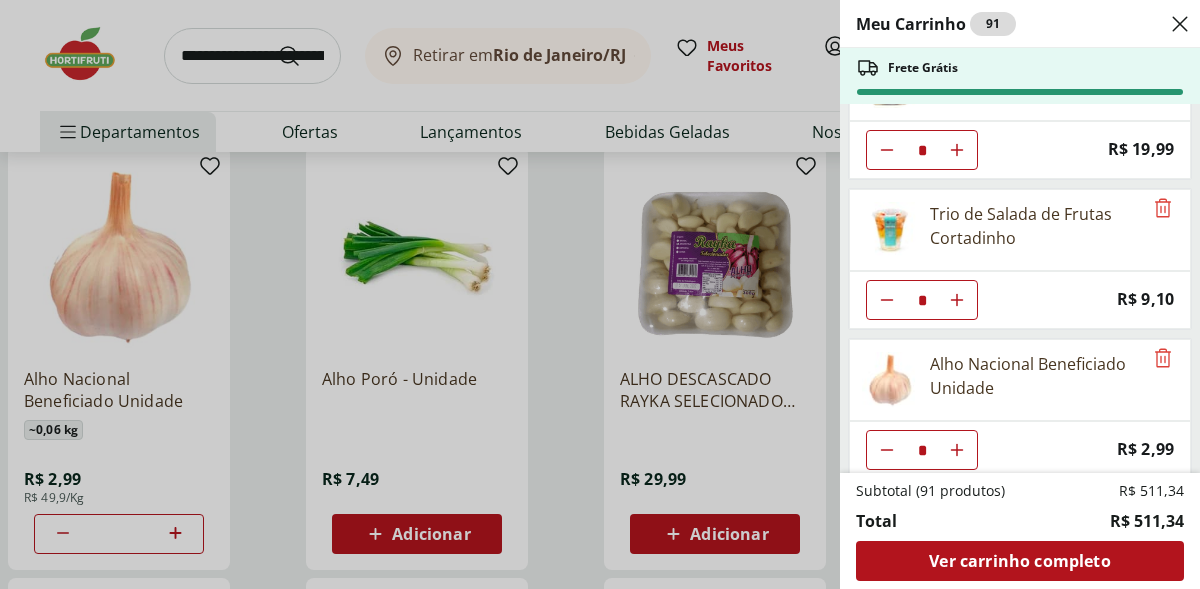 click on "* Price: R$ 9,10" at bounding box center [1020, 300] 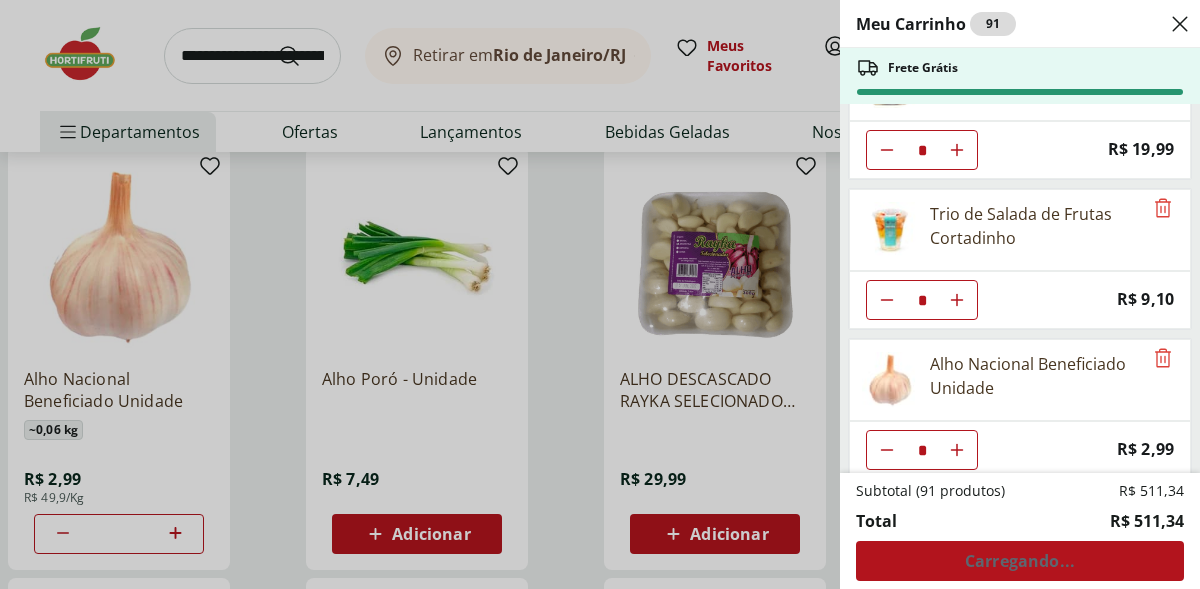 click on "Meu Carrinho 91 Frete Grátis Alface Americana Orgânica Bandeja * Price: R$ 7,99 Tomate Grape Fiorello 300g * Price: R$ 7,99 Inhame Dedo Unidade * Price: R$ 0,67 Batata Doce Unidade ** Price: R$ 1,53 Abobrinha Italiana Unidade ** Price: R$ 3,08 Cenoura Unidade ** Price: R$ 0,64 Chuchu Unidade ** Price: R$ 1,64 Queijo Tipo Cottage Lacfree Verde Campo 400g * Price: R$ 24,99 Farelo De Aveia Natural Life 500G * Price: R$ 12,99 Queijo Campos De Vacaria Ralado 100G * Price: R$ 19,99 Morango Orgânico 250g * Price: R$ 20,99 Arroz 7 Grãos Integral Tio João 500G * Price: R$ 19,99 Trio de Salada de Frutas Cortadinho * Price: R$ 9,10 Alho Nacional Beneficiado Unidade * Price: R$ 2,99 Subtotal (91 produtos) R$ 511,34 Total R$ 511,34 Carregando..." at bounding box center [600, 294] 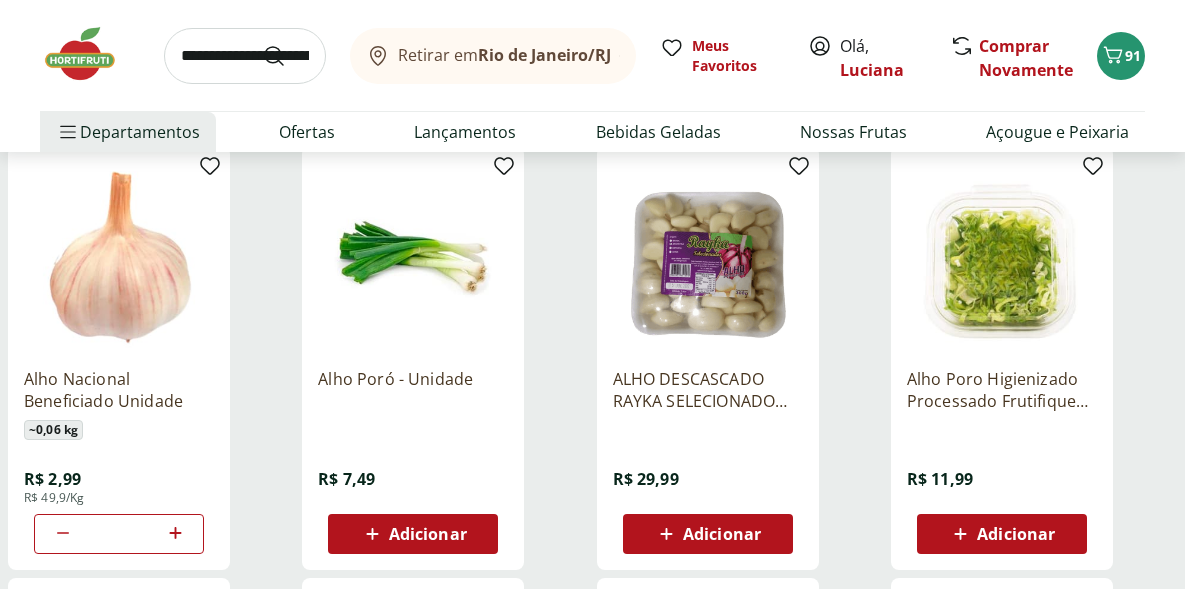 click at bounding box center [245, 56] 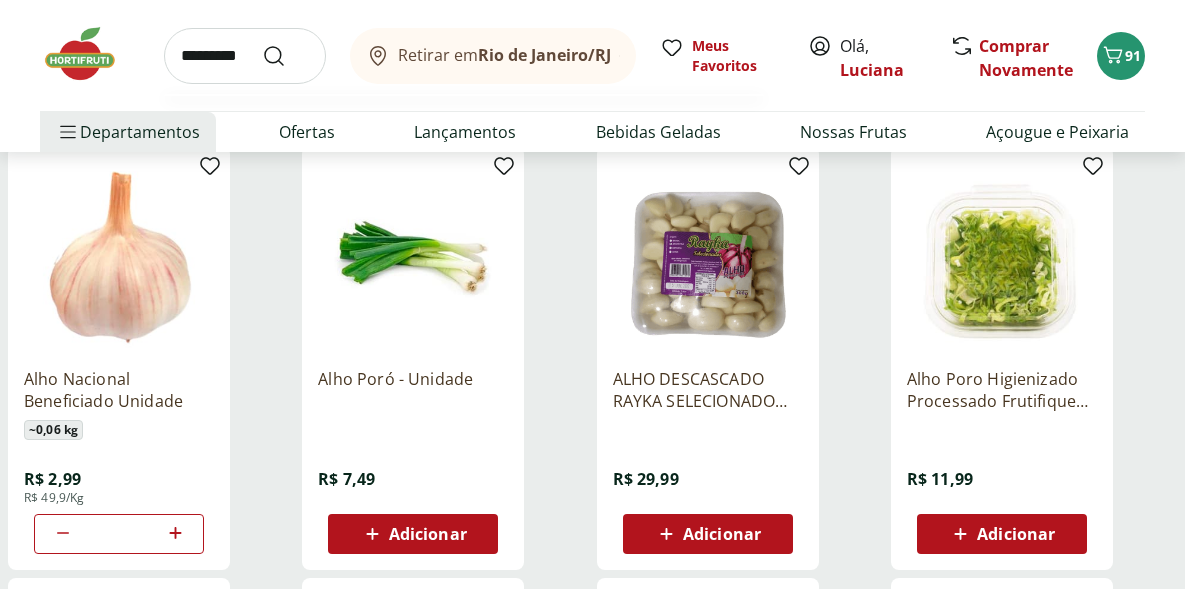 type on "*********" 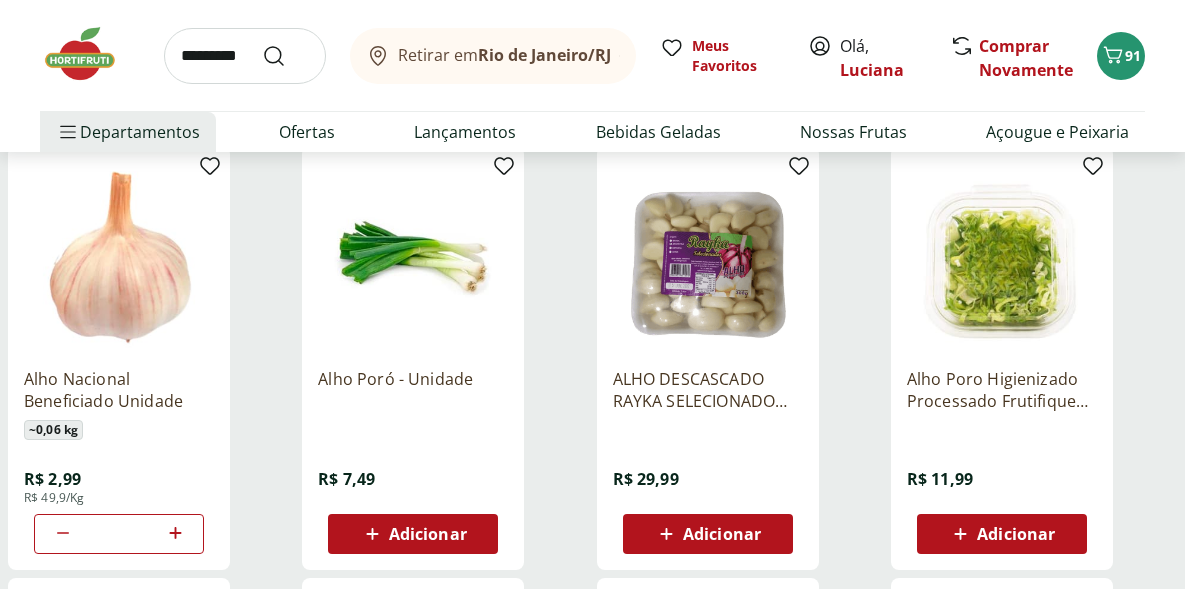 scroll, scrollTop: 0, scrollLeft: 0, axis: both 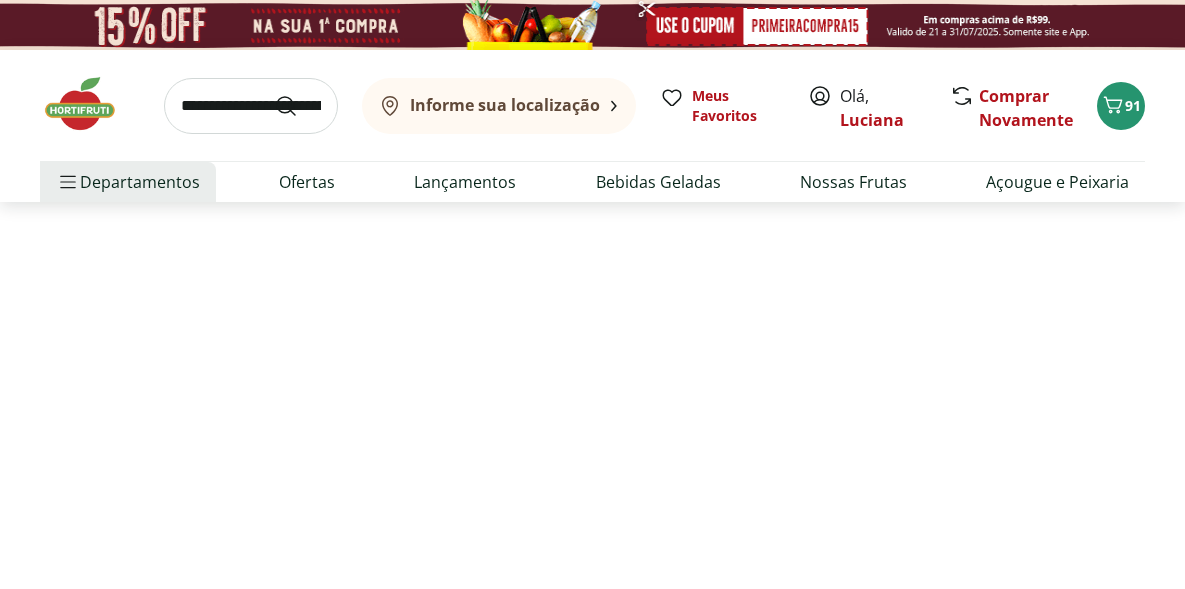 select on "**********" 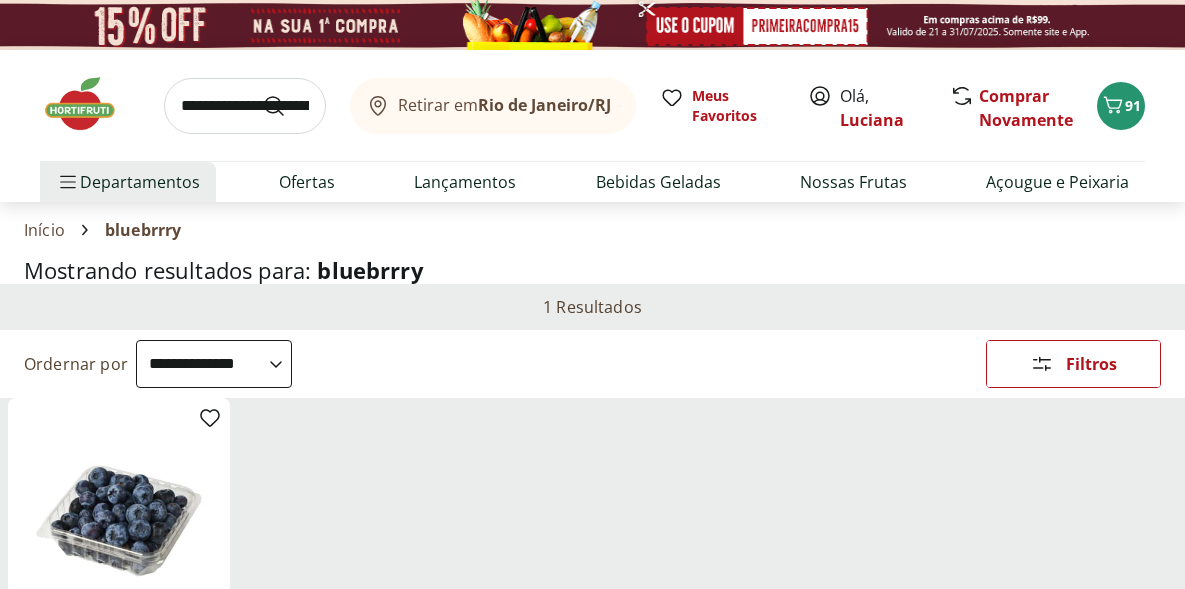 click on "**********" at bounding box center (592, 364) 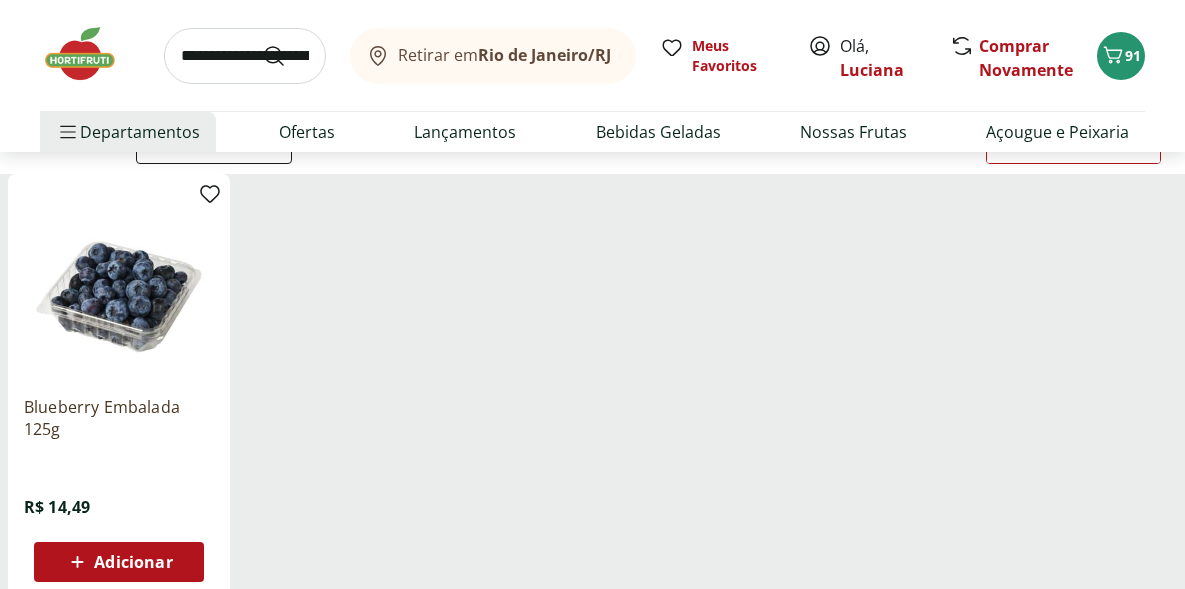 scroll, scrollTop: 225, scrollLeft: 0, axis: vertical 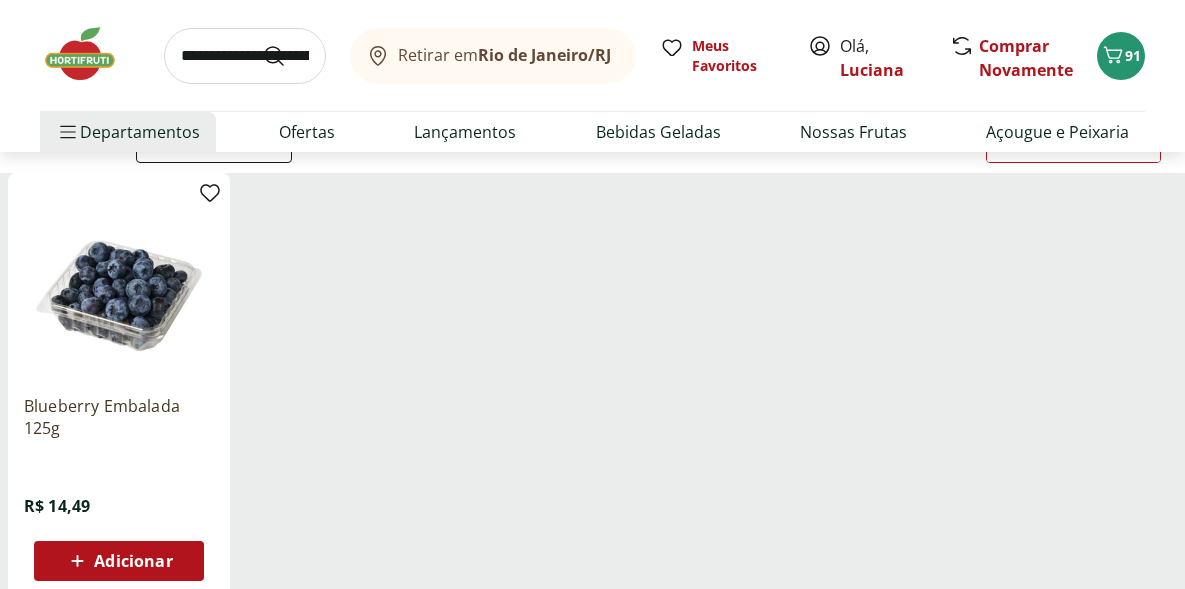 click on "Adicionar" at bounding box center [133, 561] 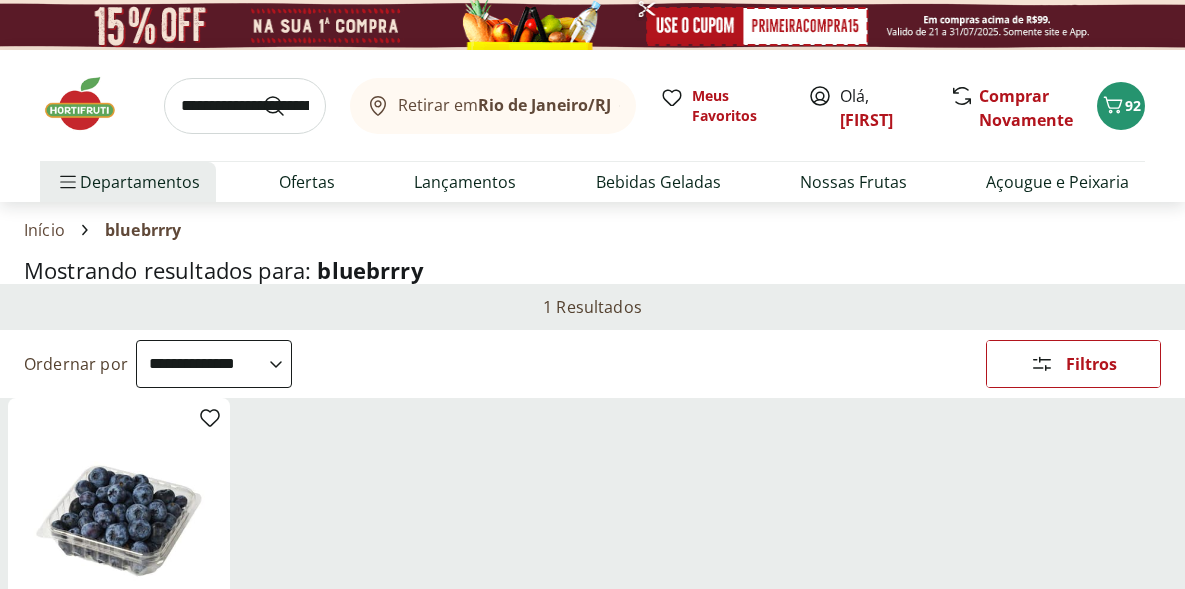 select on "**********" 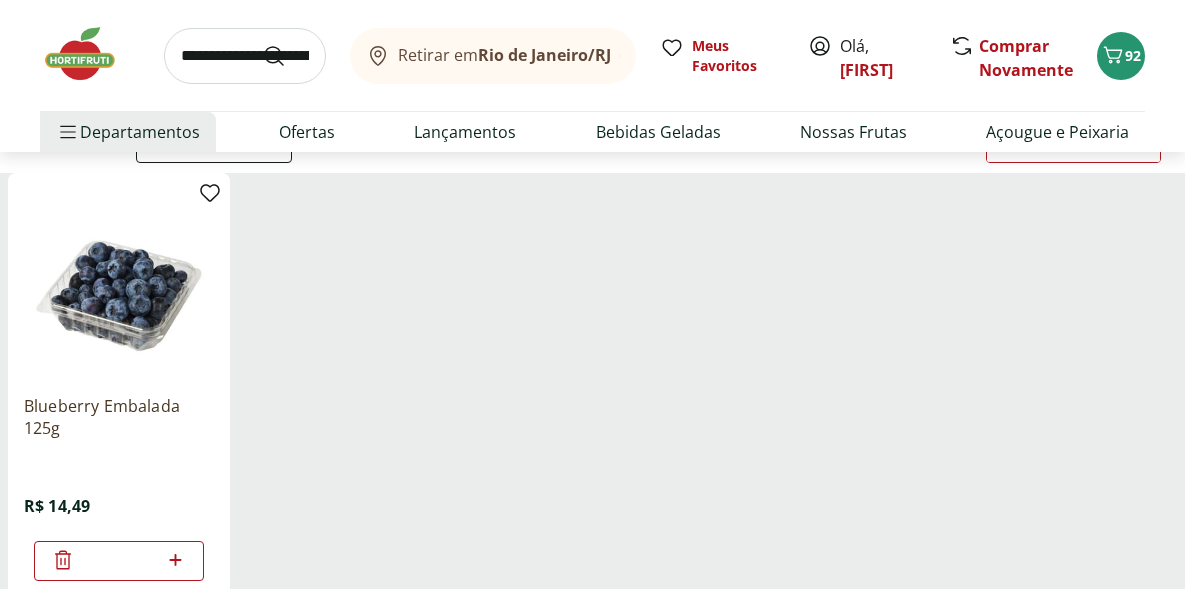 scroll, scrollTop: 0, scrollLeft: 0, axis: both 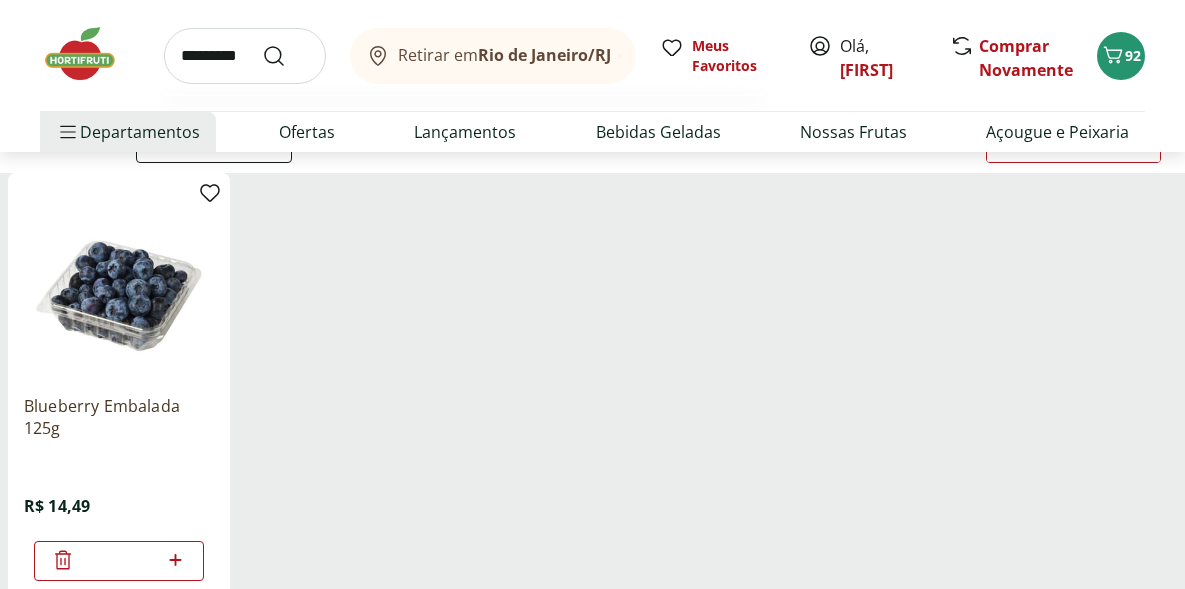 type on "*********" 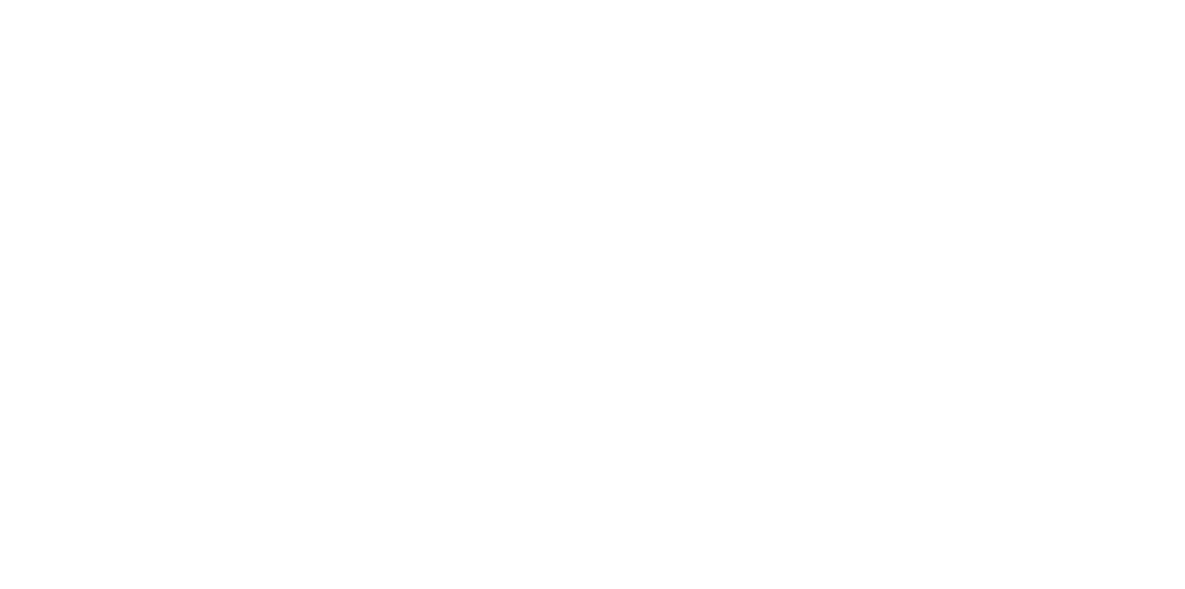 scroll, scrollTop: 0, scrollLeft: 0, axis: both 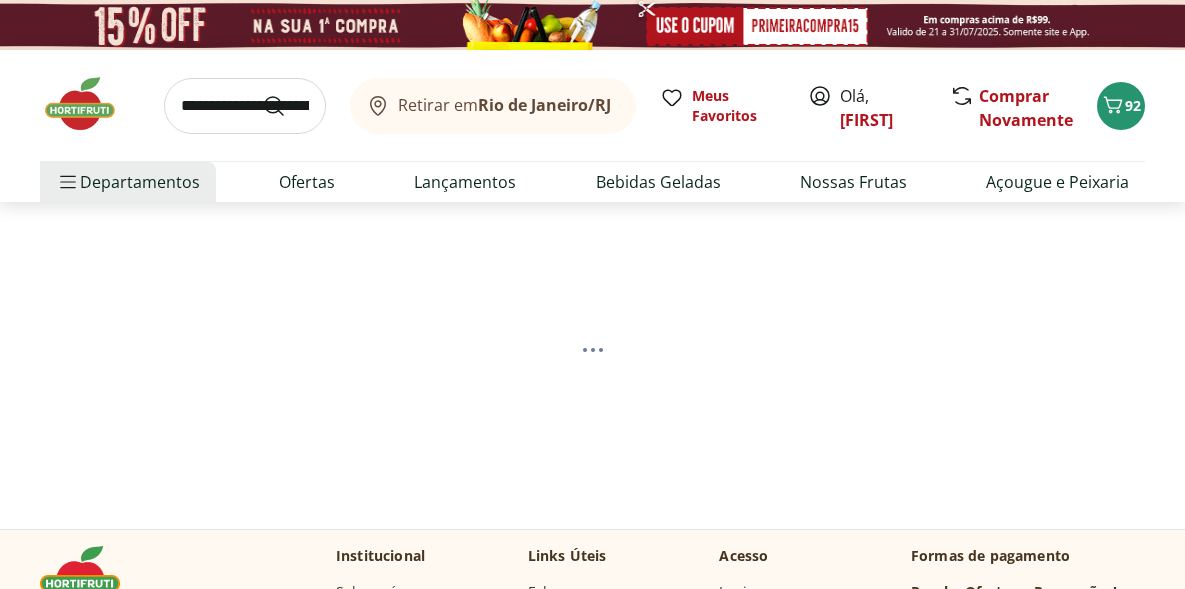 select on "**********" 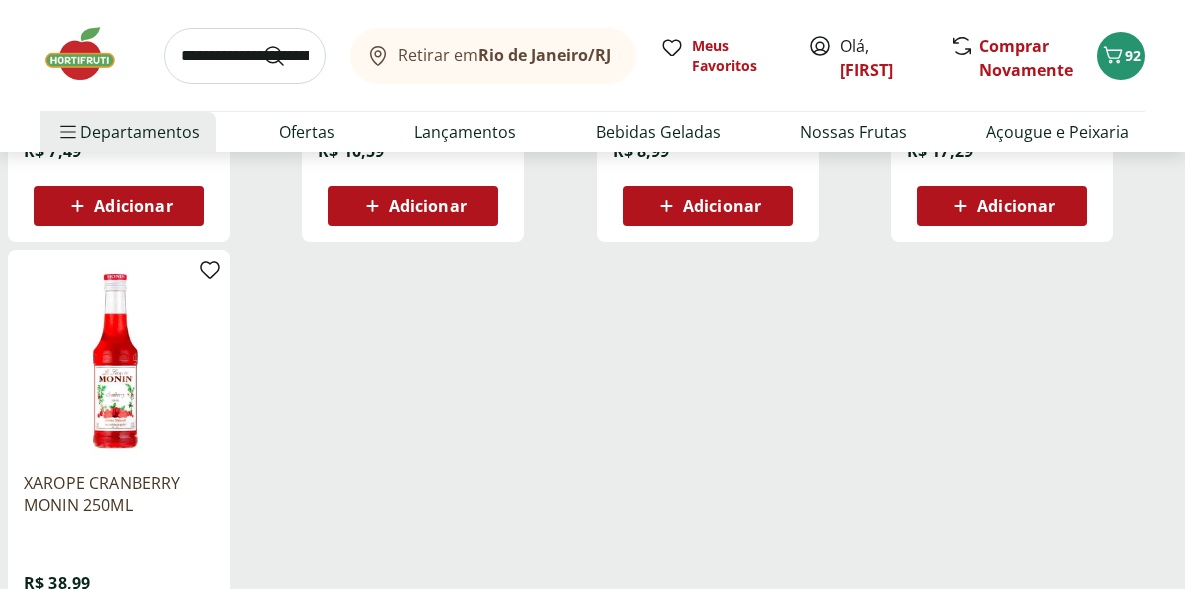 scroll, scrollTop: 1017, scrollLeft: 0, axis: vertical 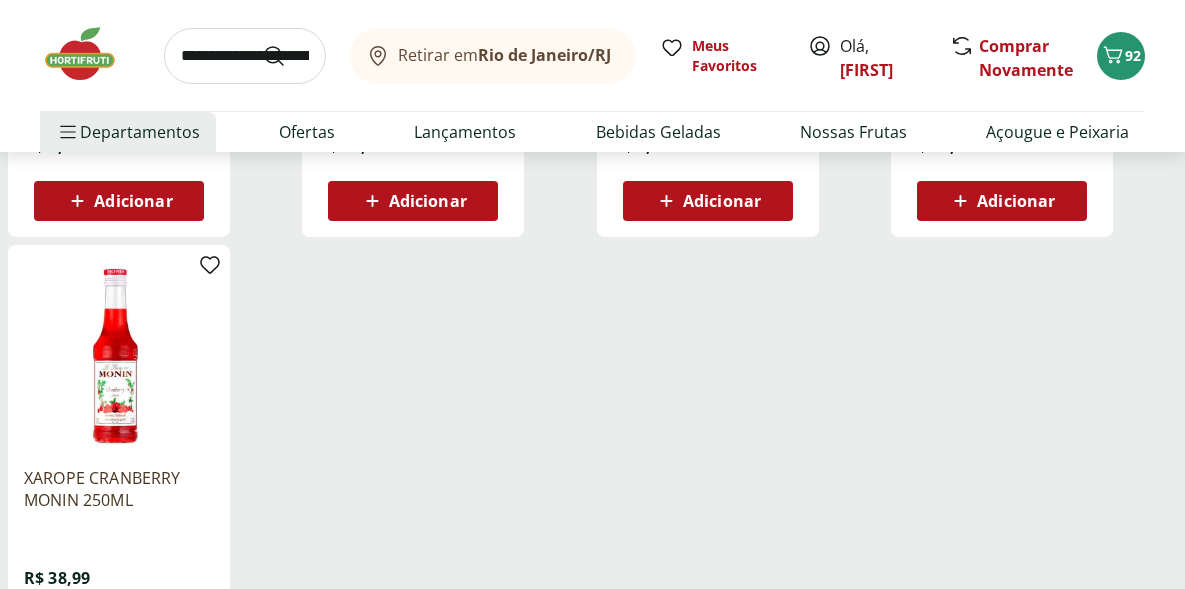 click at bounding box center [245, 56] 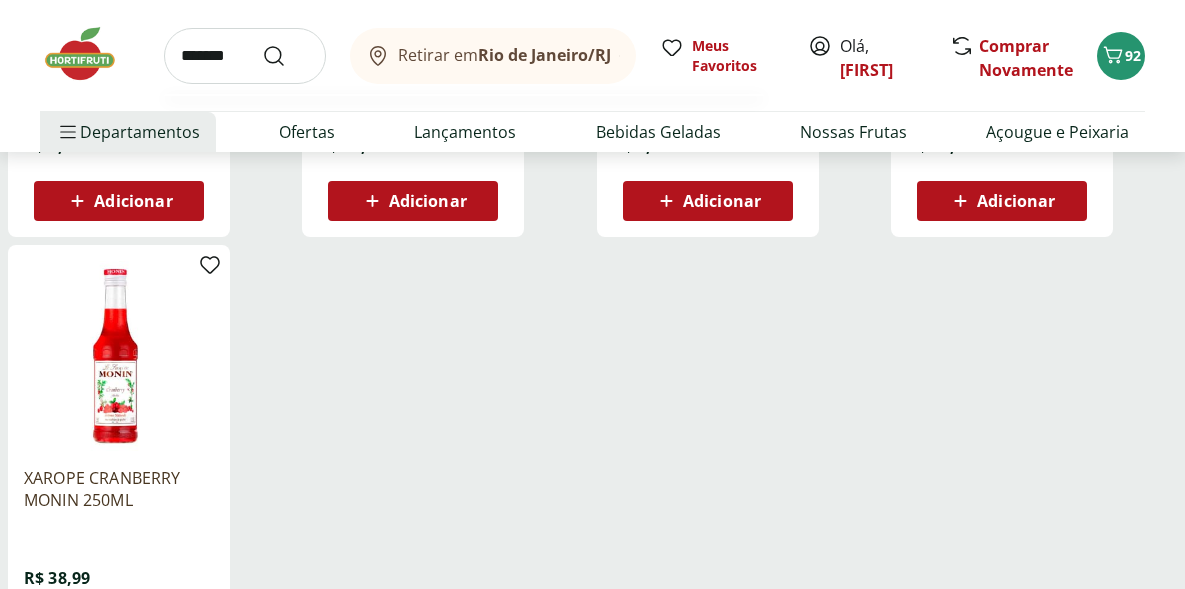 type on "*******" 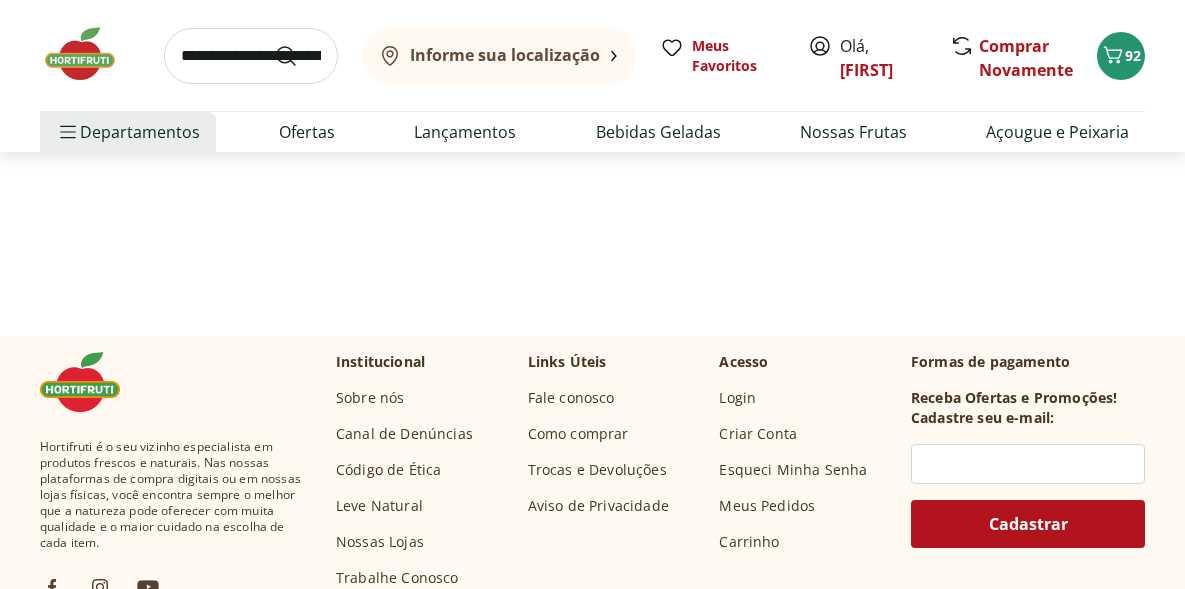 scroll, scrollTop: 0, scrollLeft: 0, axis: both 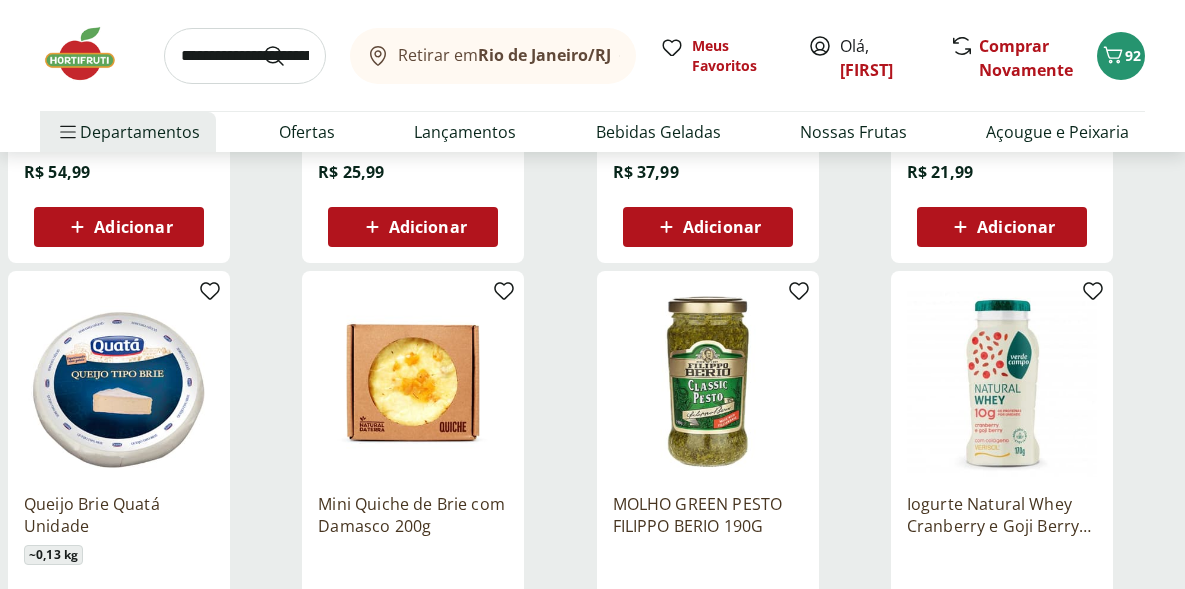 click at bounding box center [245, 56] 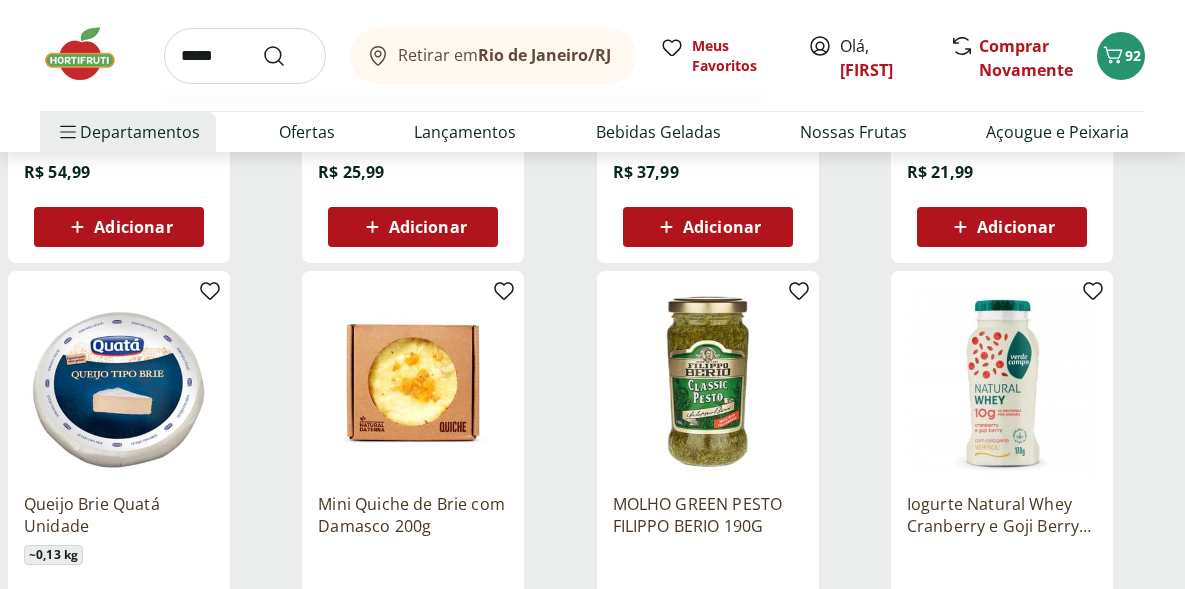 type on "*****" 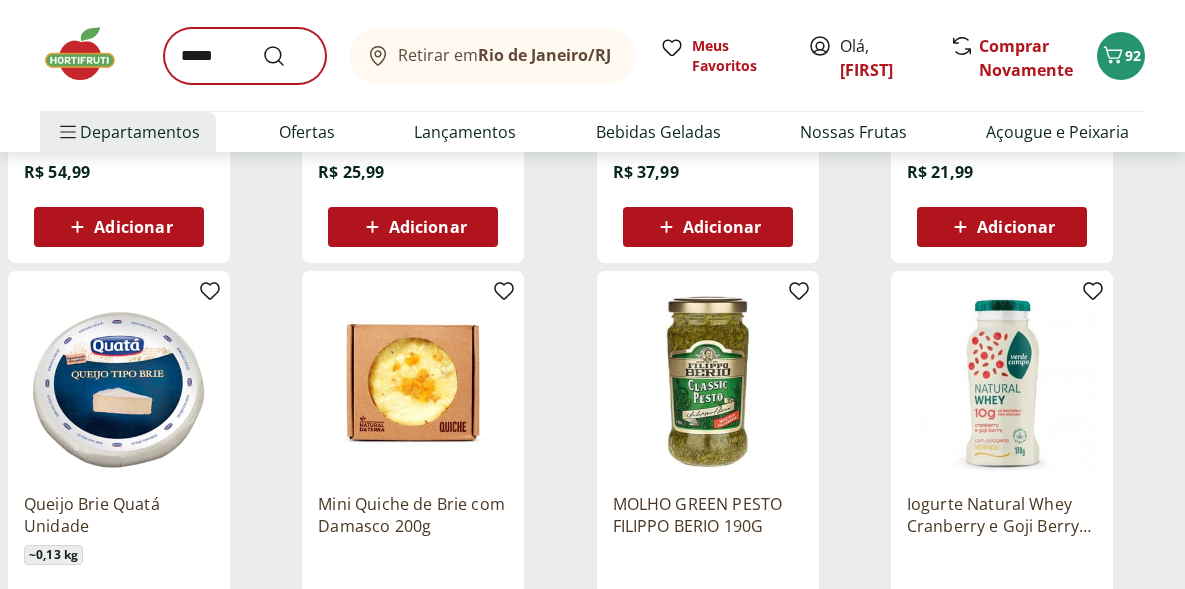 scroll, scrollTop: 0, scrollLeft: 0, axis: both 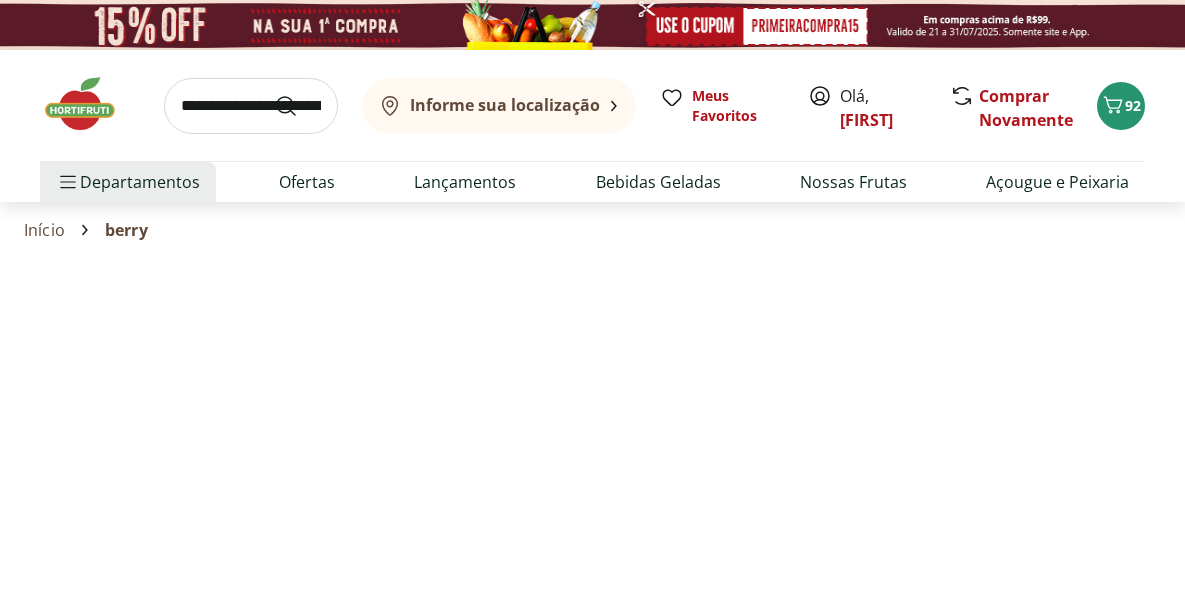 select on "**********" 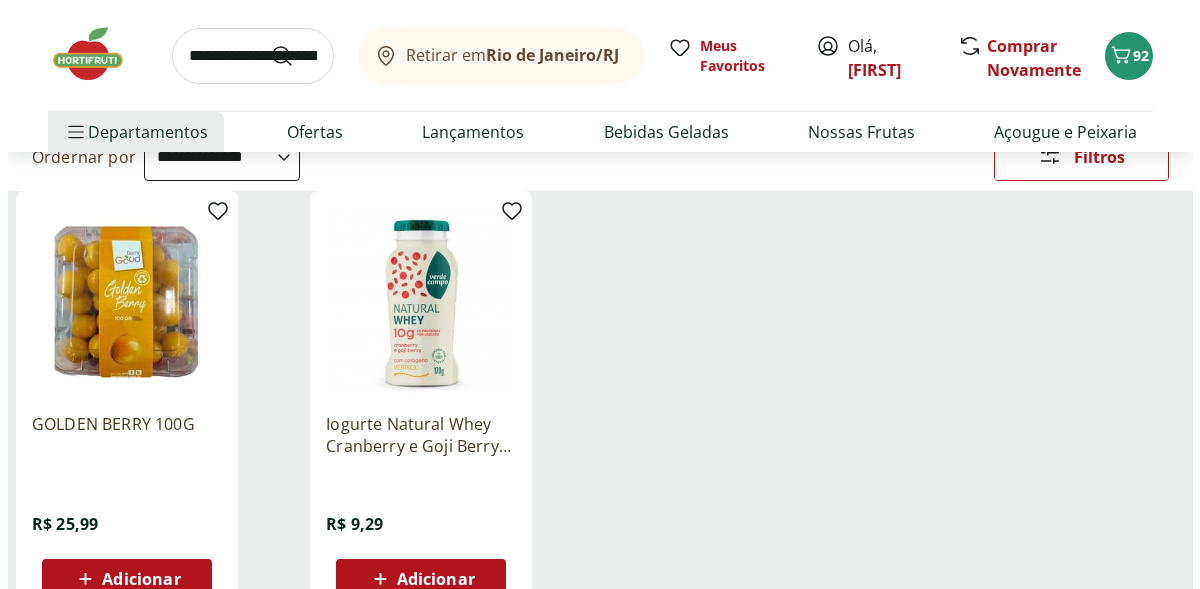 scroll, scrollTop: 0, scrollLeft: 0, axis: both 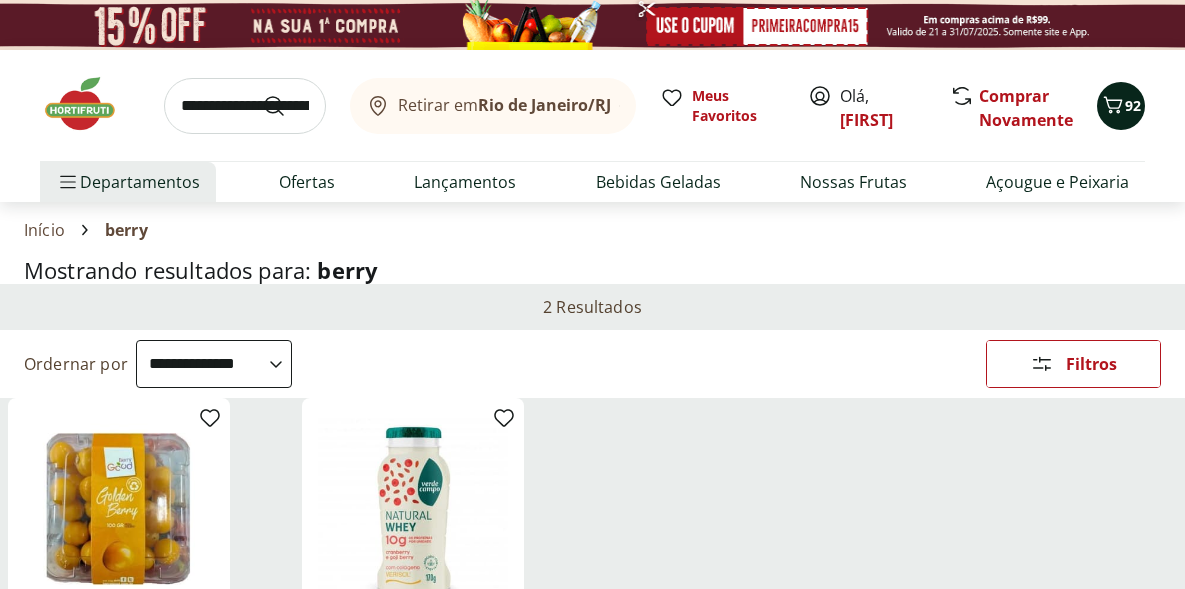 click on "92" at bounding box center (1121, 106) 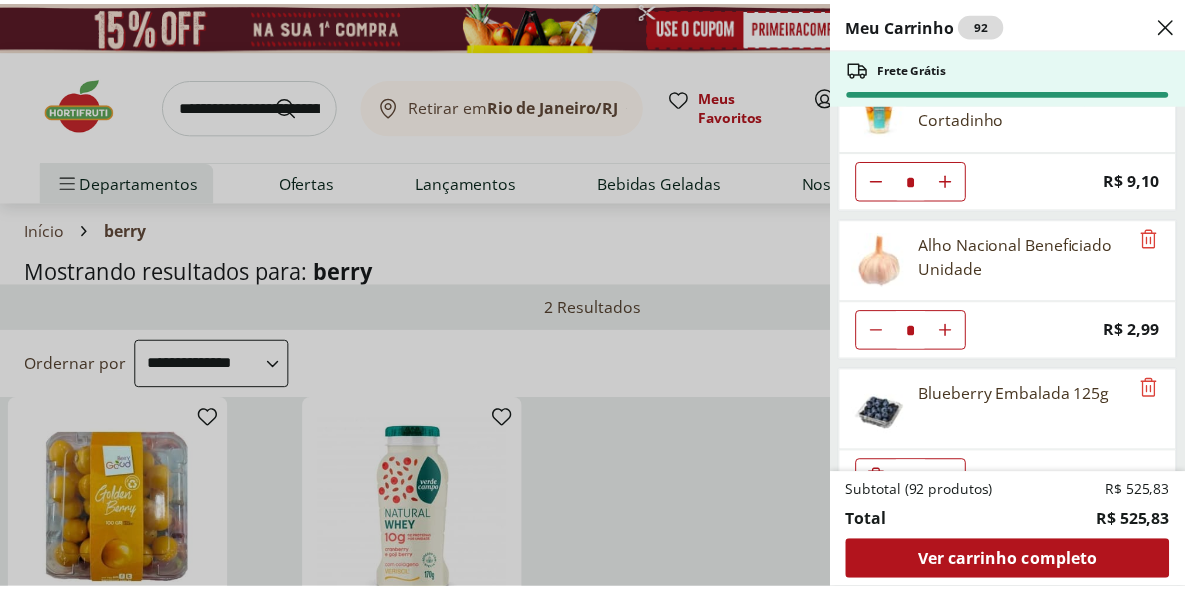 scroll, scrollTop: 1873, scrollLeft: 0, axis: vertical 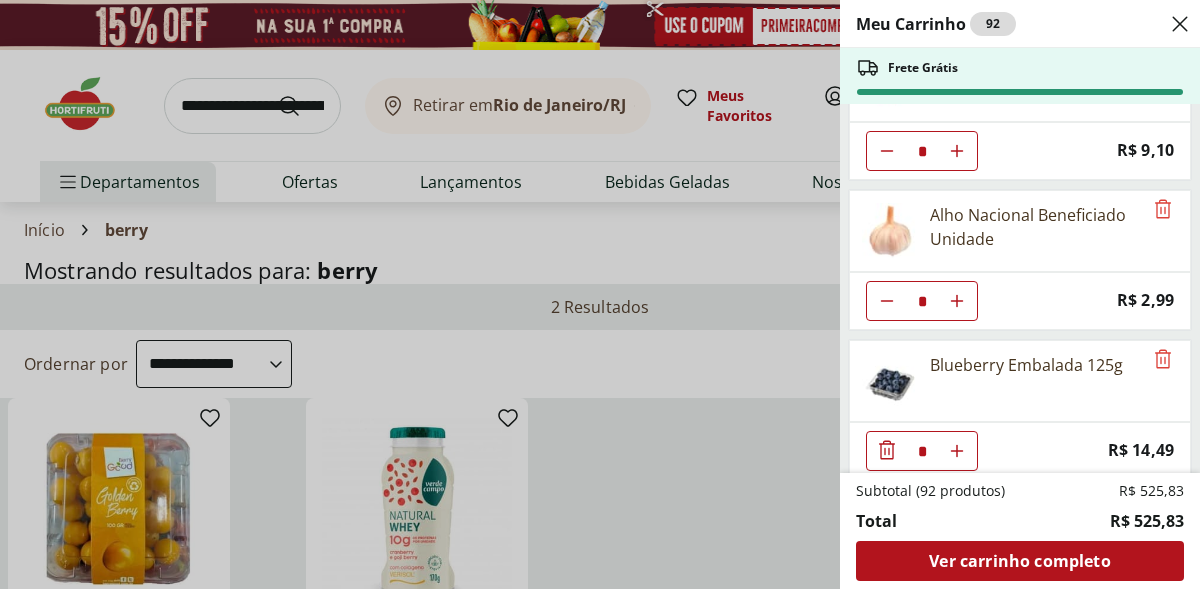 click on "Meu Carrinho 92 Frete Grátis Alface Americana Orgânica Bandeja * Price: R$ 7,99 Tomate Grape Fiorello 300g * Price: R$ 7,99 Inhame Dedo Unidade * Price: R$ 0,67 Batata Doce Unidade ** Price: R$ 1,53 Abobrinha Italiana Unidade ** Price: R$ 3,08 Cenoura Unidade ** Price: R$ 0,64 Chuchu Unidade ** Price: R$ 1,64 Queijo Tipo Cottage Lacfree Verde Campo 400g * Price: R$ 24,99 Farelo De Aveia Natural Life 500G * Price: R$ 12,99 Queijo Campos De Vacaria Ralado 100G * Price: R$ 19,99 Morango Orgânico 250g * Price: R$ 20,99 Arroz 7 Grãos Integral Tio João 500G * Price: R$ 19,99 Trio de Salada de Frutas Cortadinho * Price: R$ 9,10 Alho Nacional Beneficiado Unidade * Price: R$ 2,99 Blueberry Embalada 125g * Price: R$ 14,49 Subtotal (92 produtos) R$ 525,83 Total R$ 525,83 Ver carrinho completo" at bounding box center (600, 294) 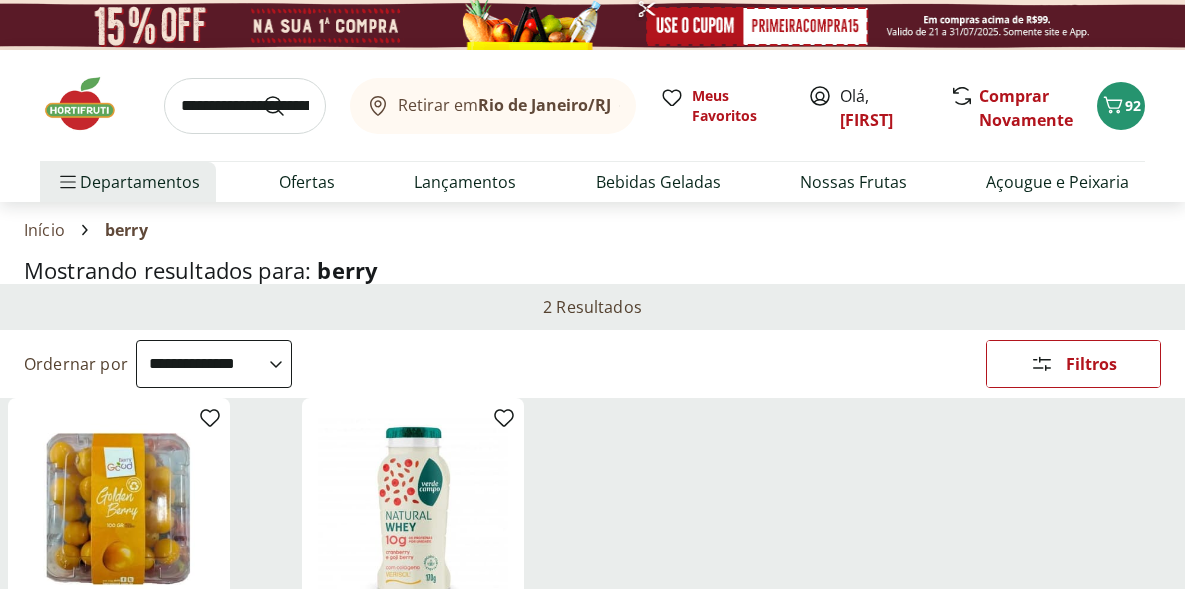 click at bounding box center [245, 106] 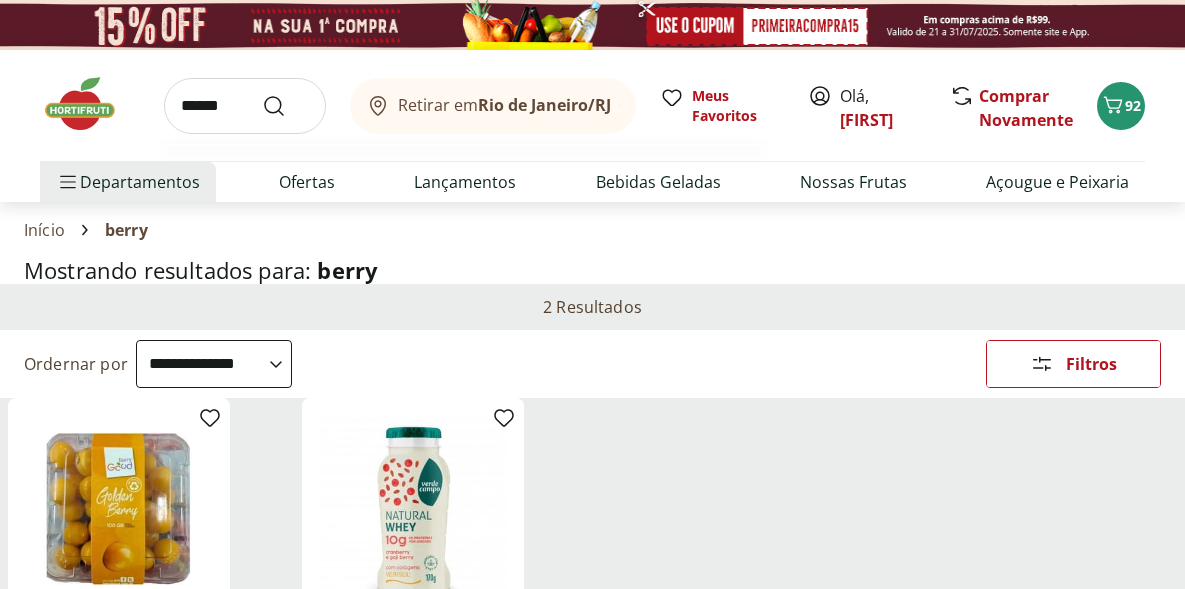 type on "******" 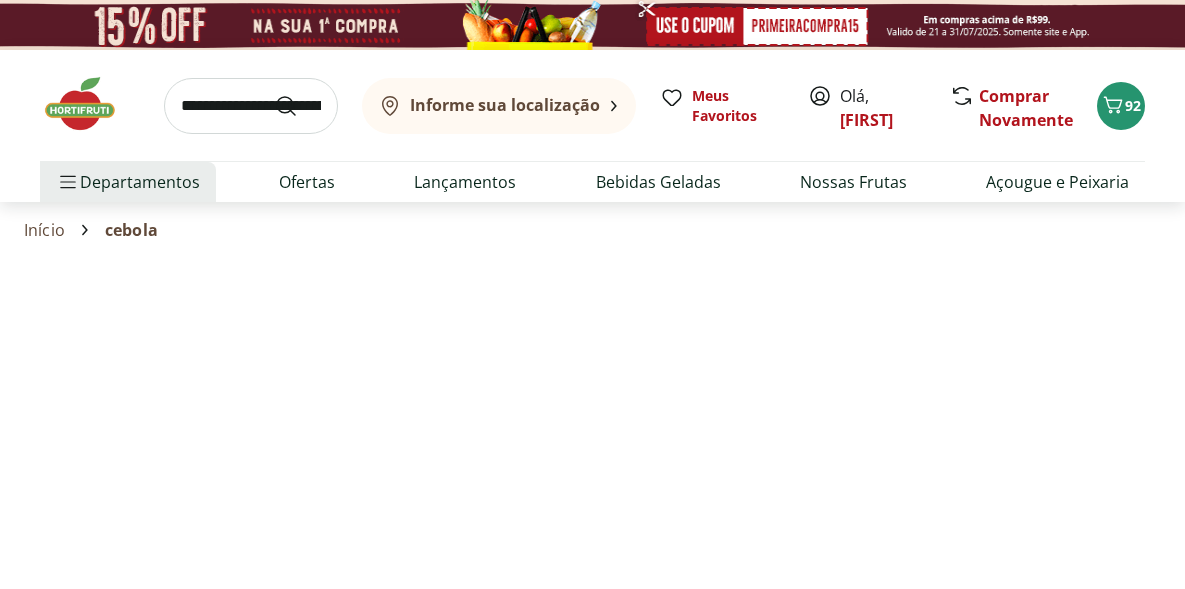 select on "**********" 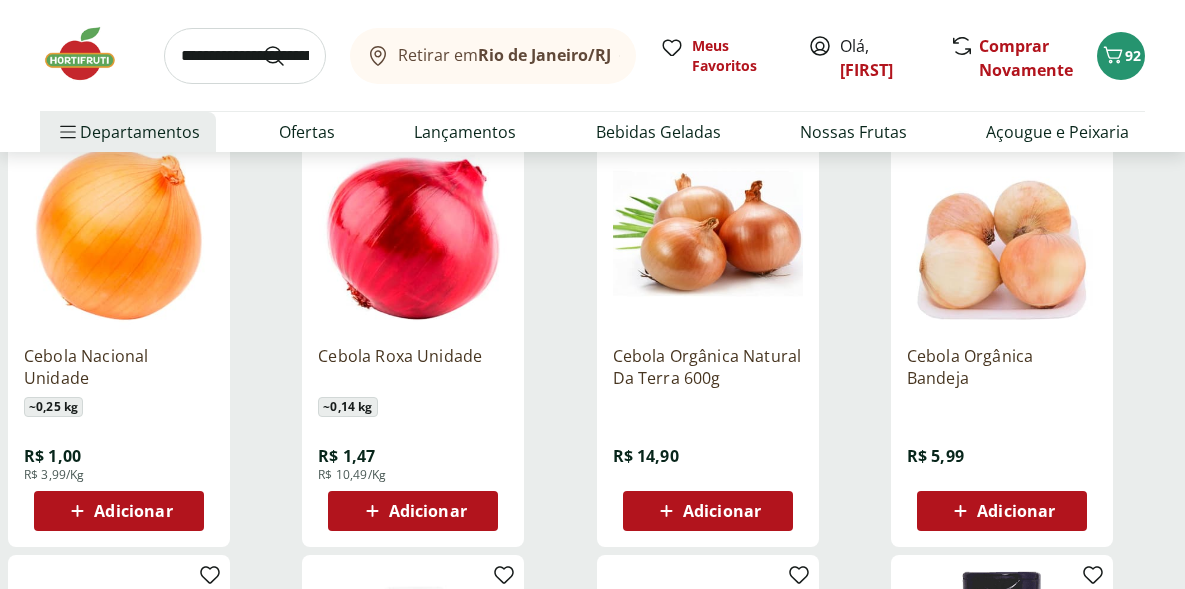scroll, scrollTop: 282, scrollLeft: 0, axis: vertical 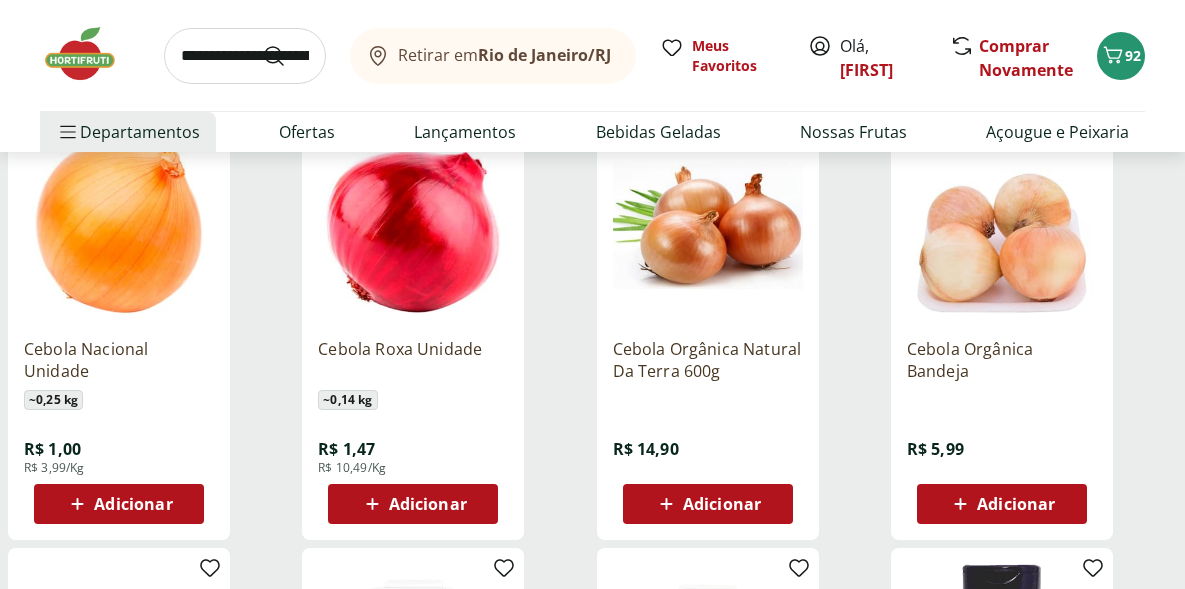 click on "Adicionar" at bounding box center (119, 504) 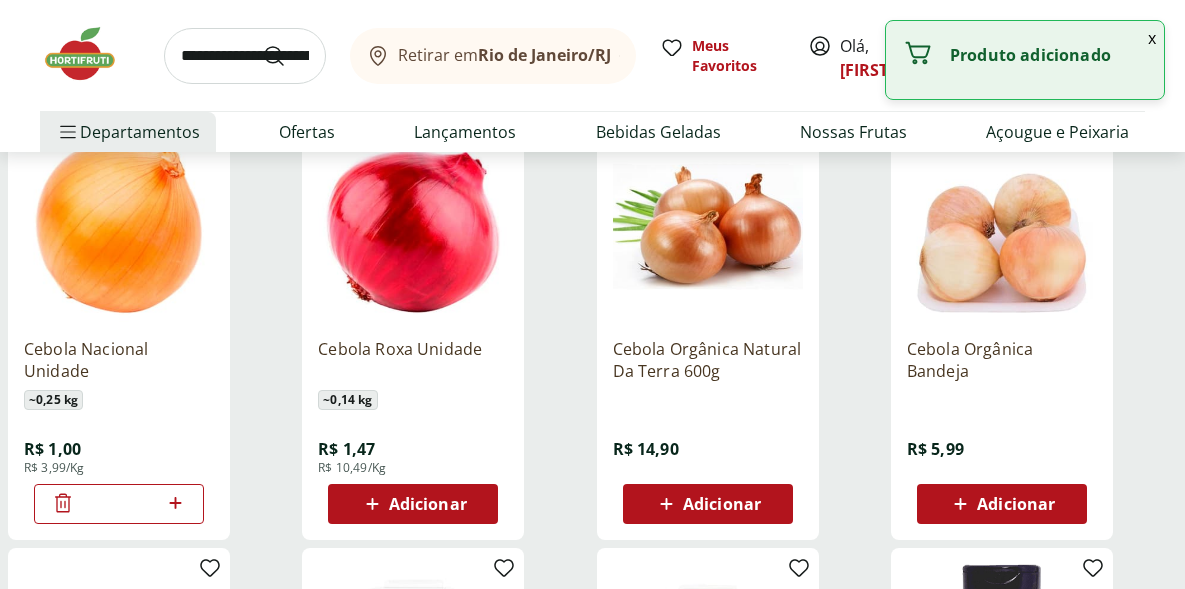 click 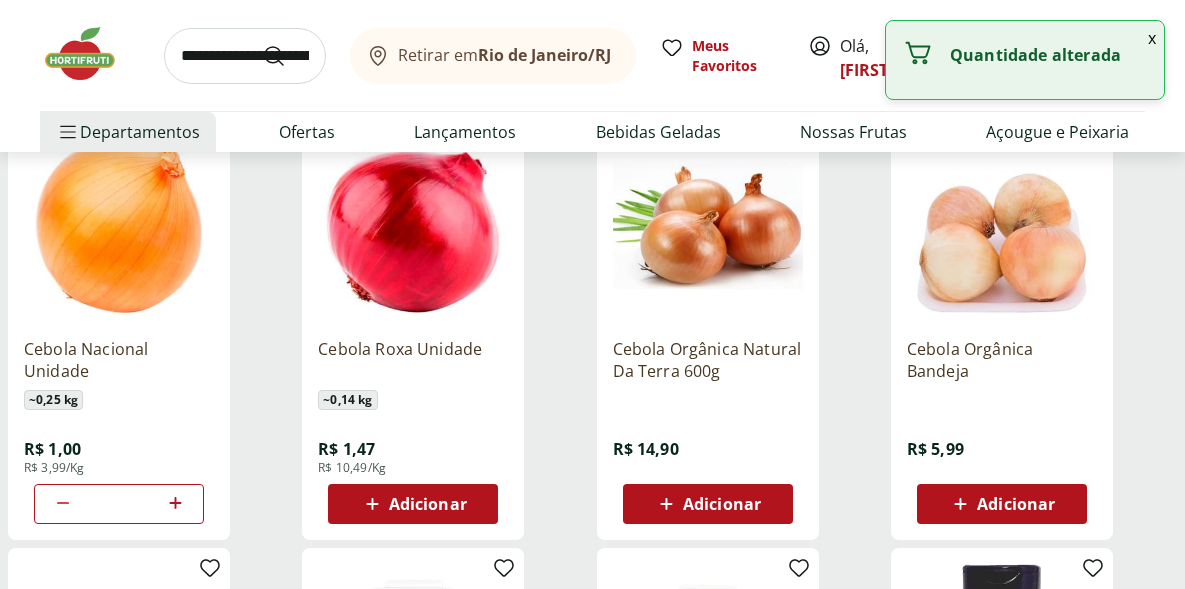 click 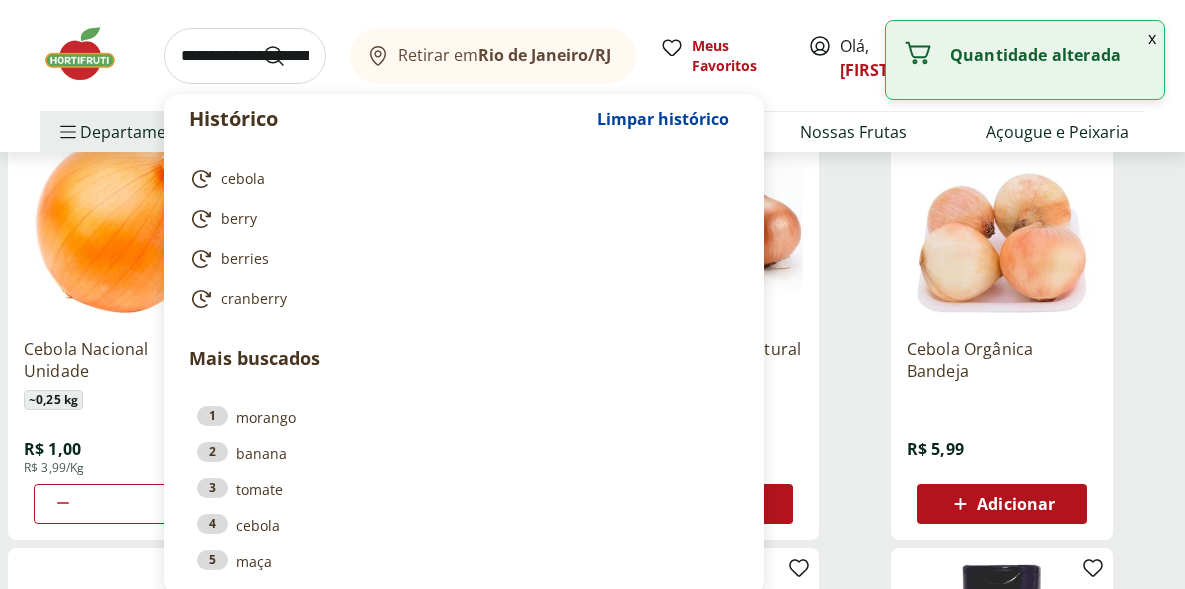 click at bounding box center (245, 56) 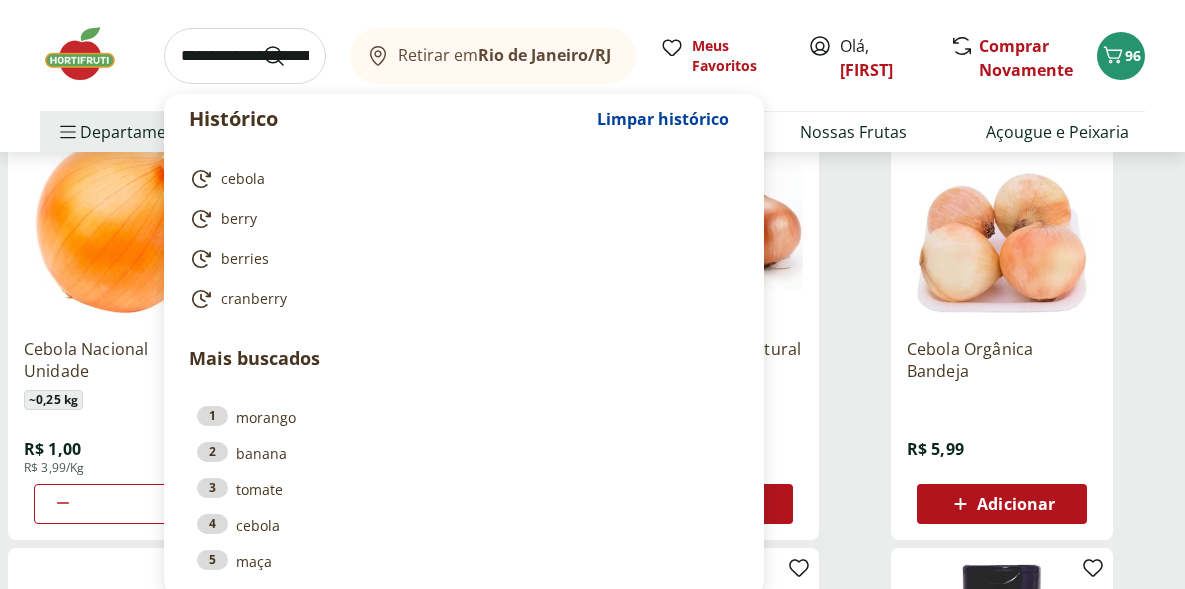 click on "Cebola Orgânica Bandeja R$ 5,99 Adicionar" at bounding box center (1034, 328) 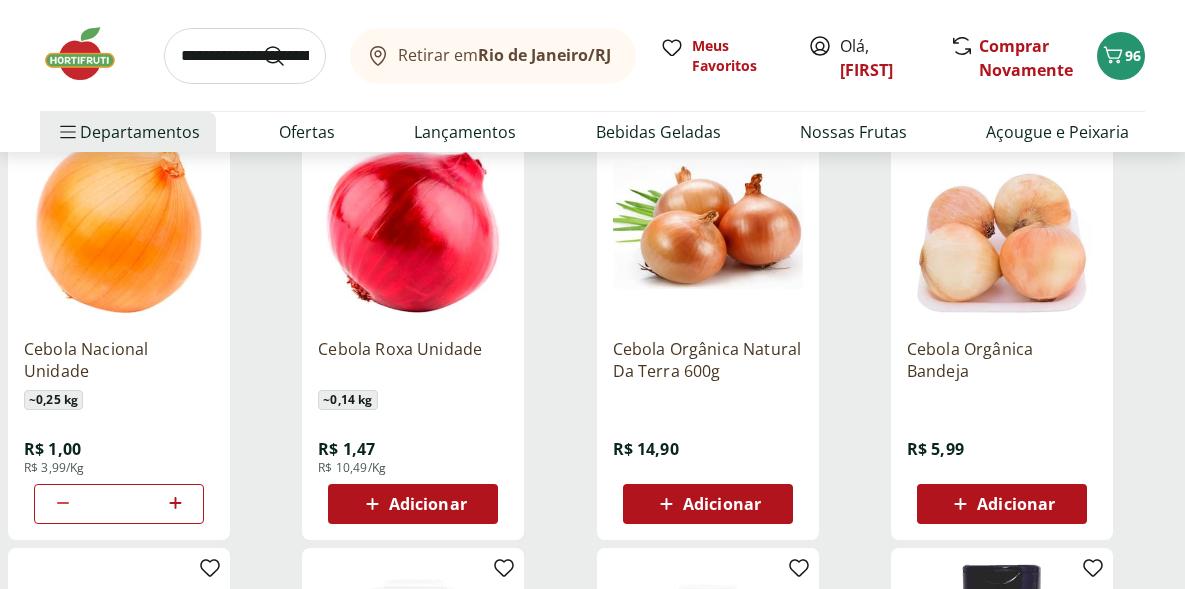 click at bounding box center [245, 56] 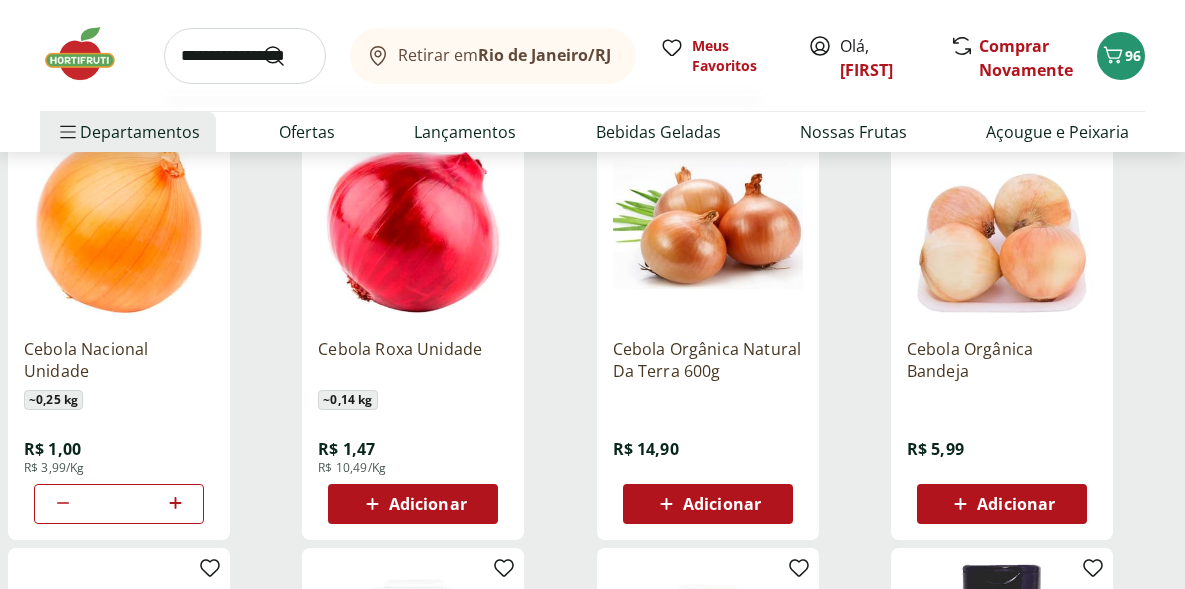 type on "**********" 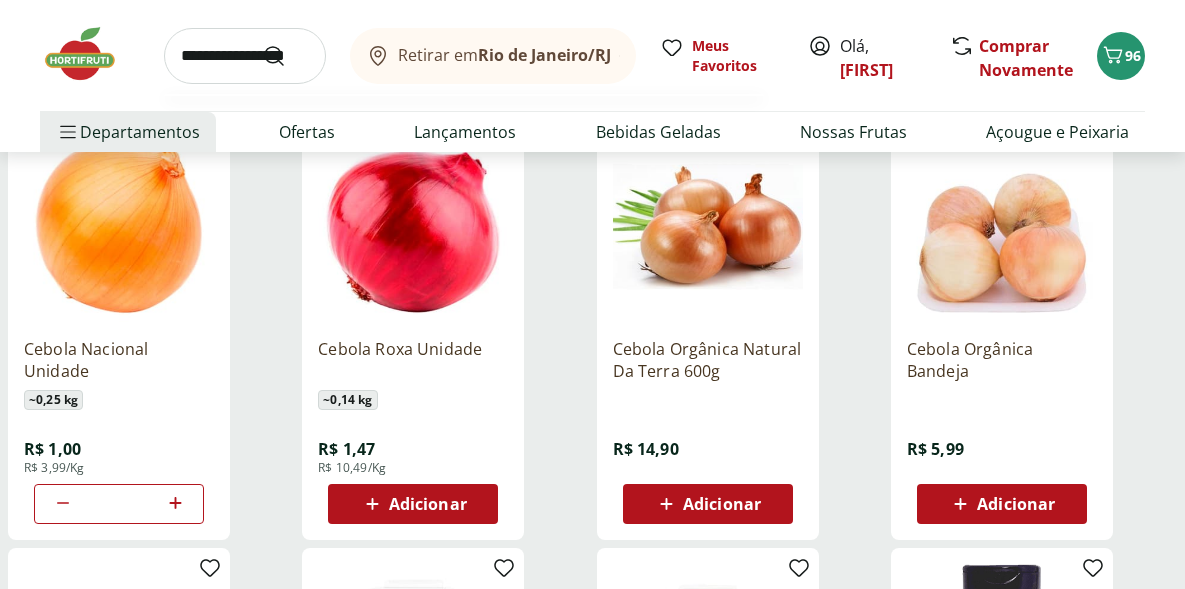 click at bounding box center (286, 56) 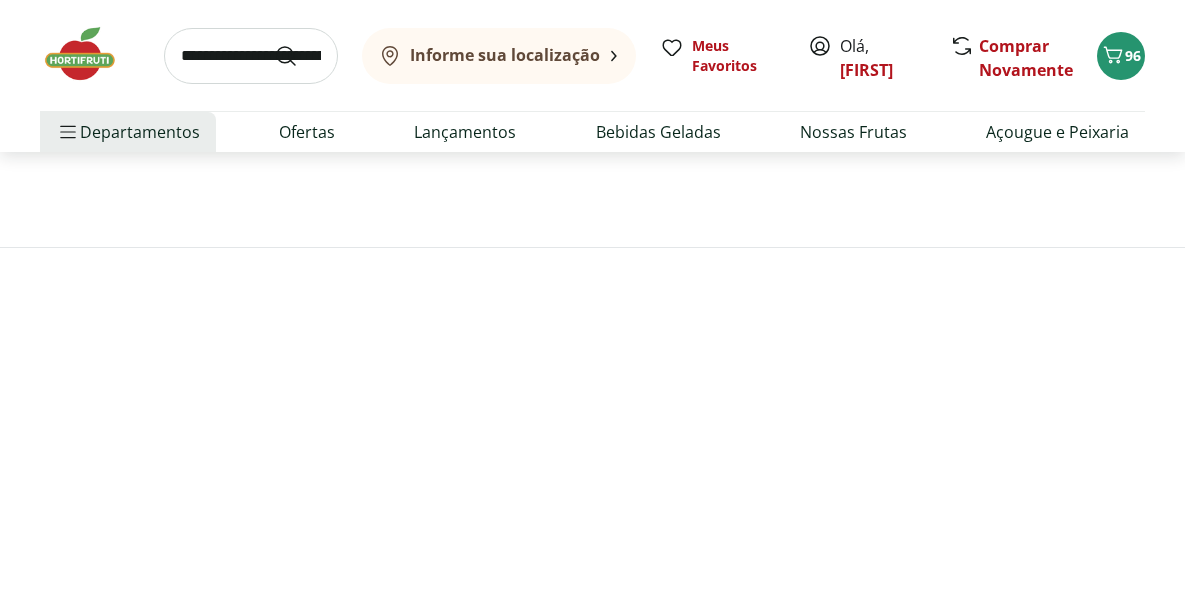 scroll, scrollTop: 0, scrollLeft: 0, axis: both 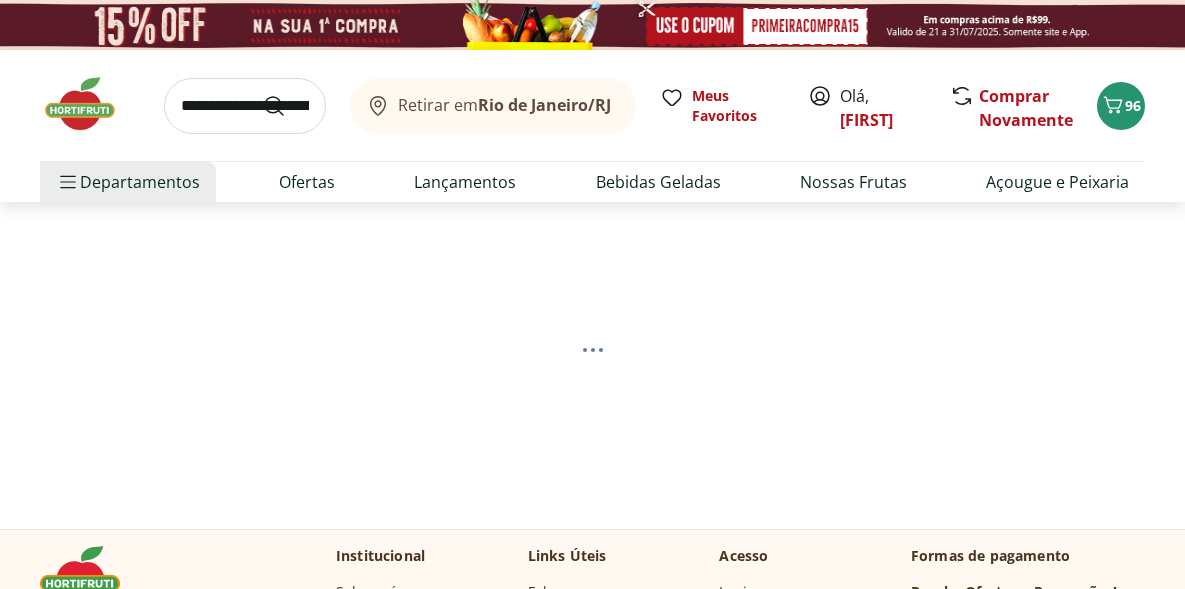 select on "**********" 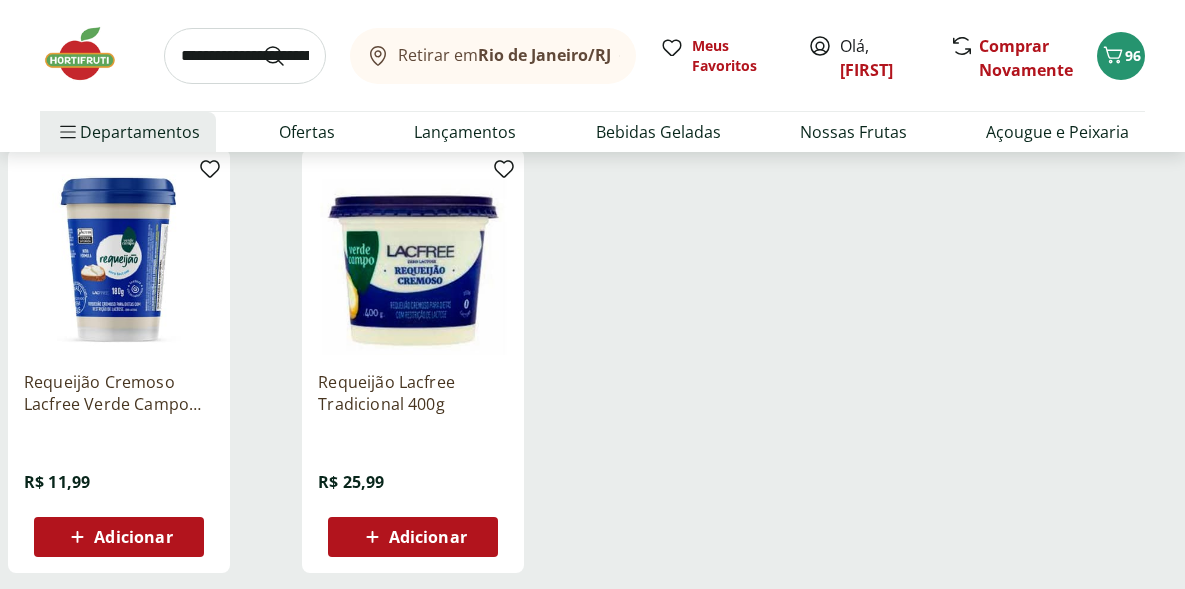 scroll, scrollTop: 254, scrollLeft: 0, axis: vertical 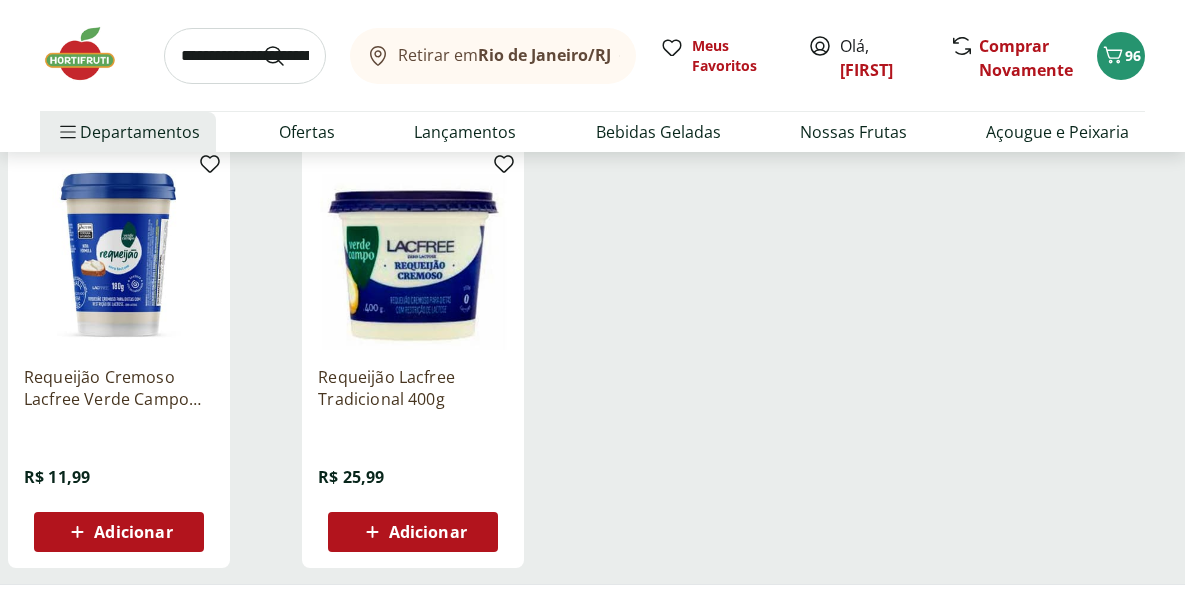 click on "Adicionar" at bounding box center (413, 532) 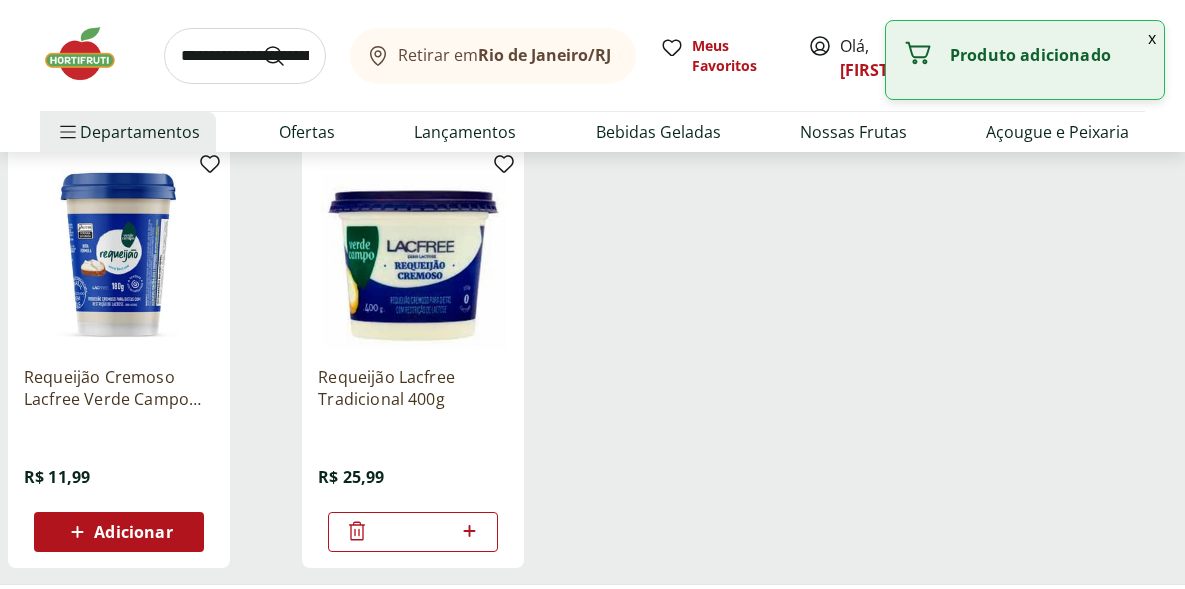 click at bounding box center (245, 56) 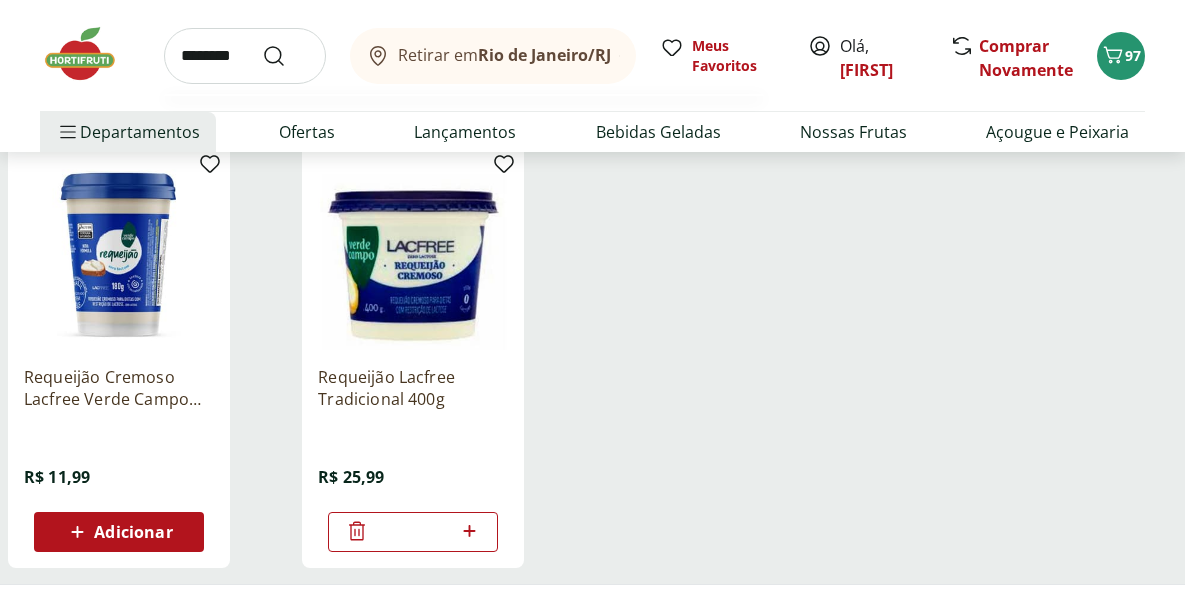 type on "********" 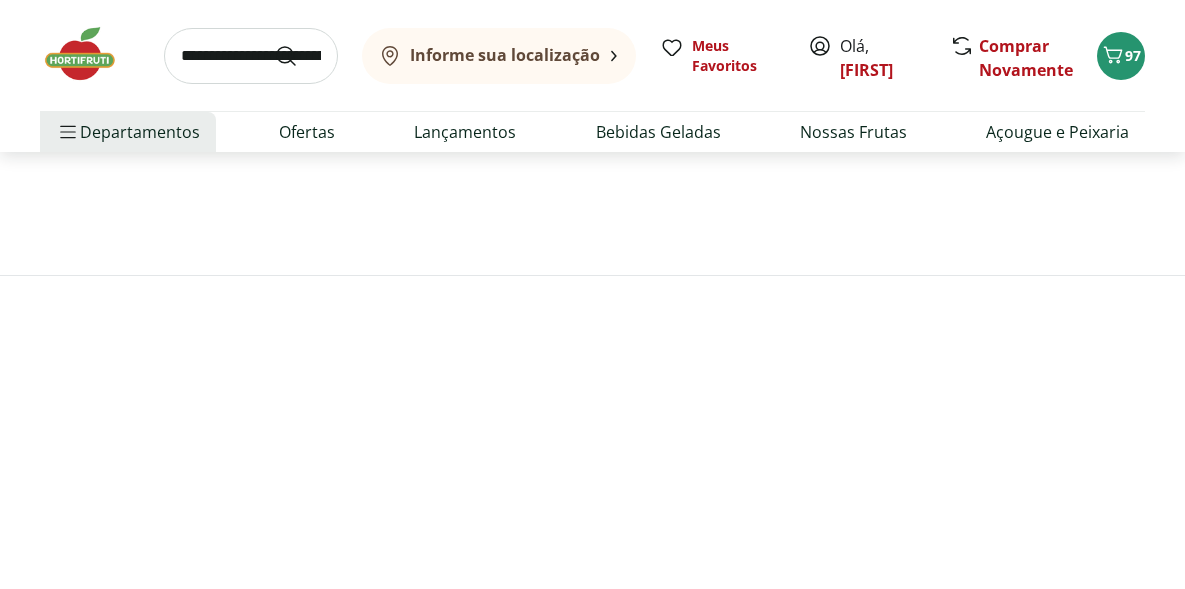 scroll, scrollTop: 0, scrollLeft: 0, axis: both 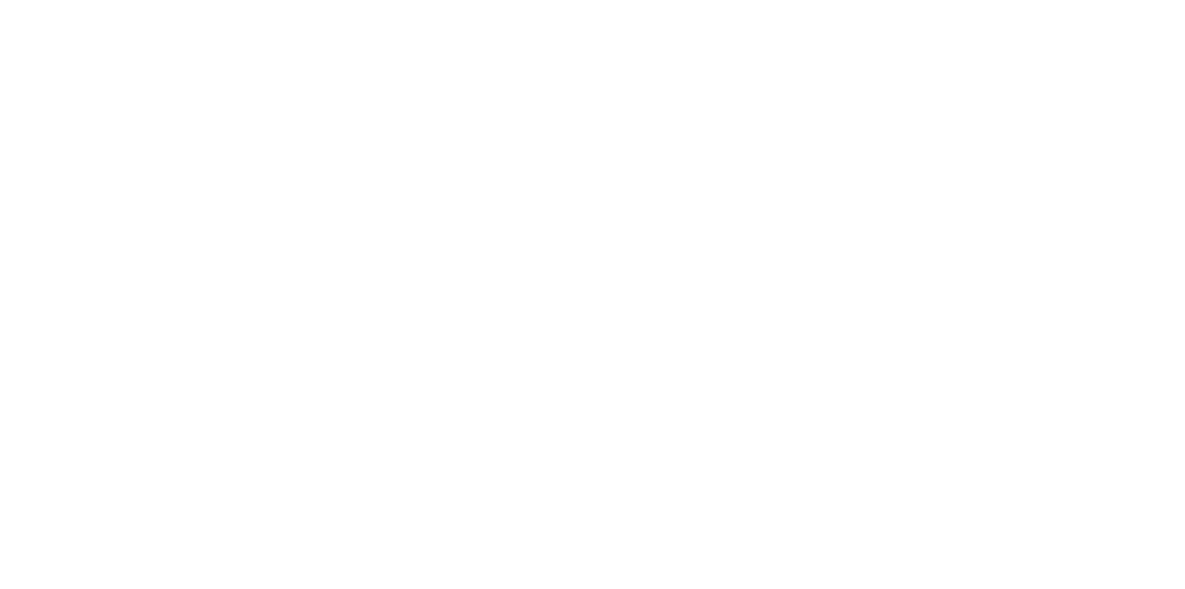 select on "**********" 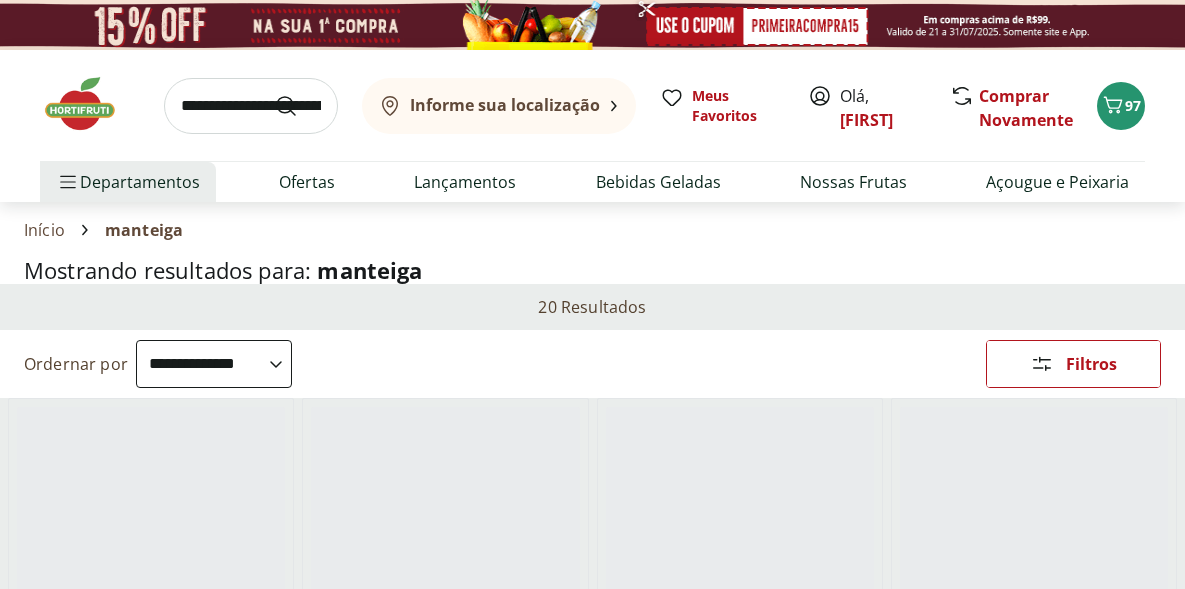 click on "Informe sua localização Meus Favoritos Olá,  Luciana Comprar Novamente 97" at bounding box center (592, 105) 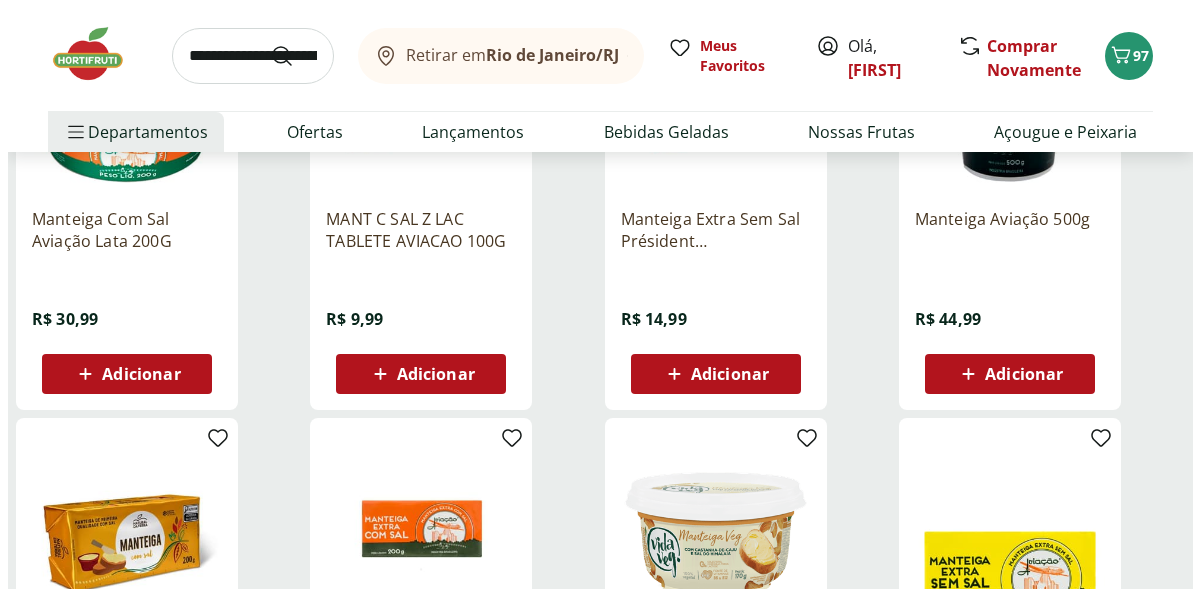 scroll, scrollTop: 845, scrollLeft: 0, axis: vertical 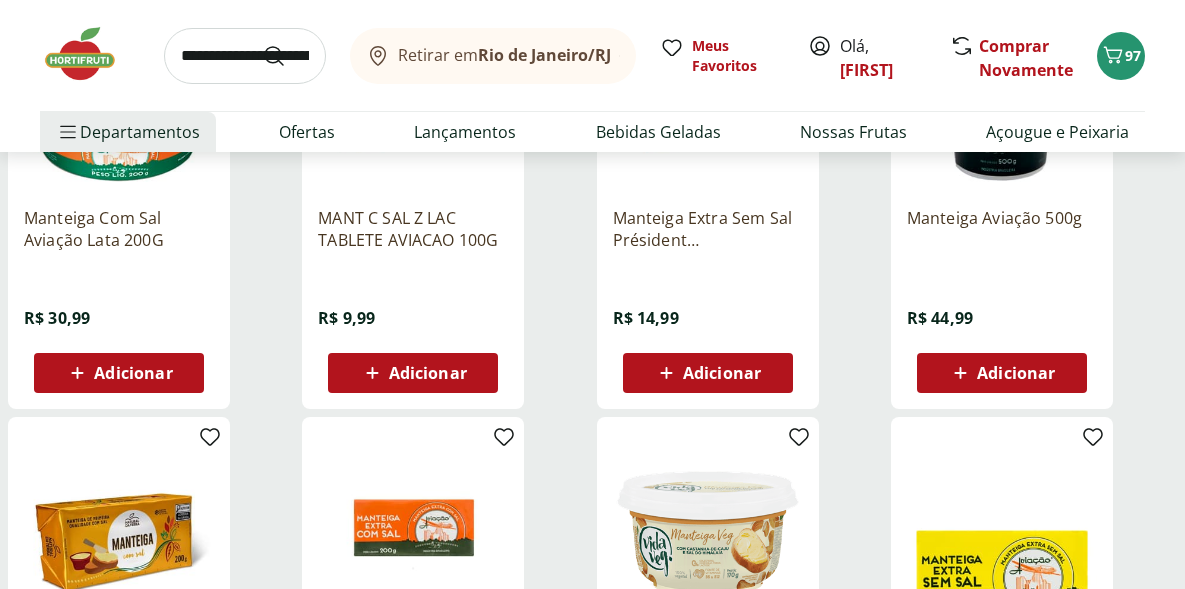 click on "Adicionar" at bounding box center [1016, 373] 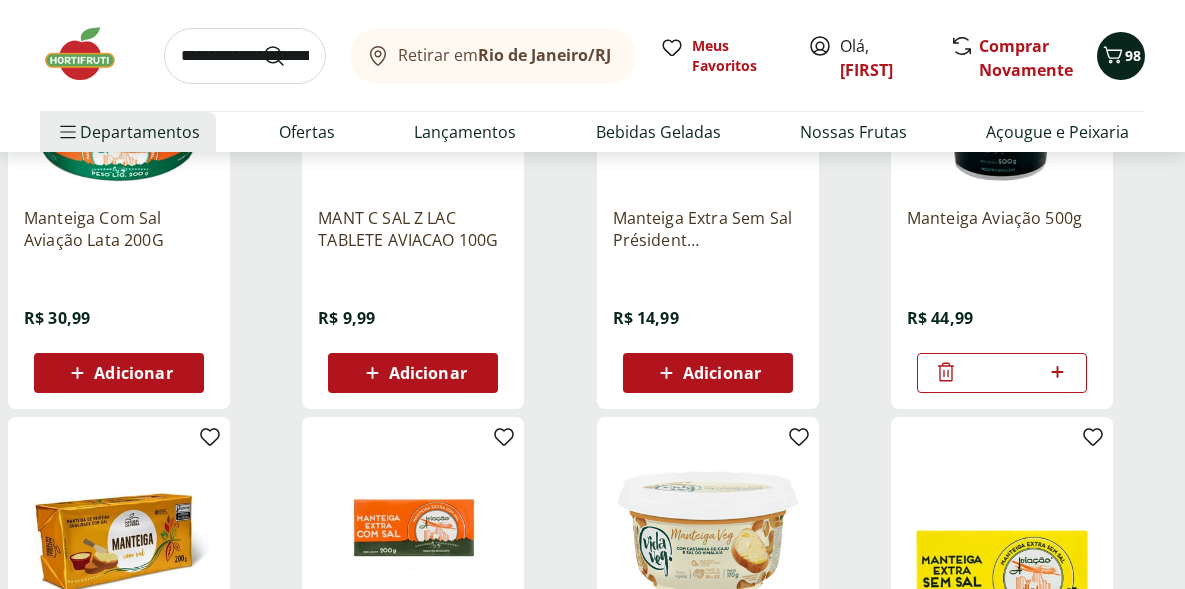 click on "98" at bounding box center [1121, 56] 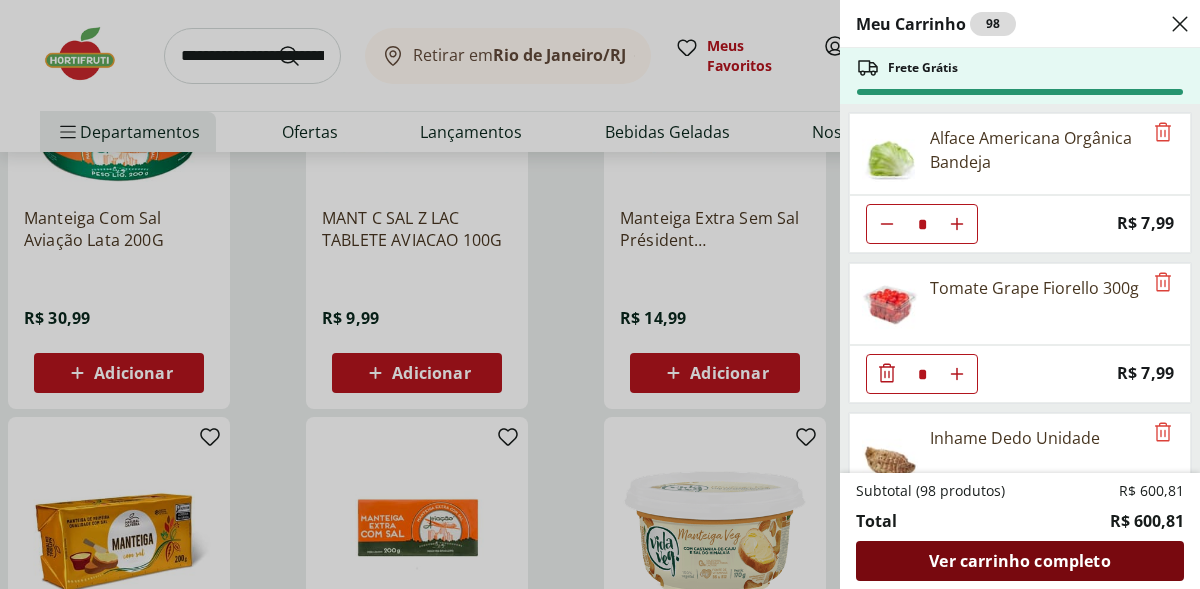 click on "Ver carrinho completo" at bounding box center (1019, 561) 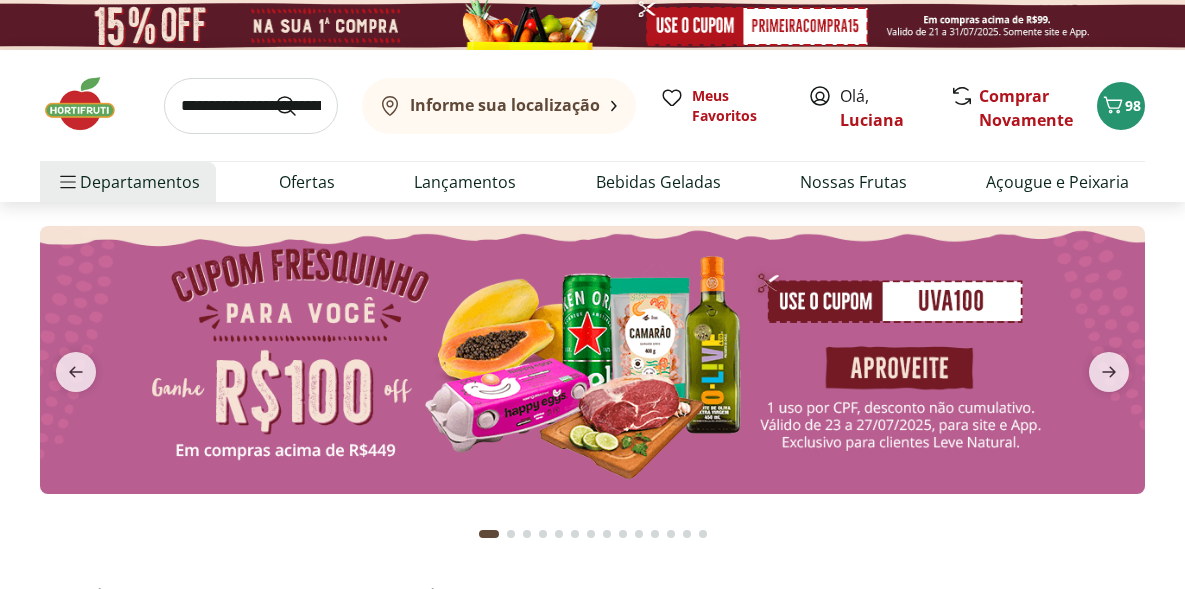 scroll, scrollTop: 0, scrollLeft: 0, axis: both 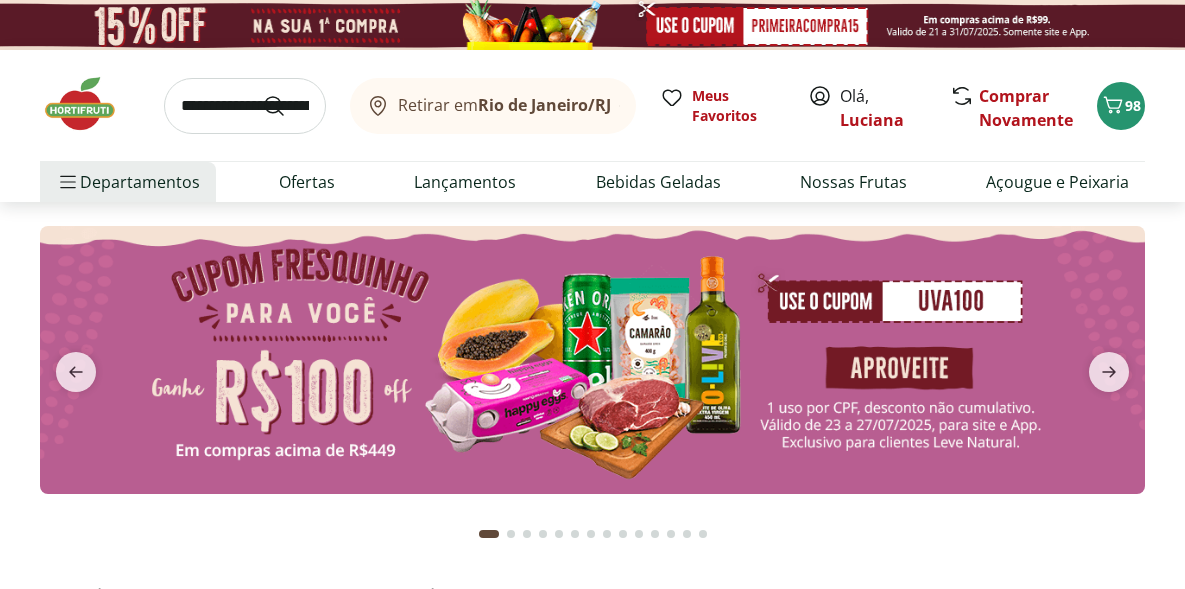 click at bounding box center (245, 106) 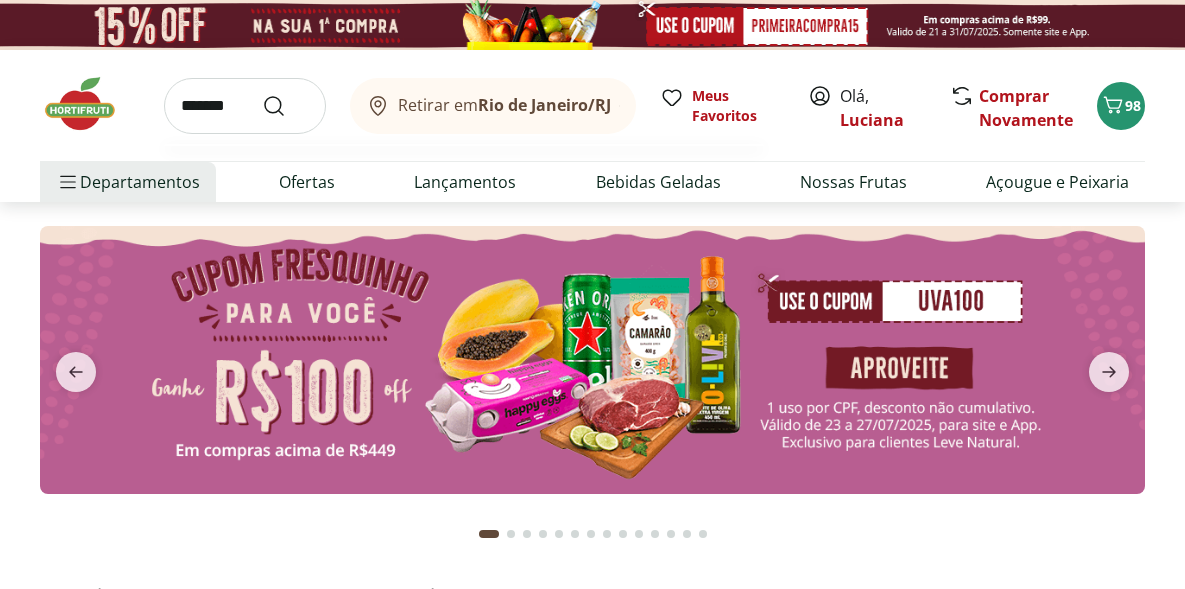 type on "*******" 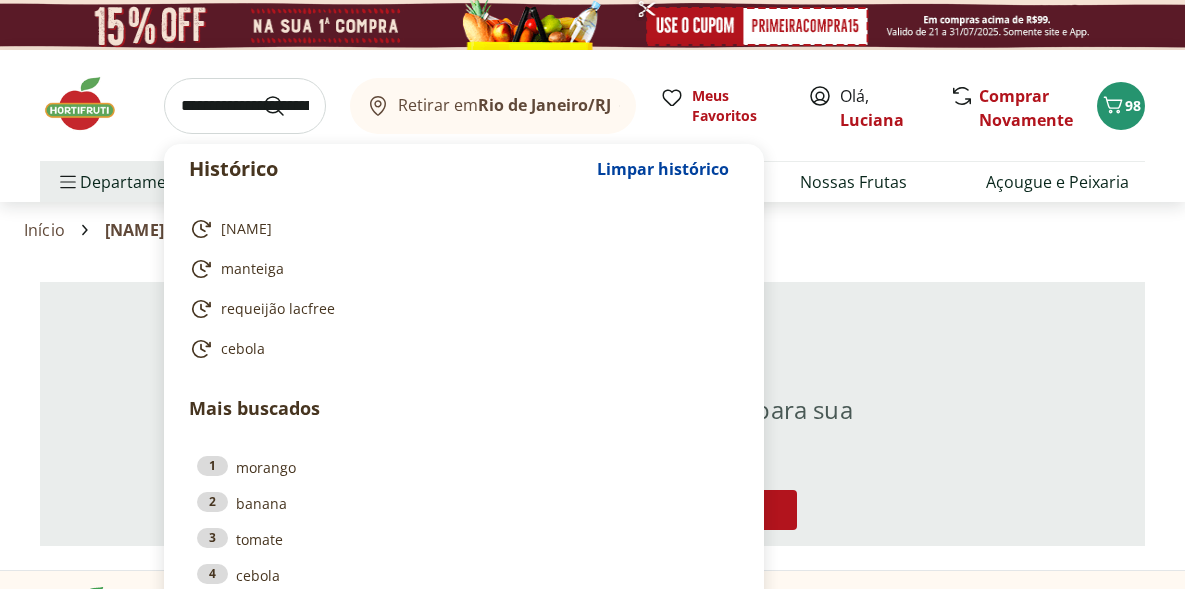 click at bounding box center [245, 106] 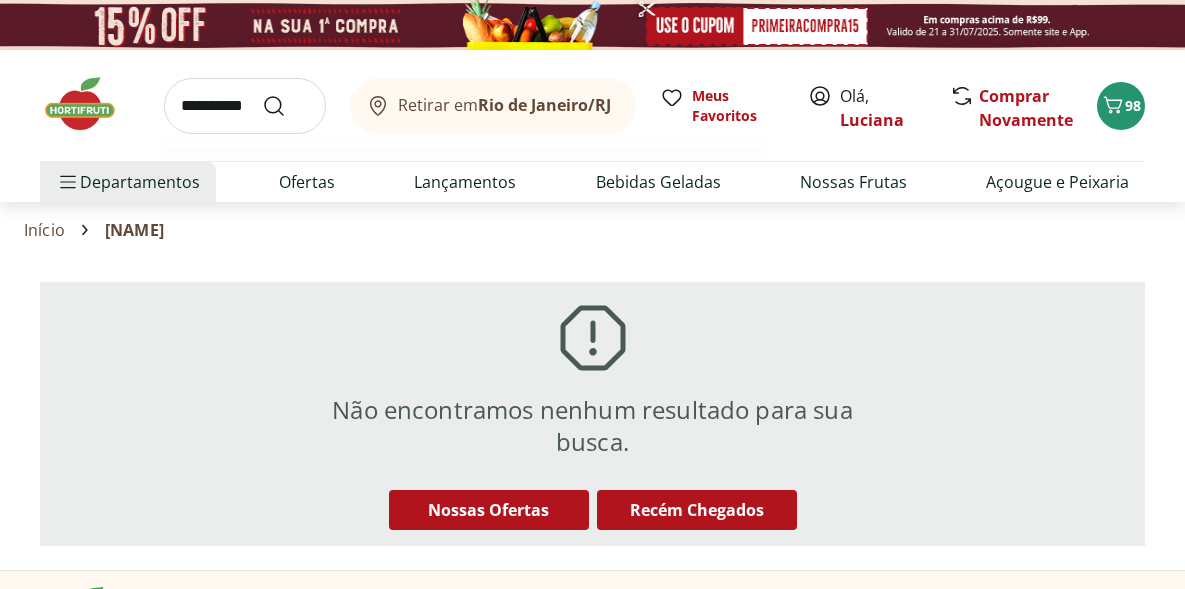 type on "**********" 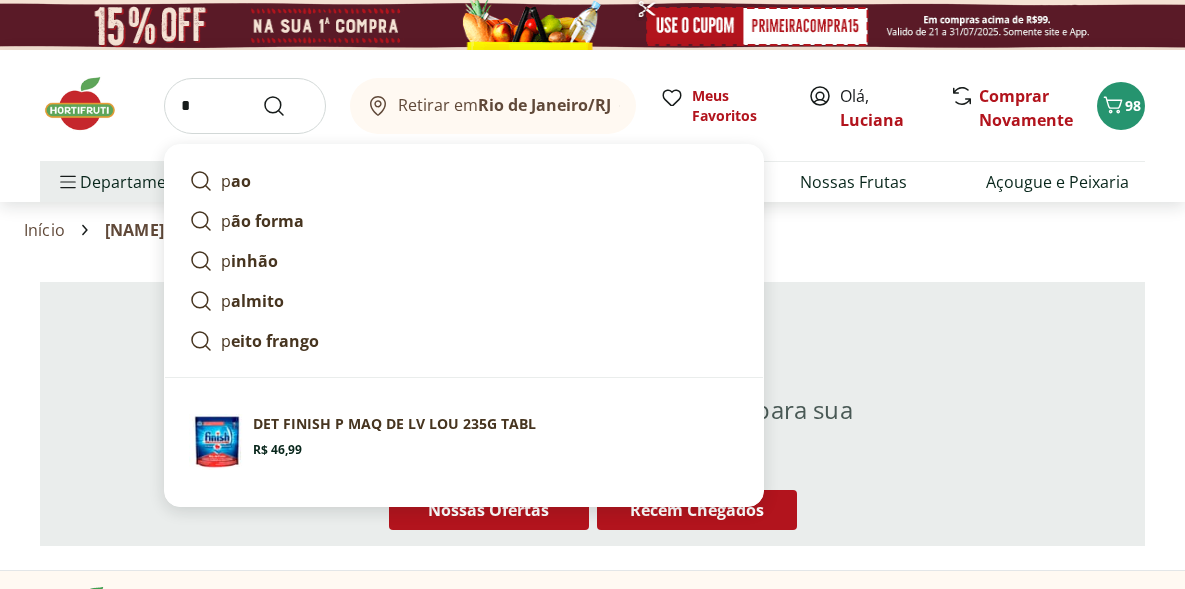 drag, startPoint x: 218, startPoint y: 115, endPoint x: 145, endPoint y: 107, distance: 73.43705 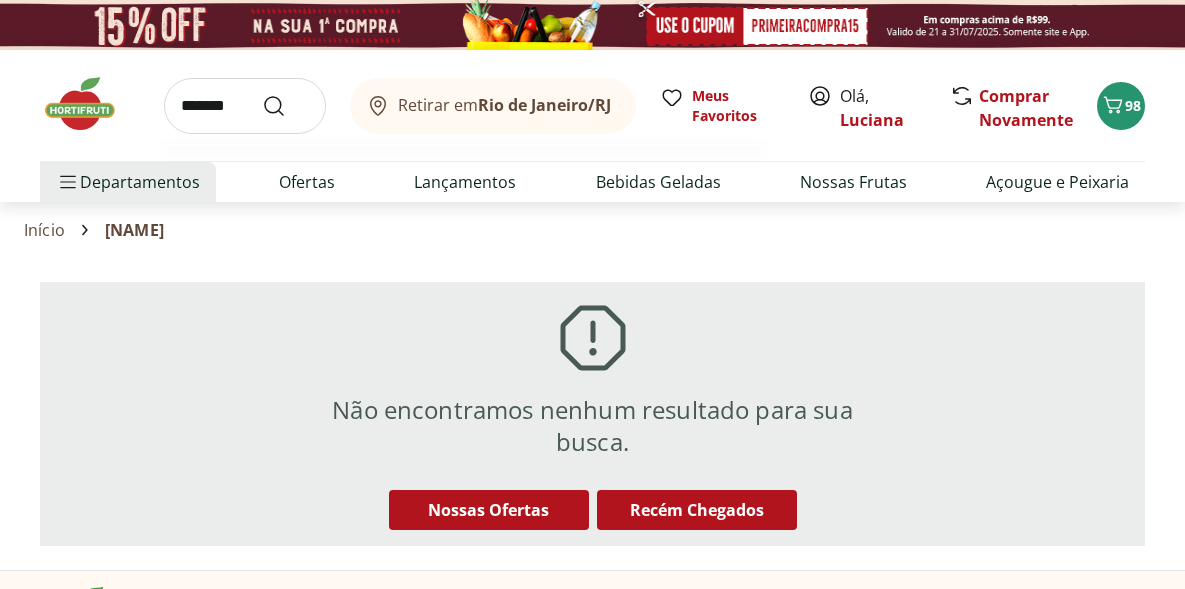 type on "*******" 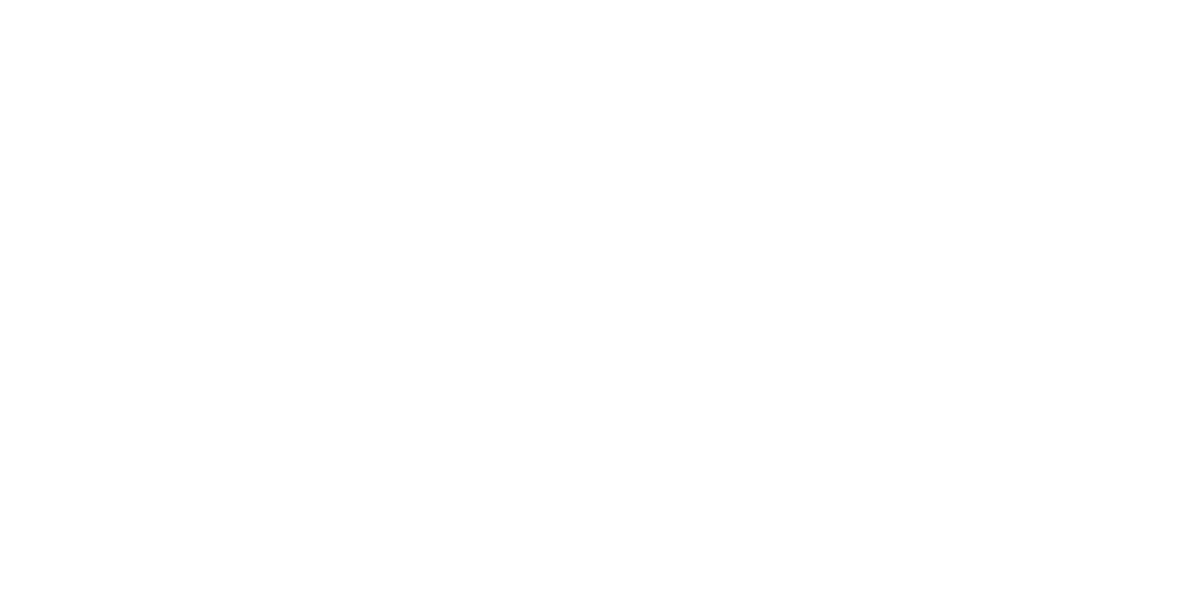 select on "**********" 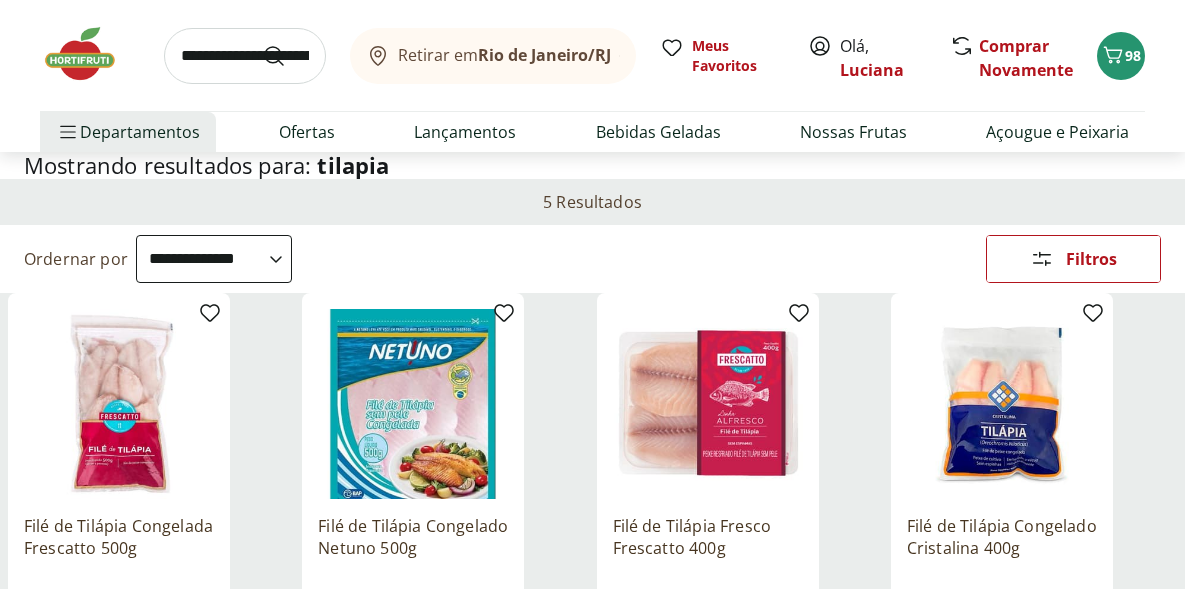 scroll, scrollTop: 0, scrollLeft: 0, axis: both 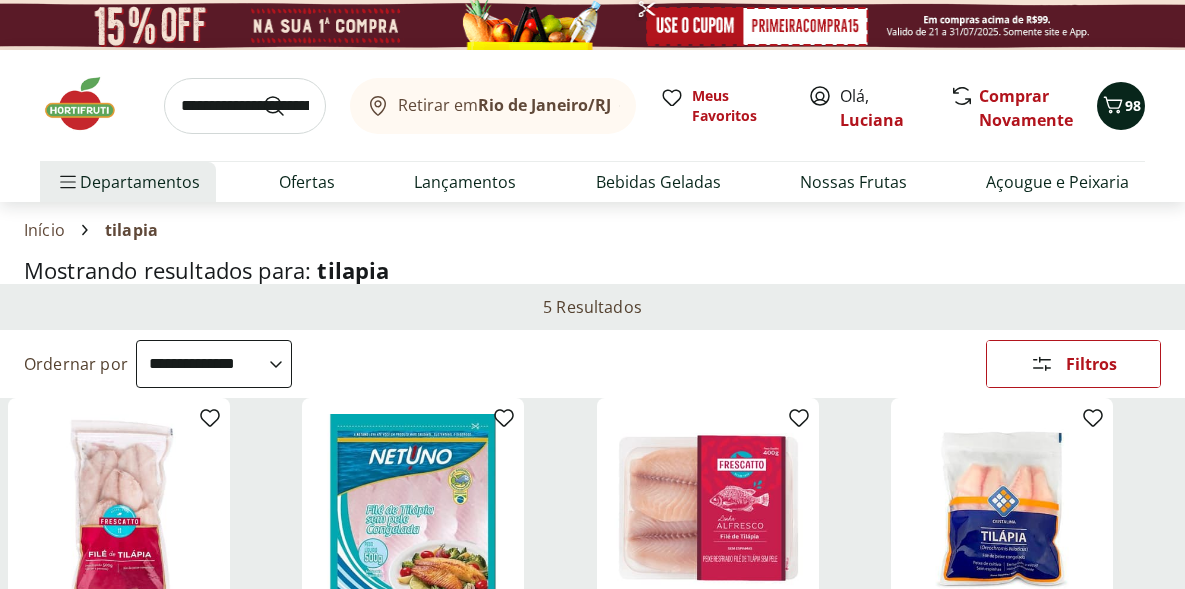 click on "98" at bounding box center (1133, 105) 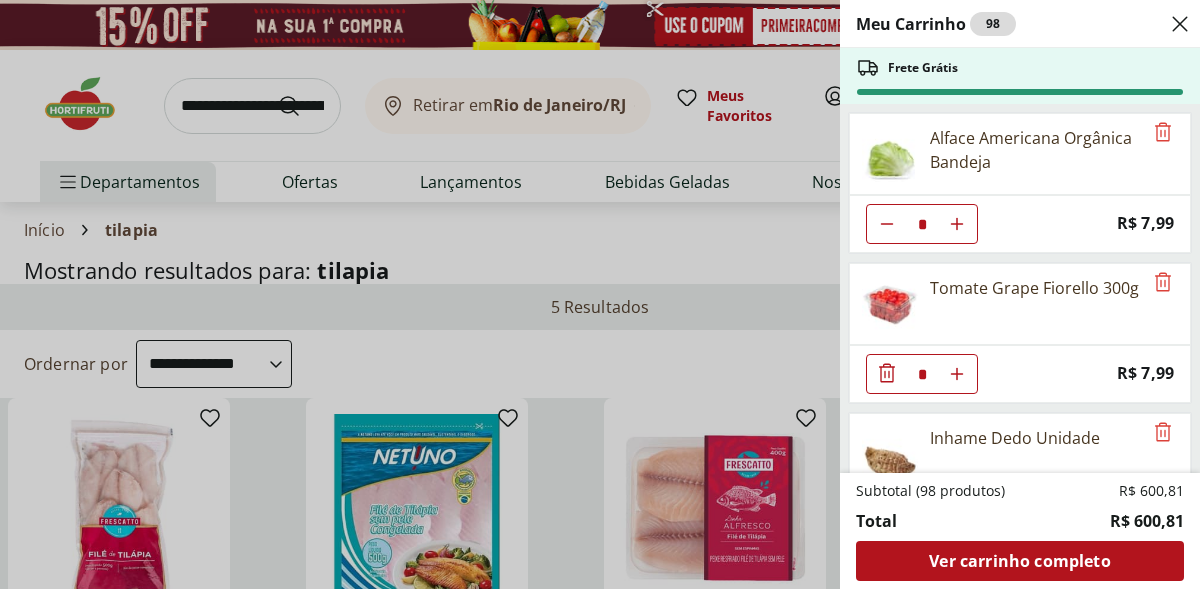 click on "Meu Carrinho 98 Frete Grátis Alface Americana Orgânica Bandeja * Price: R$ 7,99 Tomate Grape Fiorello 300g * Price: R$ 7,99 Inhame Dedo Unidade * Price: R$ 0,67 Batata Doce Unidade ** Price: R$ 1,53 Abobrinha Italiana Unidade ** Price: R$ 3,08 Cenoura Unidade ** Price: R$ 0,64 Chuchu Unidade ** Price: R$ 1,64 Queijo Tipo Cottage Lacfree Verde Campo 400g * Price: R$ 24,99 Farelo De Aveia Natural Life 500G * Price: R$ 12,99 Queijo Campos De Vacaria Ralado 100G * Price: R$ 19,99 Morango Orgânico 250g * Price: R$ 20,99 Arroz 7 Grãos Integral Tio João 500G * Price: R$ 19,99 Trio de Salada de Frutas Cortadinho * Price: R$ 9,10 Alho Nacional Beneficiado Unidade * Price: R$ 2,99 Blueberry Embalada 125g * Price: R$ 14,49 Cebola Nacional Unidade * Price: R$ 1,00 Requeijão Lacfree Tradicional 400g * Price: R$ 25,99 Manteiga Aviação 500g * Price: R$ 44,99 Subtotal (98 produtos) R$ 600,81 Total R$ 600,81 Ver carrinho completo" at bounding box center [600, 294] 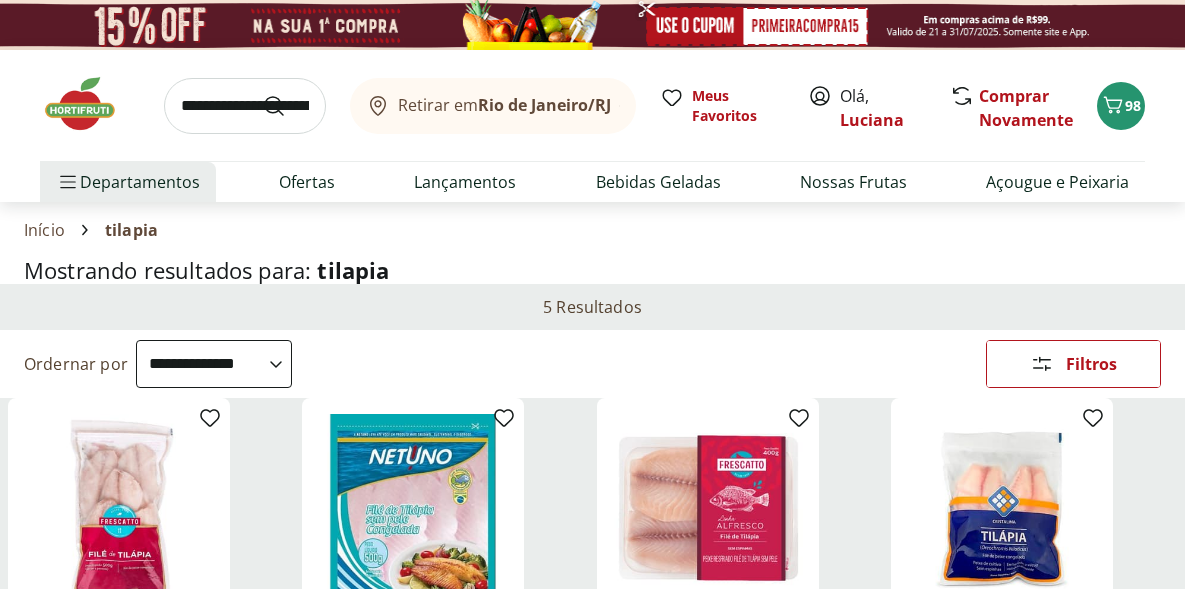 click at bounding box center (245, 106) 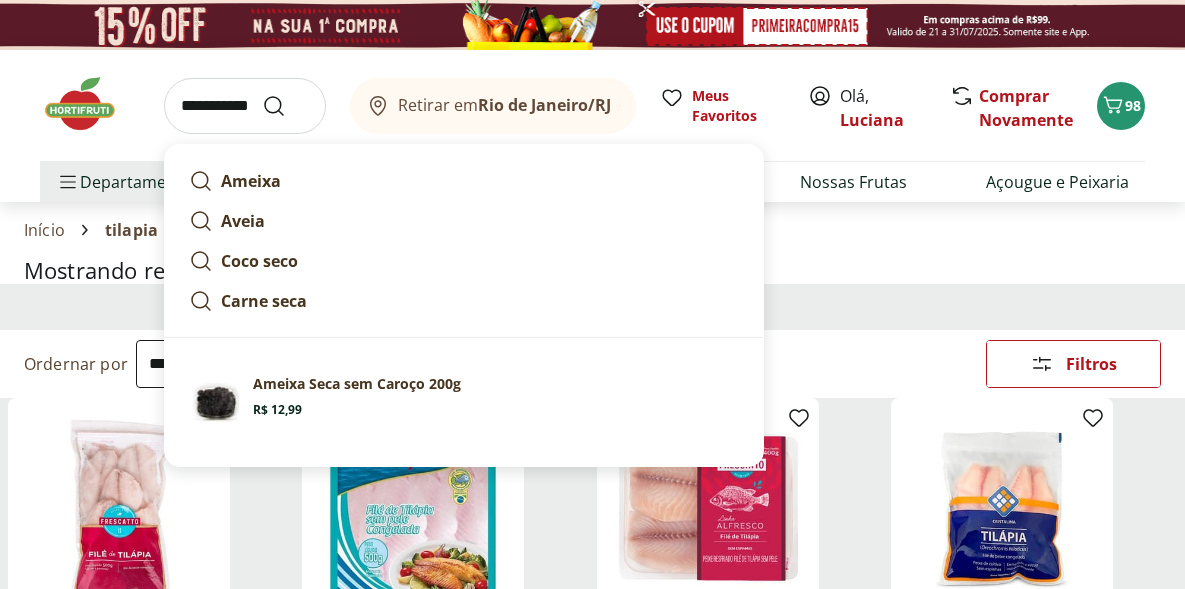 click on "**********" at bounding box center (245, 106) 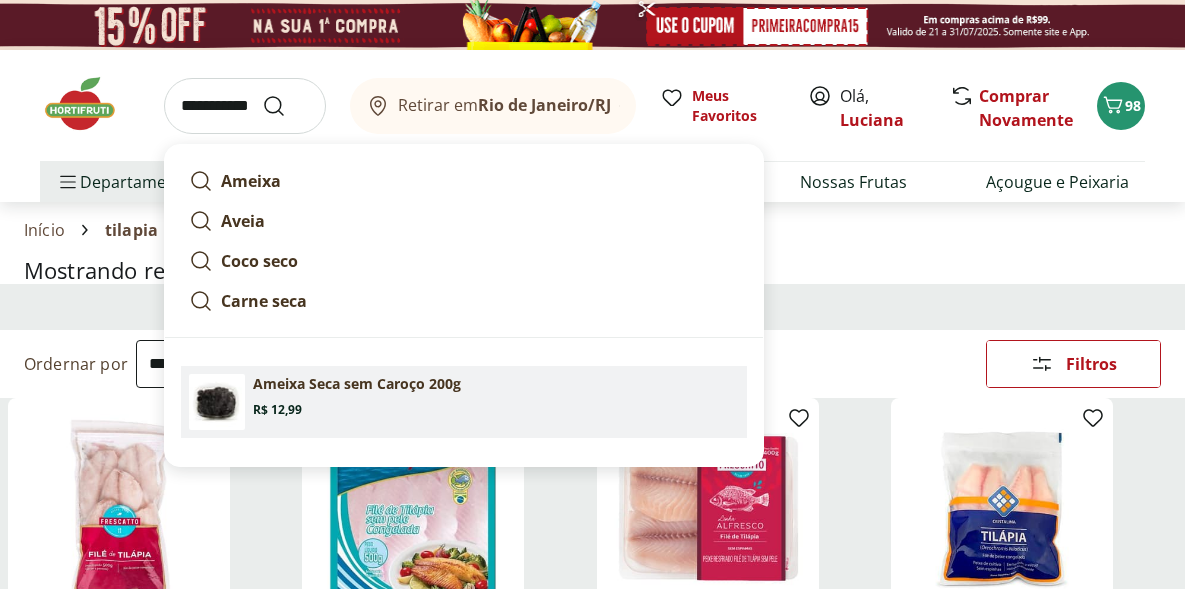 click on "Ameixa Seca sem Caroço 200g" at bounding box center [357, 384] 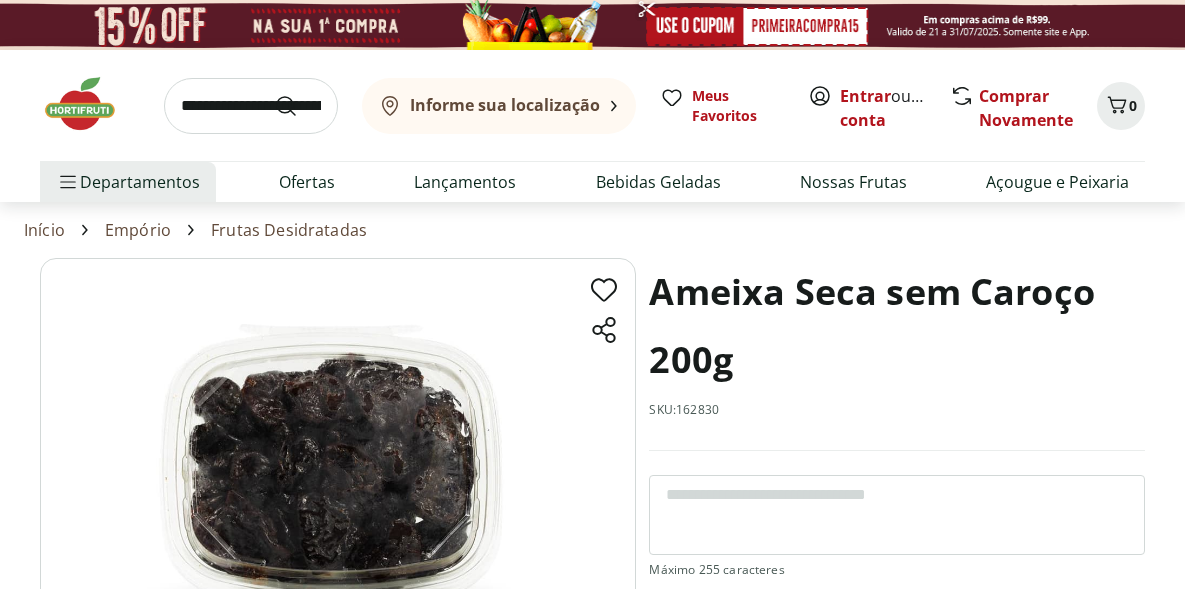 scroll, scrollTop: 0, scrollLeft: 0, axis: both 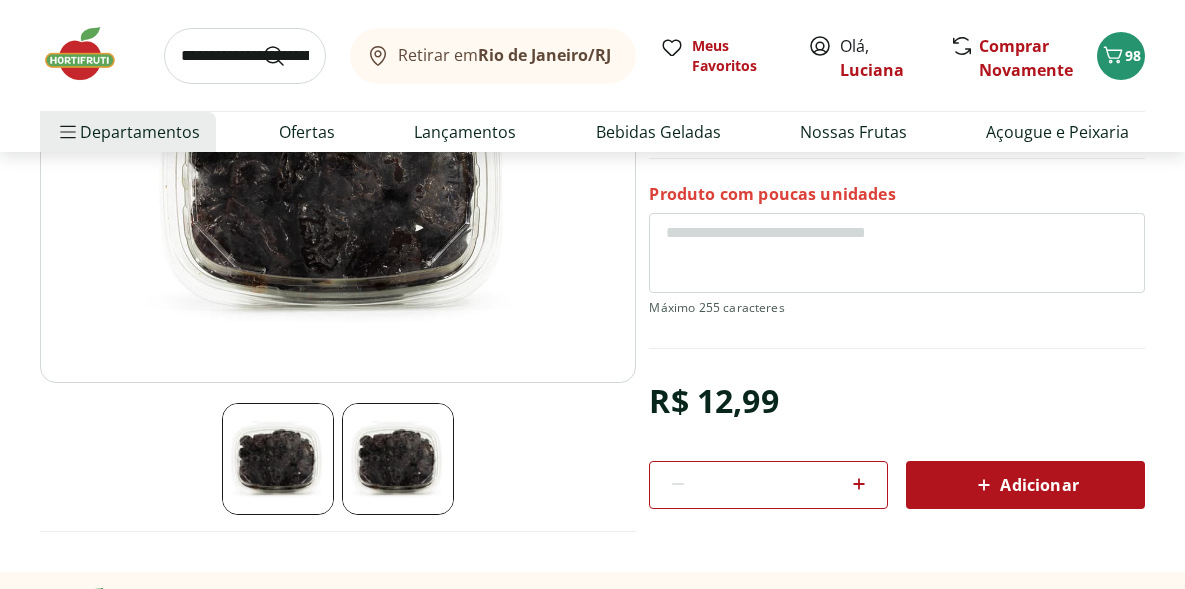 click 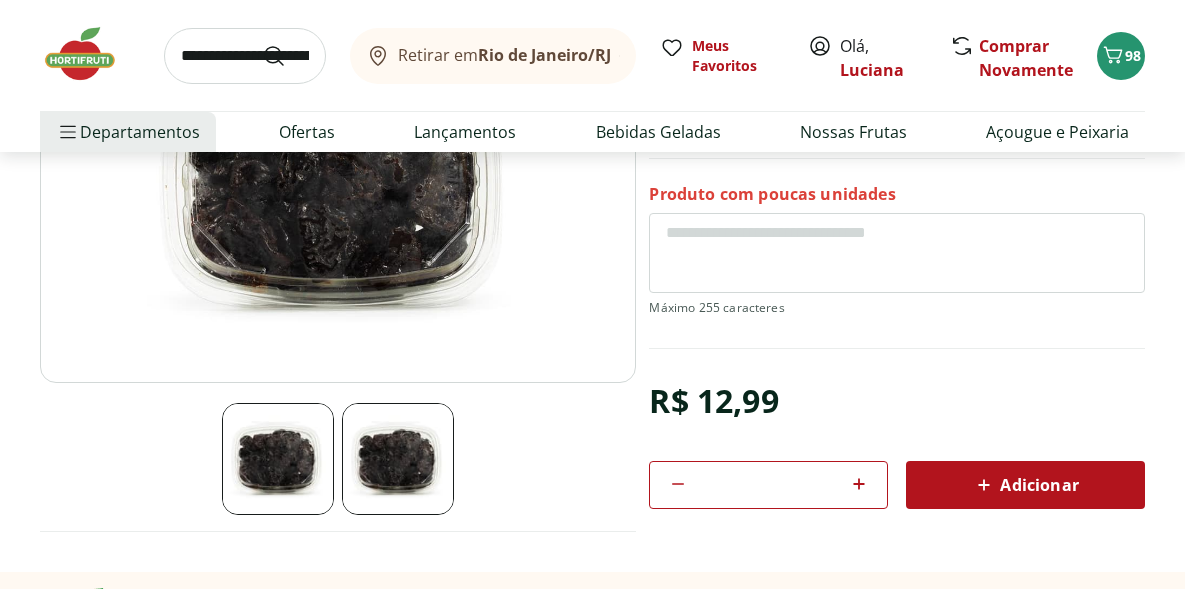 click on "Adicionar" at bounding box center [1025, 485] 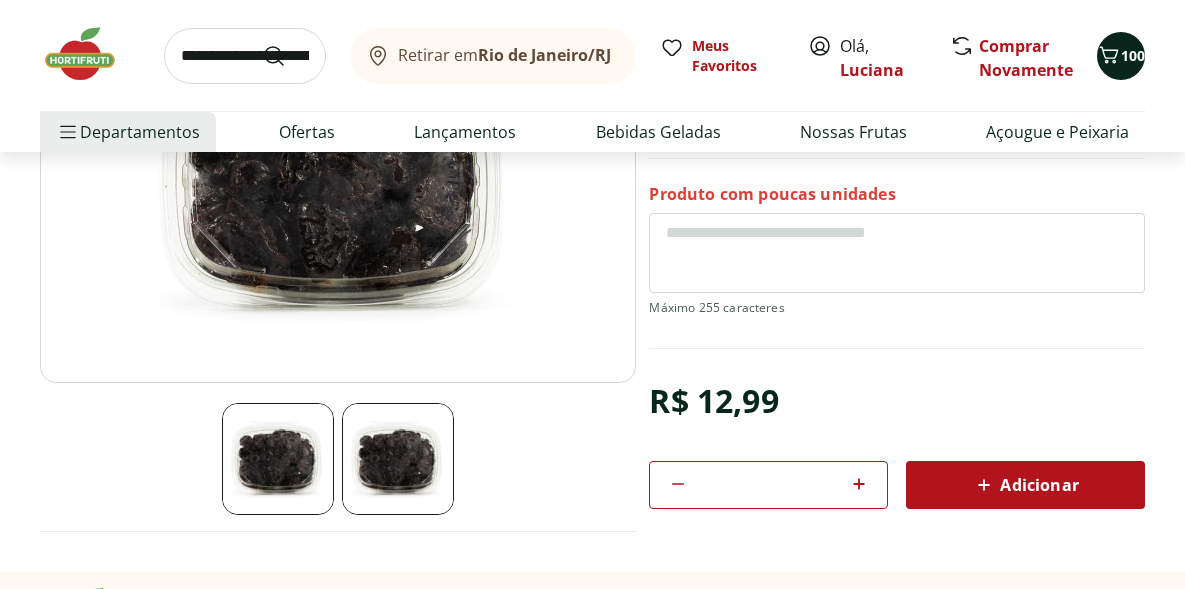 click 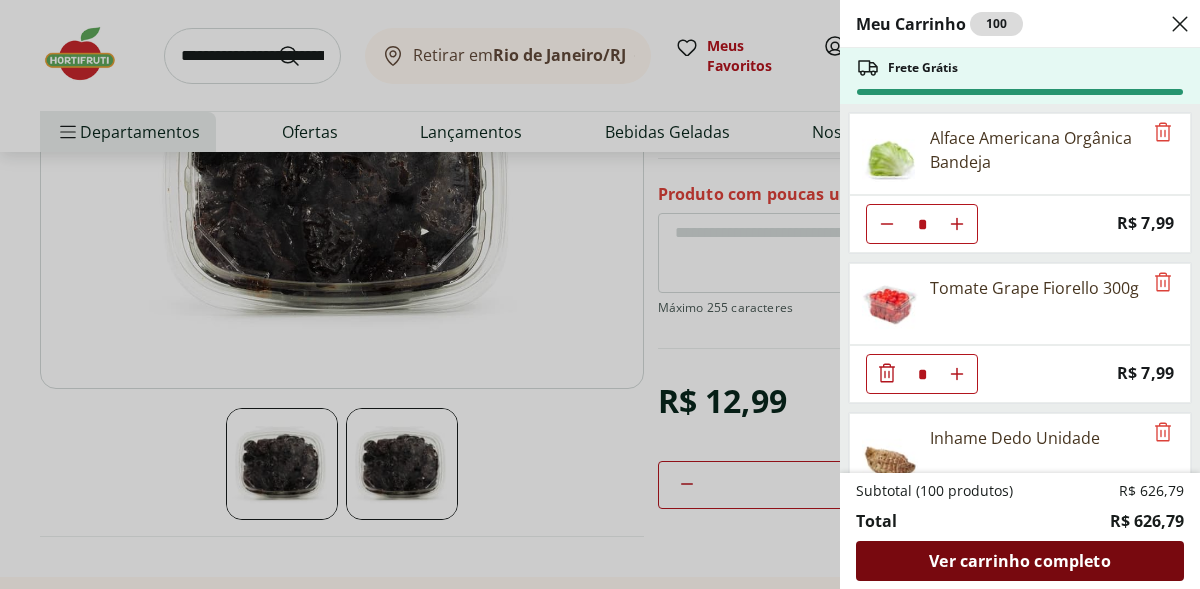 click on "Ver carrinho completo" at bounding box center (1019, 561) 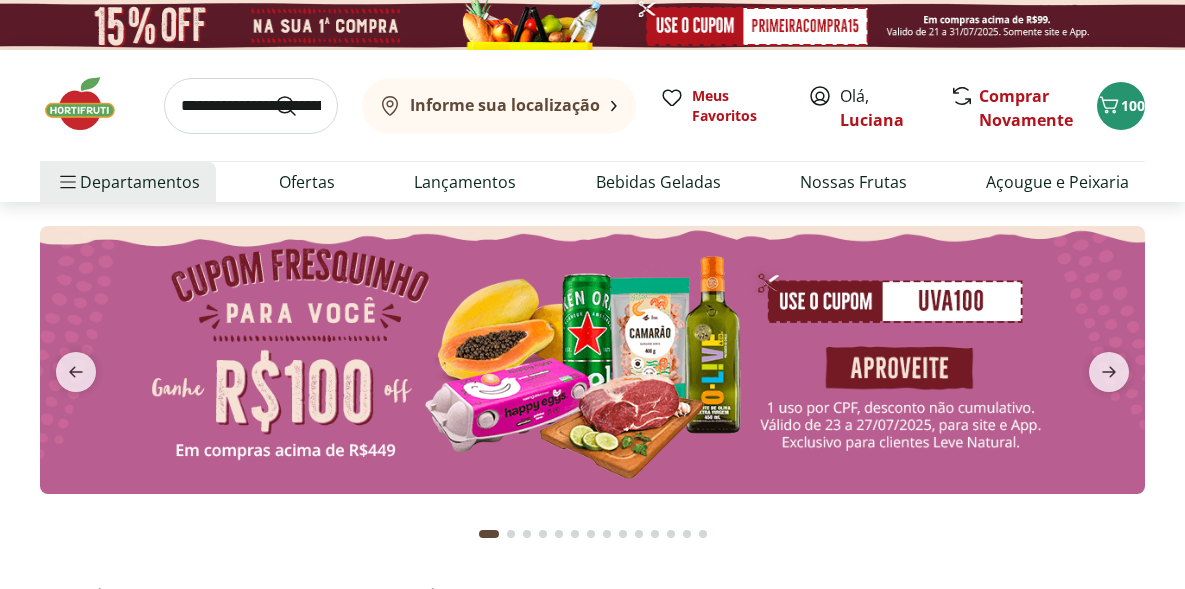 scroll, scrollTop: 0, scrollLeft: 0, axis: both 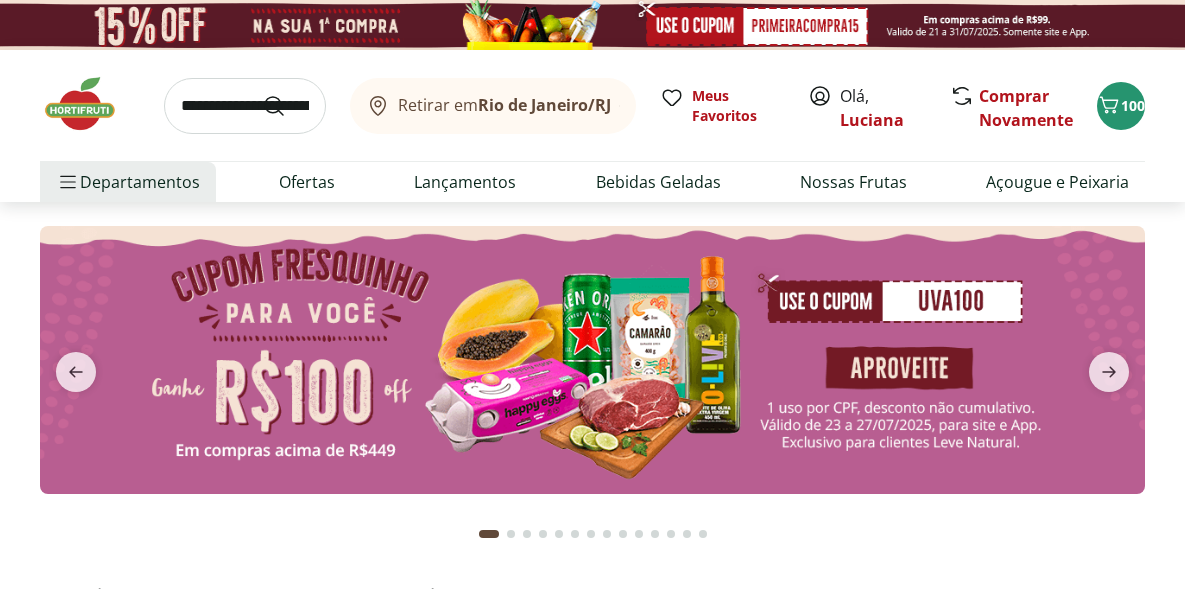 click at bounding box center [245, 106] 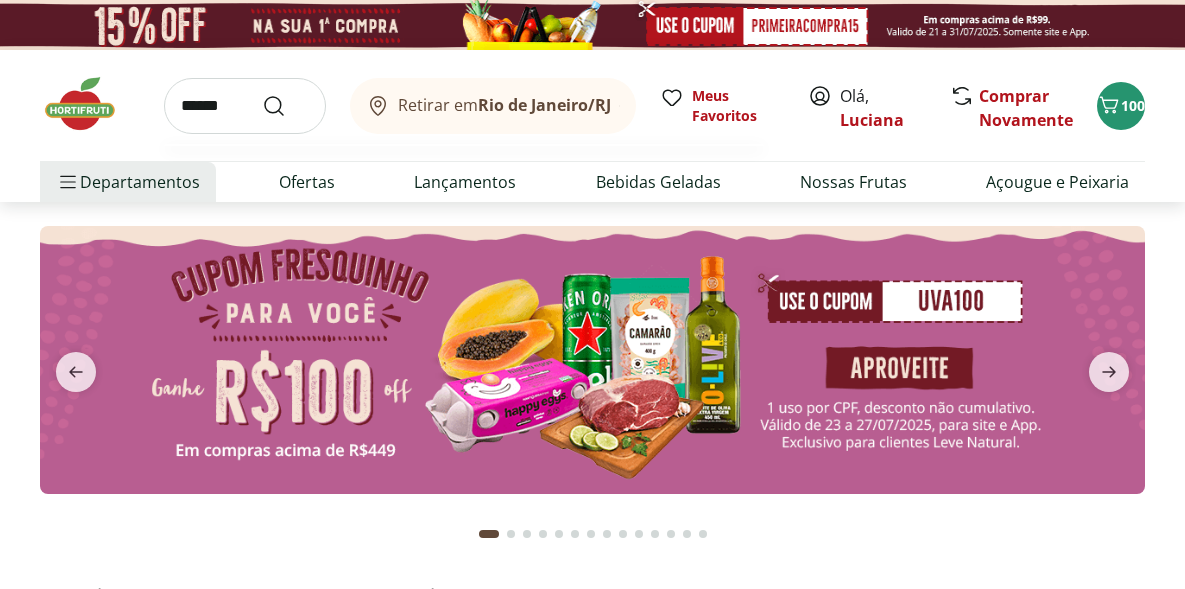 type on "******" 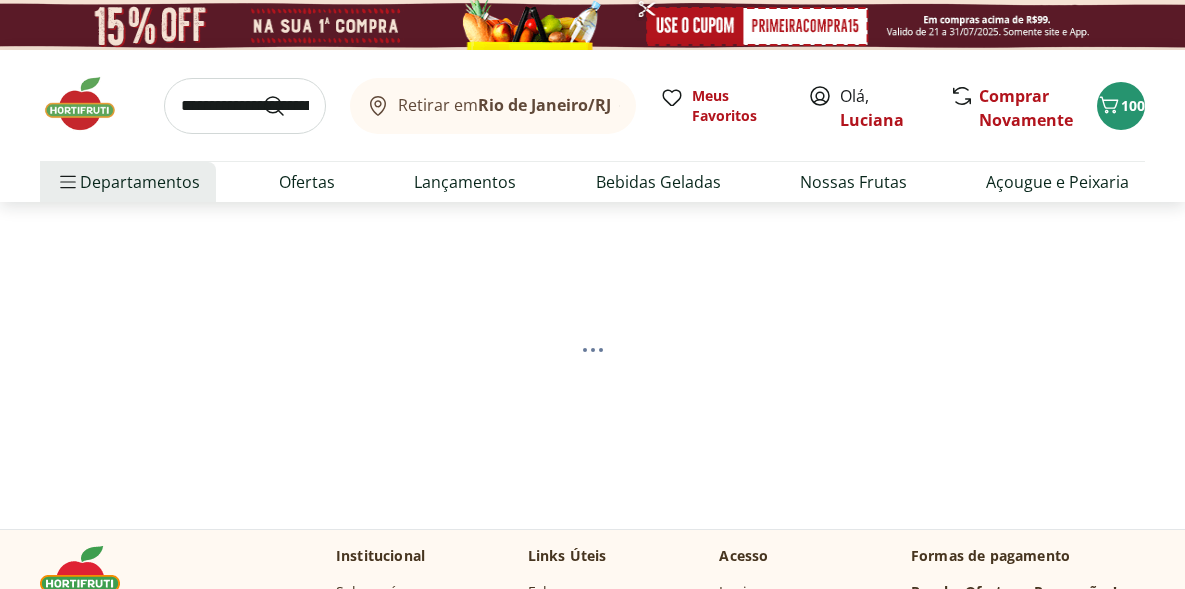 select on "**********" 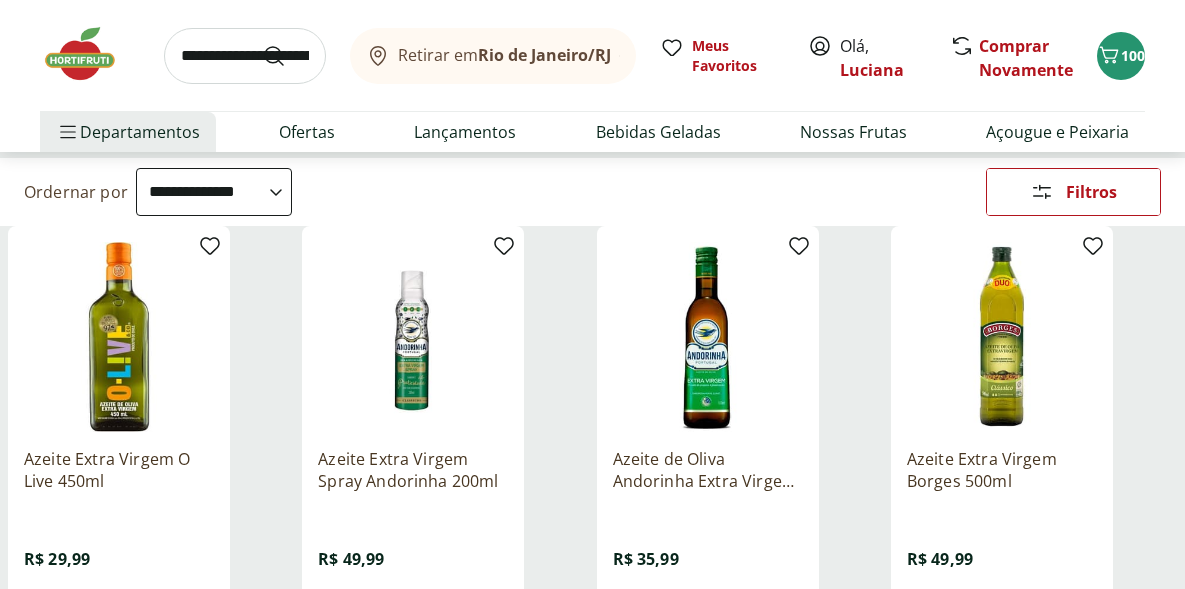 scroll, scrollTop: 245, scrollLeft: 0, axis: vertical 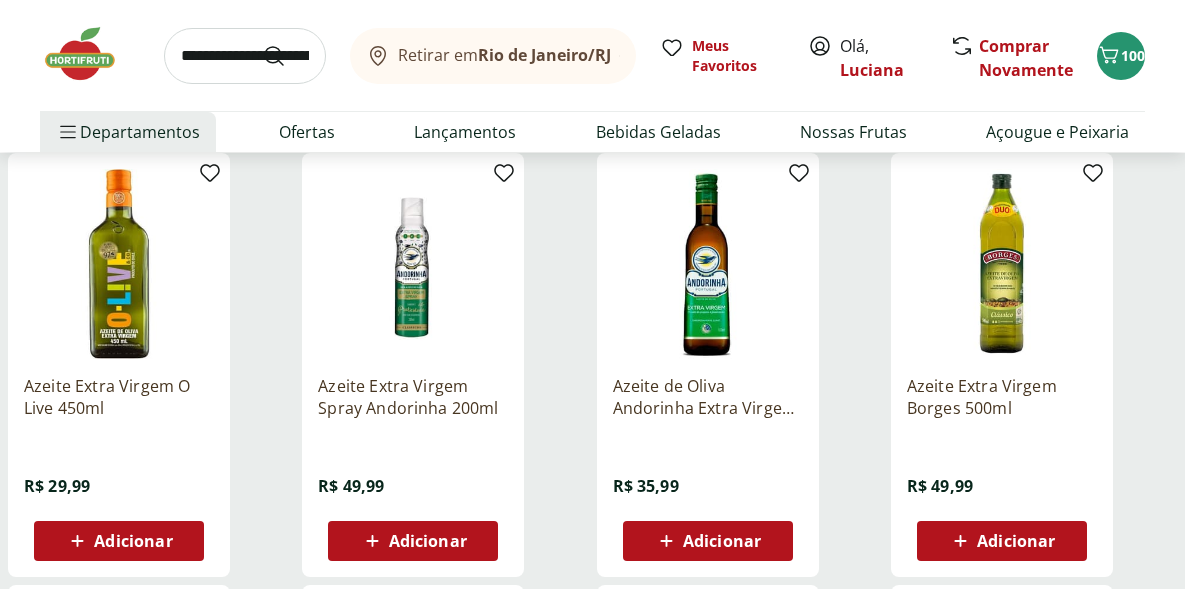 click on "Adicionar" at bounding box center (708, 541) 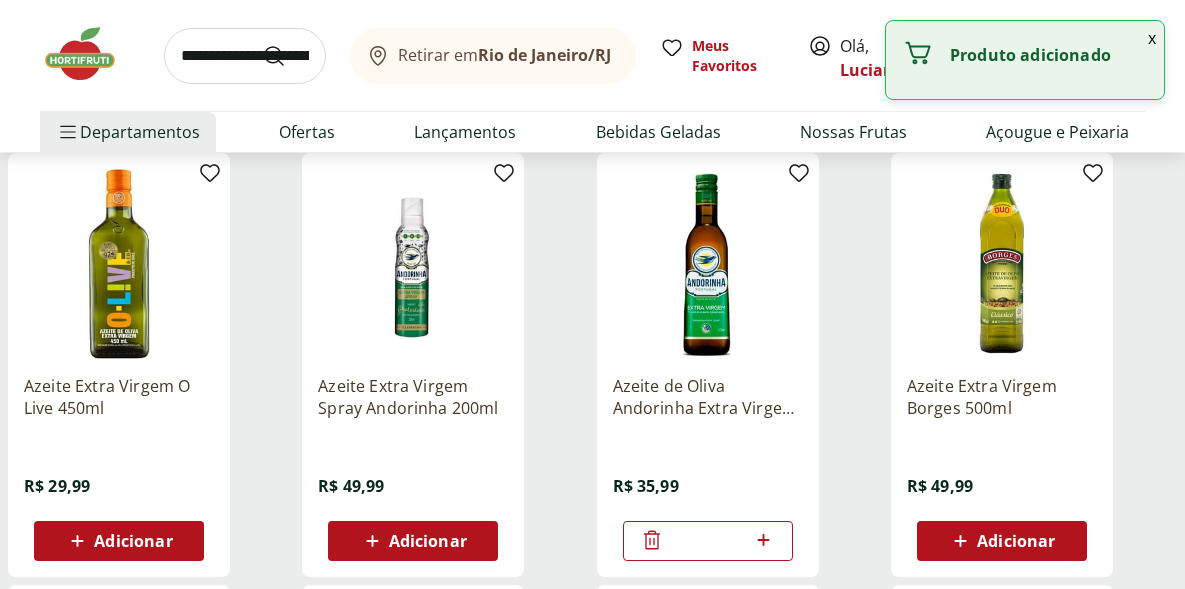 click on "*" at bounding box center (708, 541) 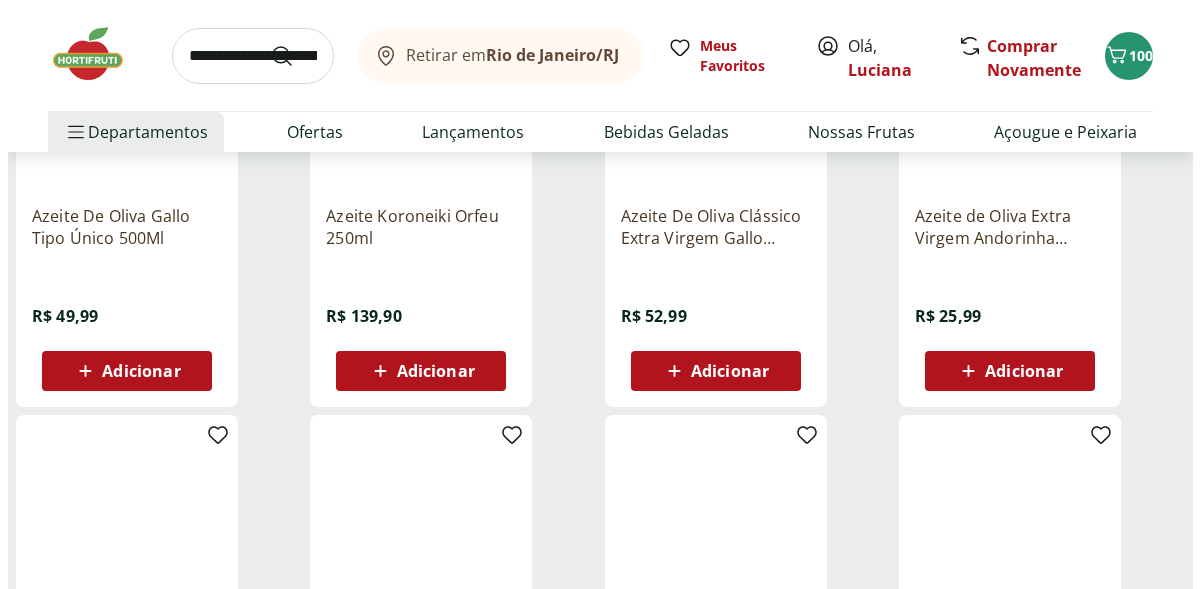 scroll, scrollTop: 849, scrollLeft: 0, axis: vertical 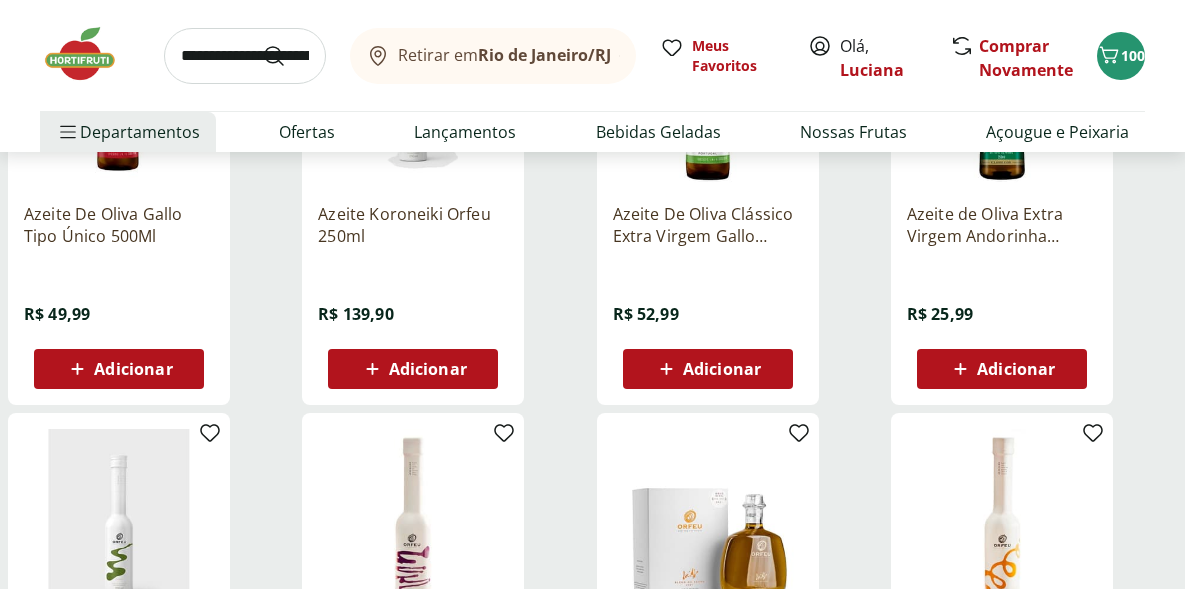 click on "Adicionar" at bounding box center [708, 369] 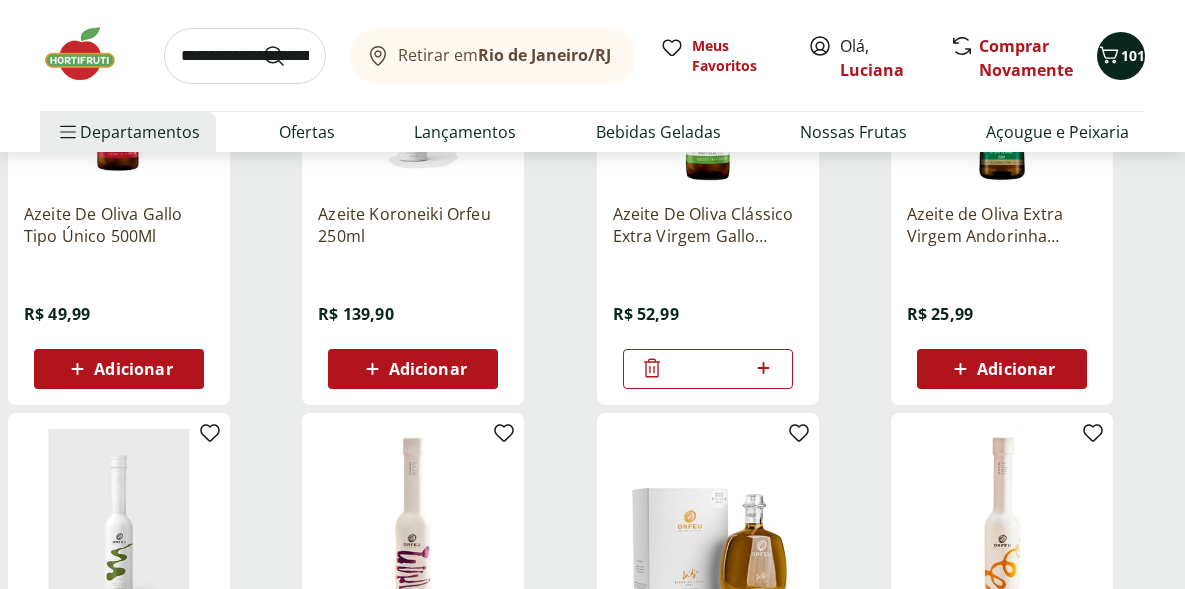 click on "101" at bounding box center (1133, 55) 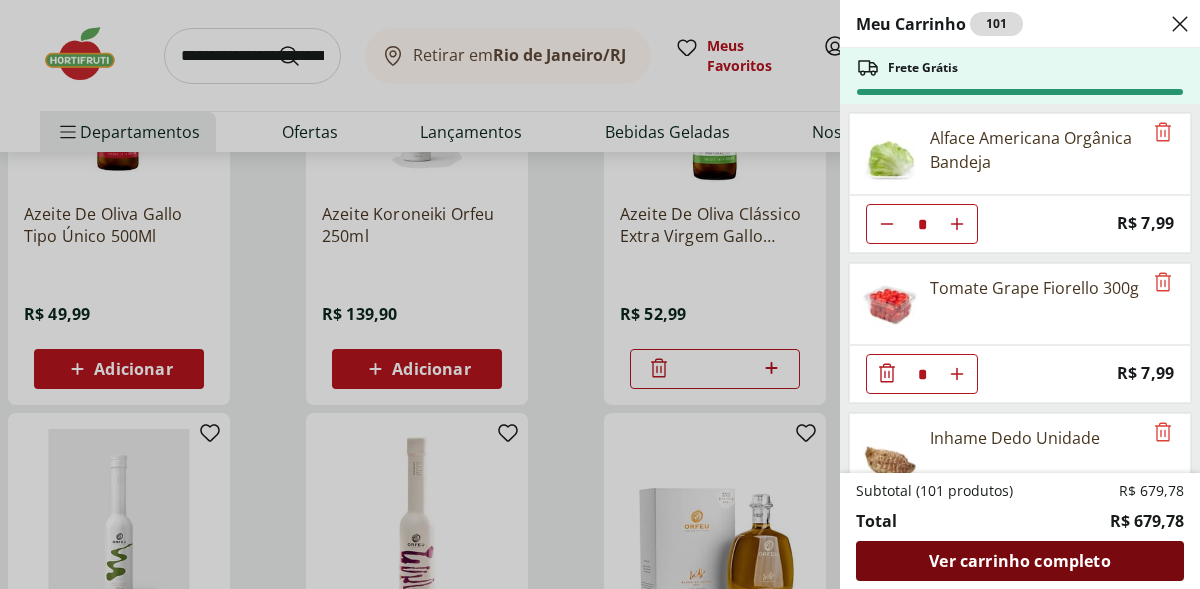click on "Ver carrinho completo" at bounding box center [1019, 561] 